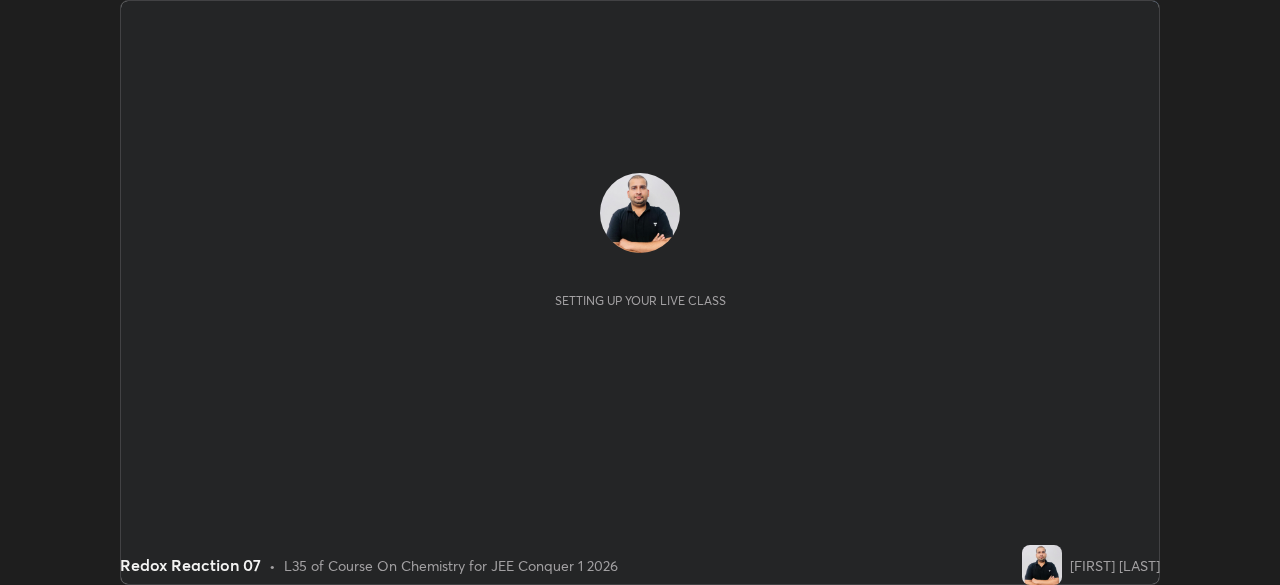 scroll, scrollTop: 0, scrollLeft: 0, axis: both 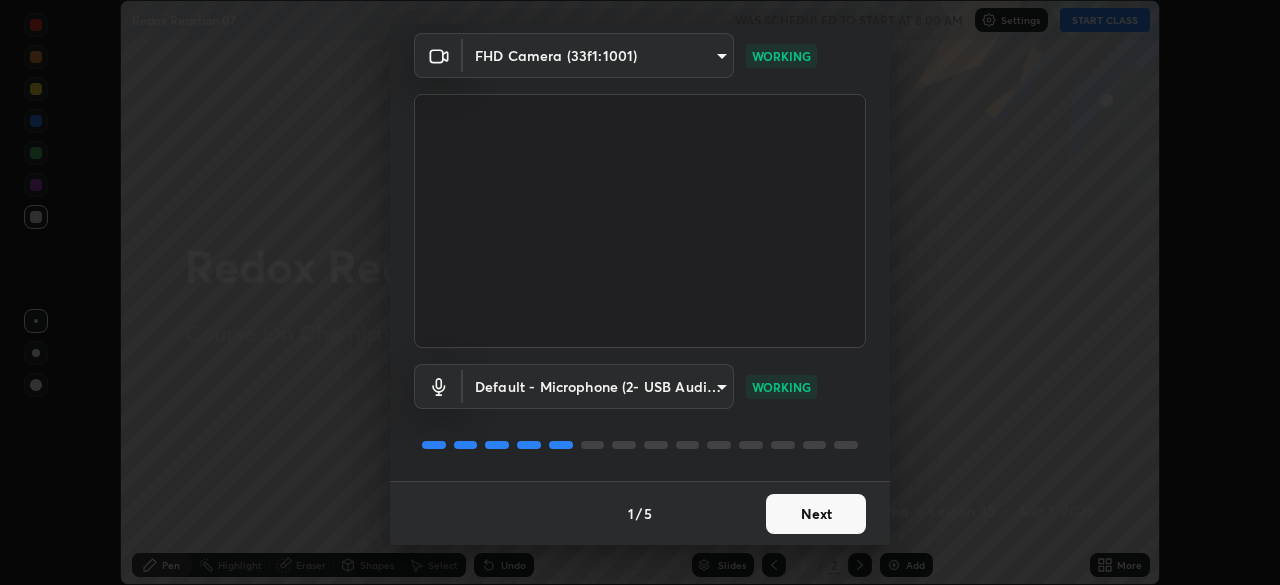 click on "Next" at bounding box center (816, 514) 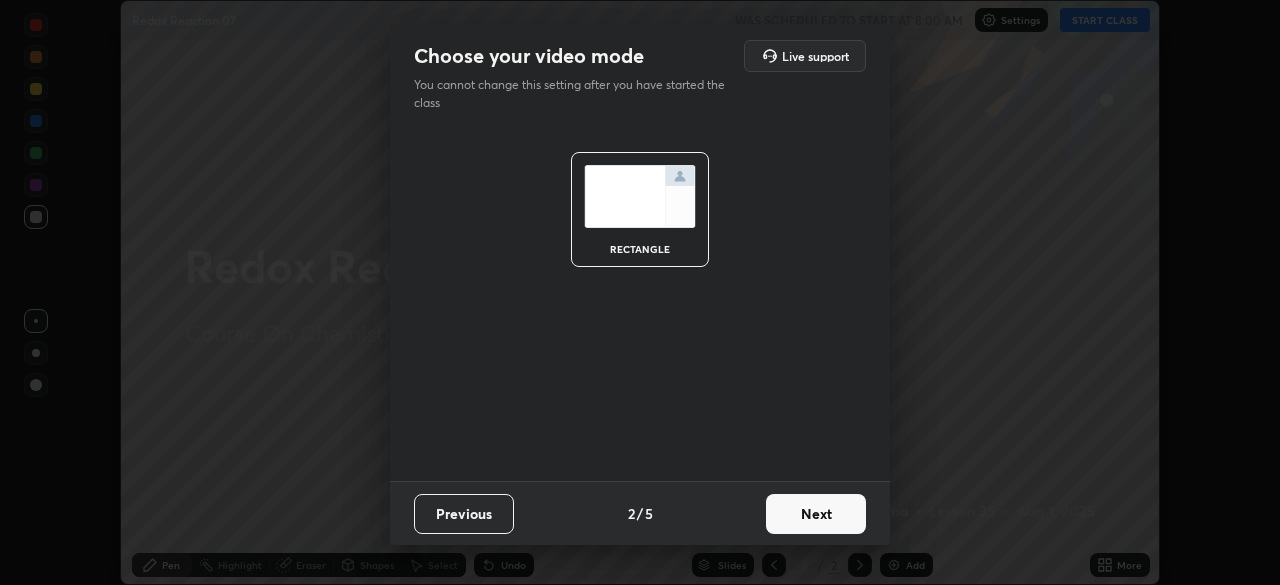 scroll, scrollTop: 0, scrollLeft: 0, axis: both 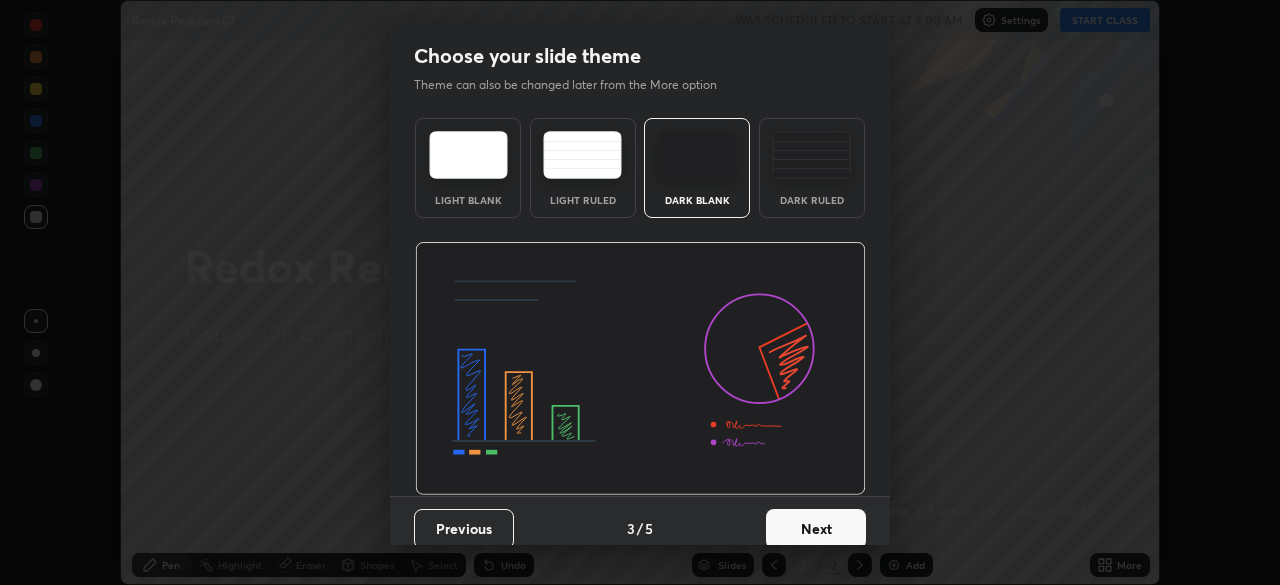 click on "Next" at bounding box center [816, 529] 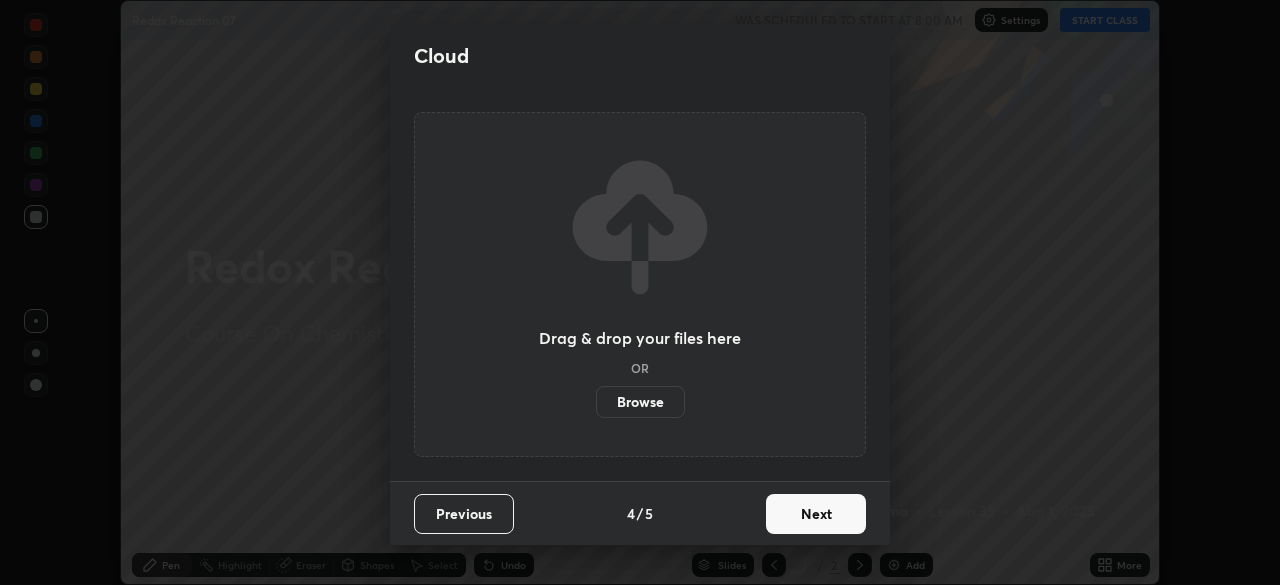 click on "Next" at bounding box center [816, 514] 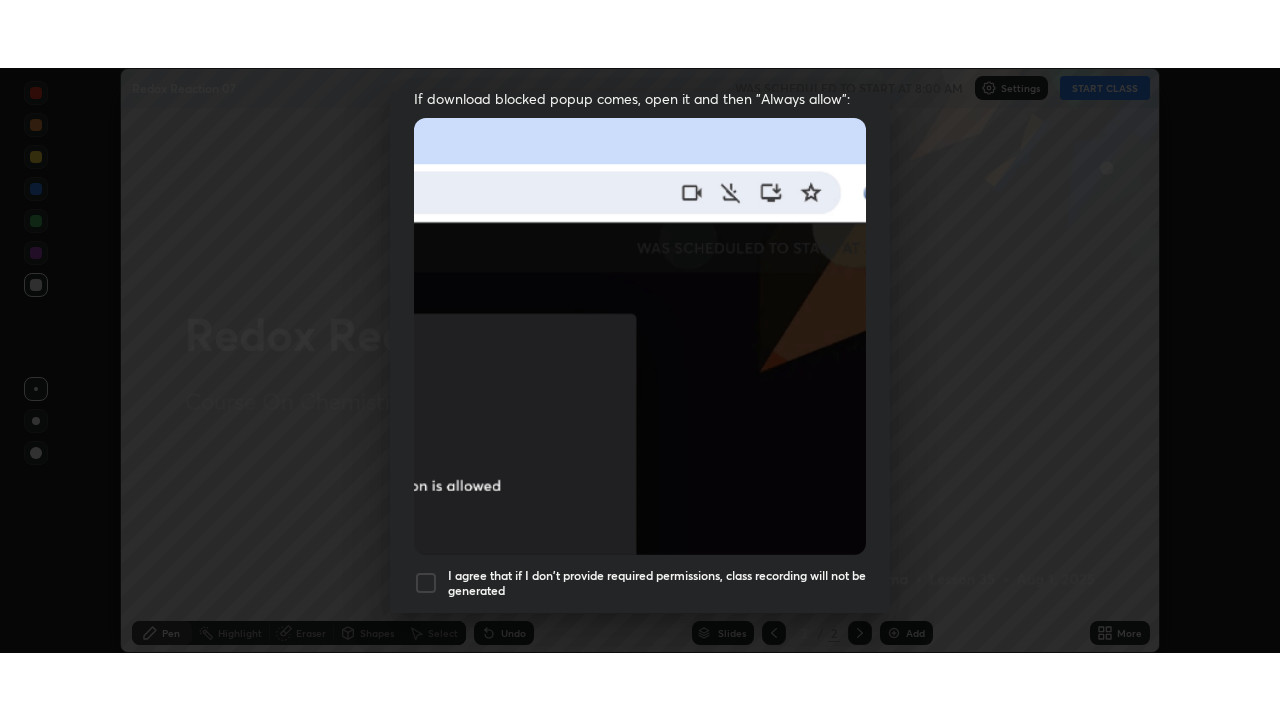 scroll, scrollTop: 479, scrollLeft: 0, axis: vertical 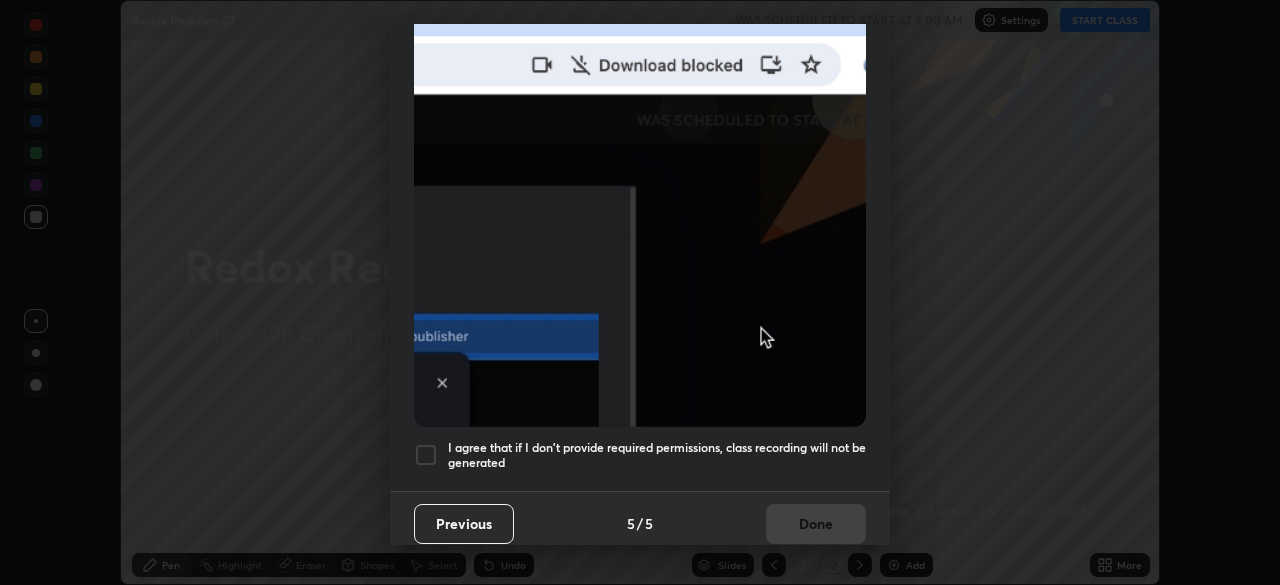 click on "I agree that if I don't provide required permissions, class recording will not be generated" at bounding box center (657, 455) 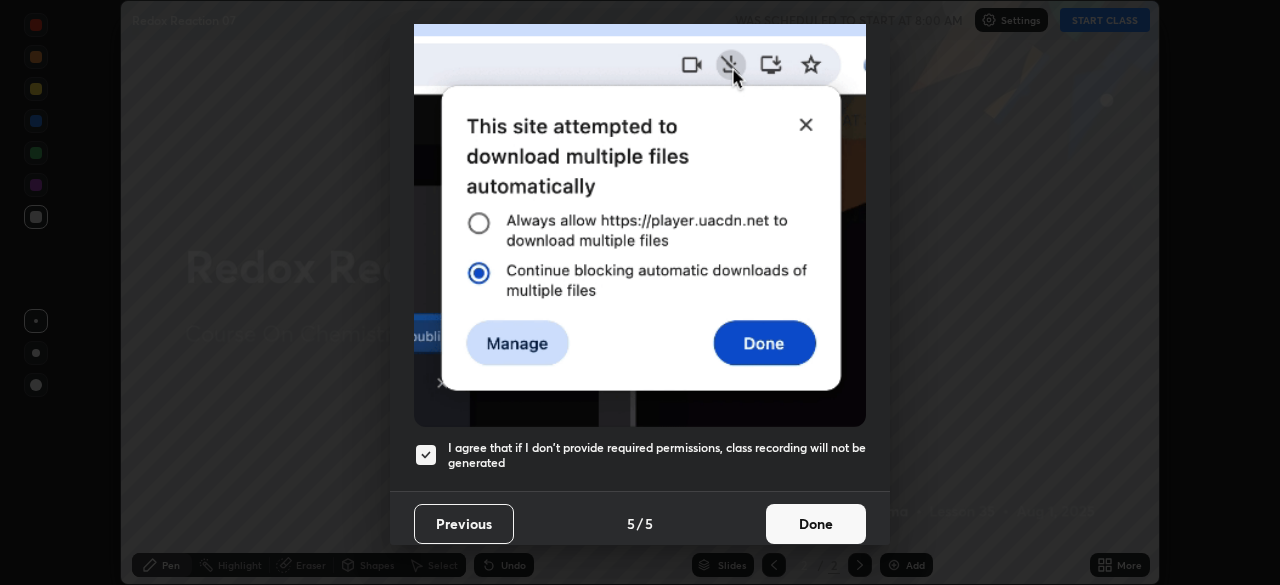 click on "Done" at bounding box center [816, 524] 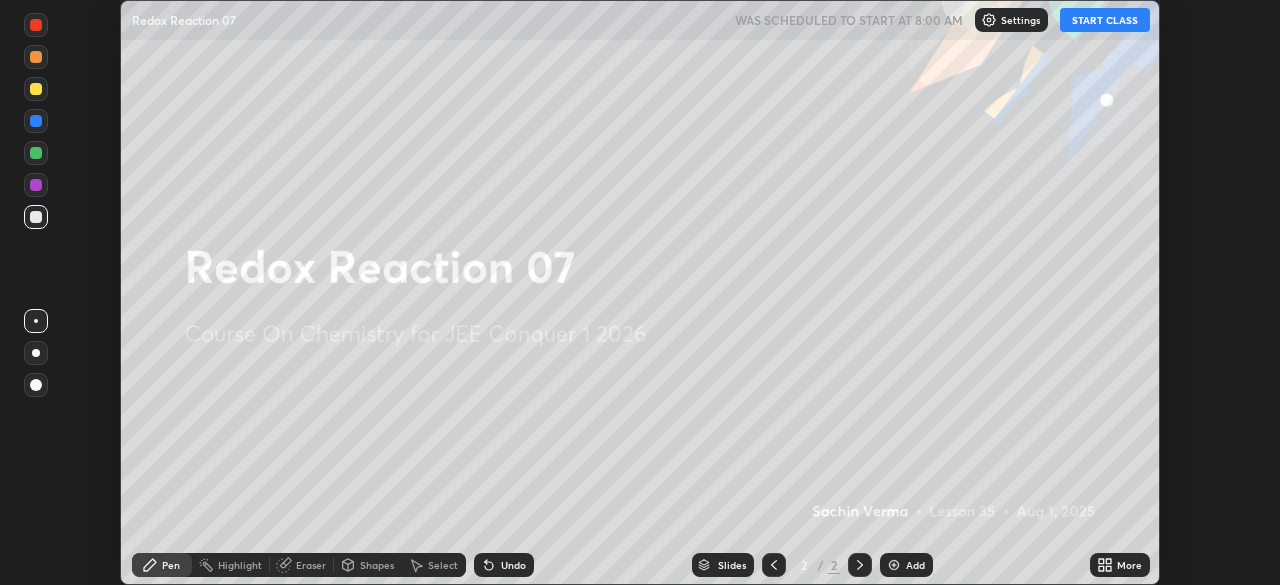 click 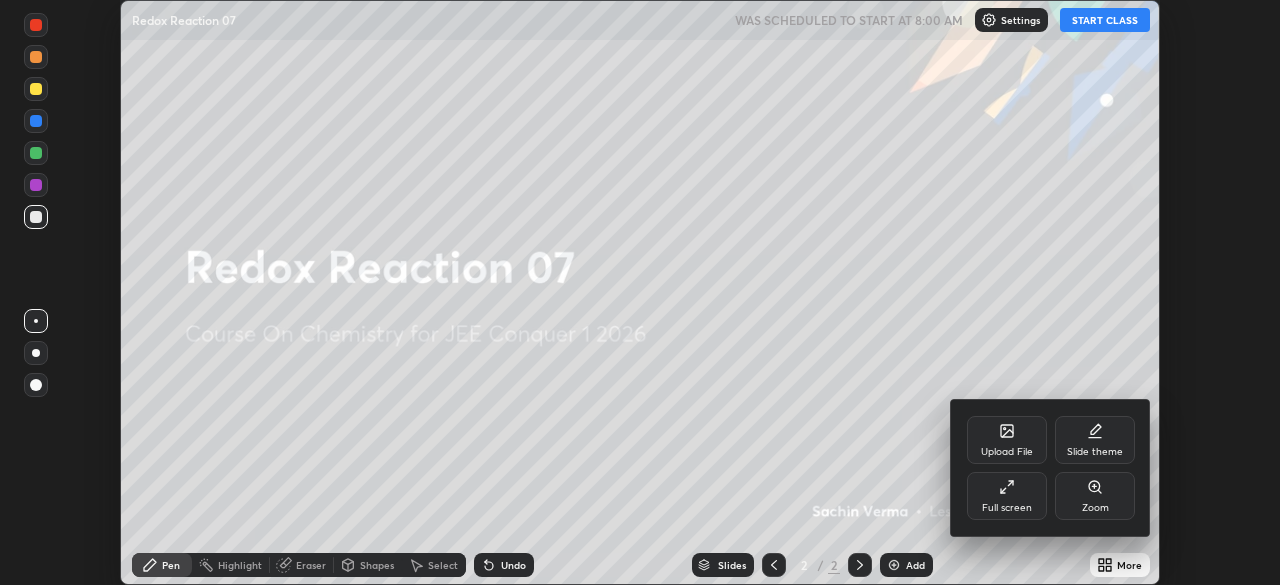 click on "Full screen" at bounding box center (1007, 496) 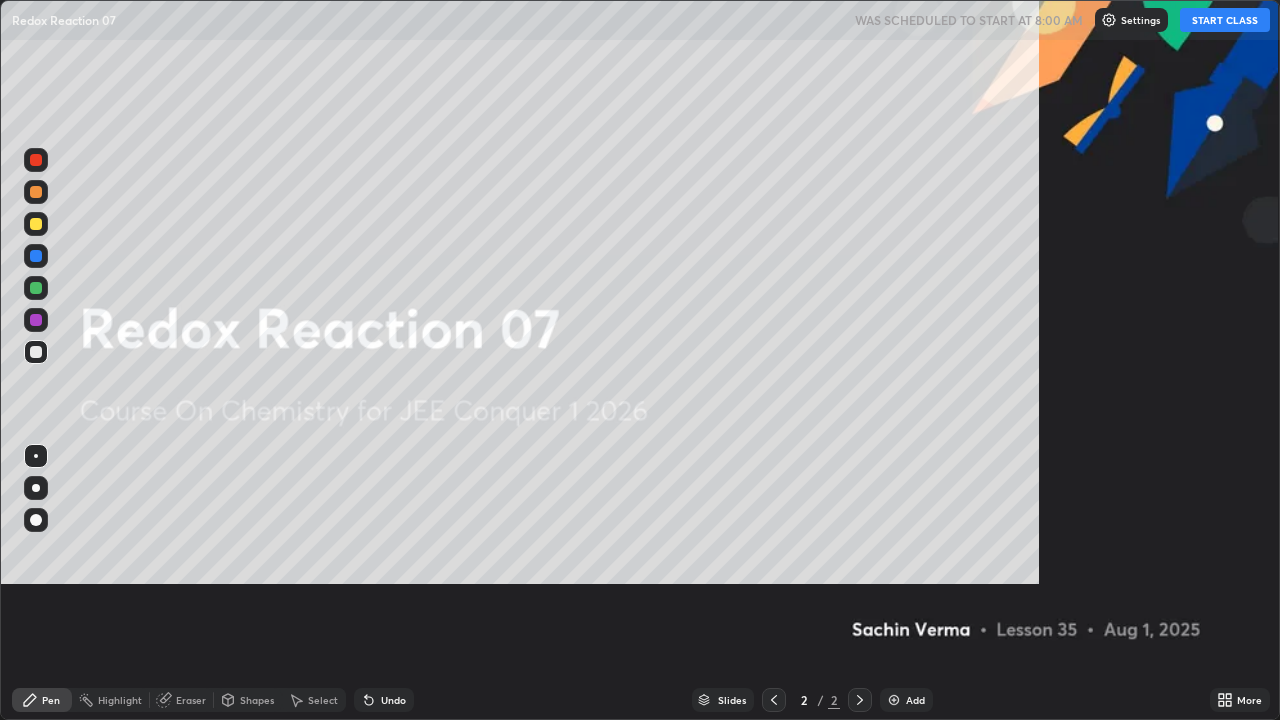 scroll, scrollTop: 99280, scrollLeft: 98720, axis: both 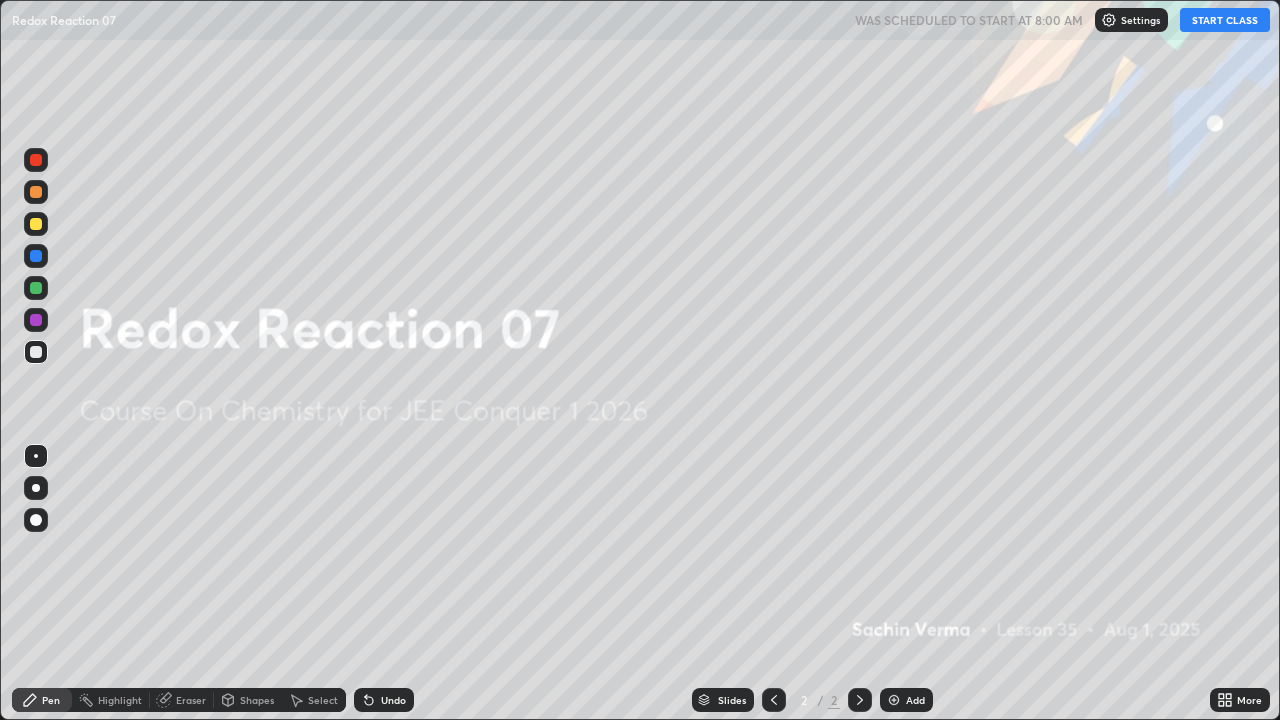 click on "Add" at bounding box center [915, 700] 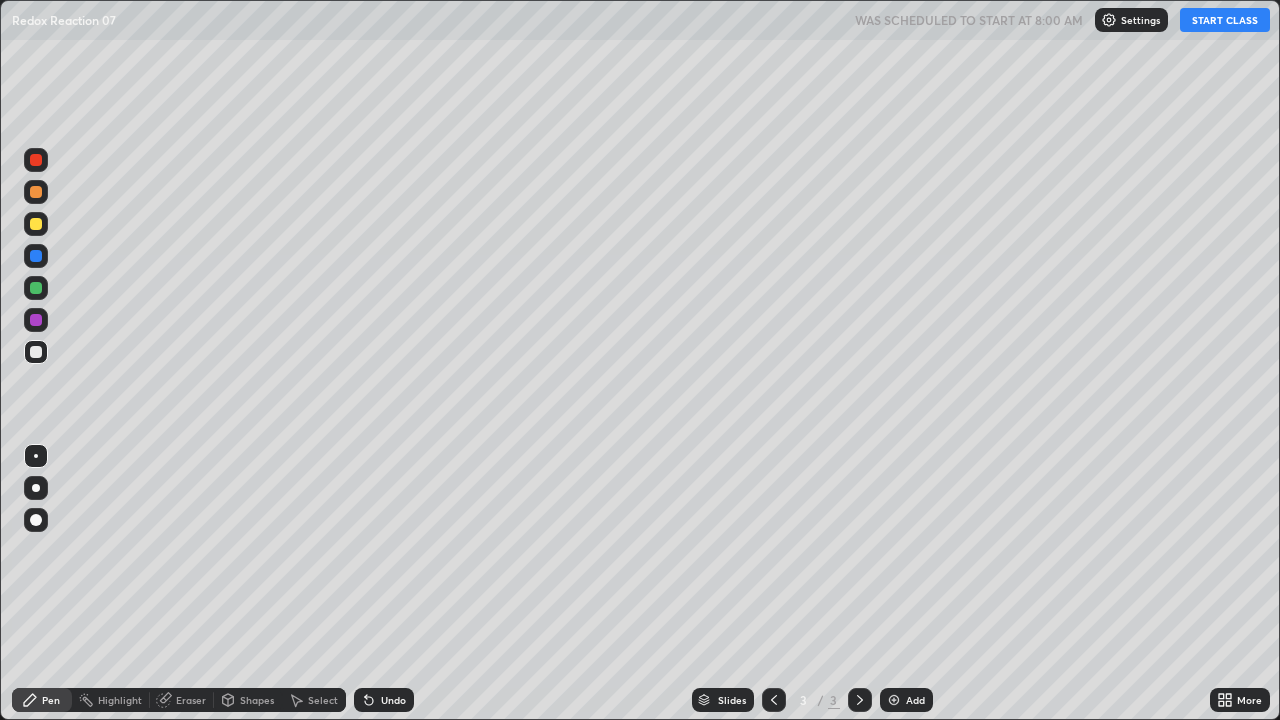 click on "START CLASS" at bounding box center [1225, 20] 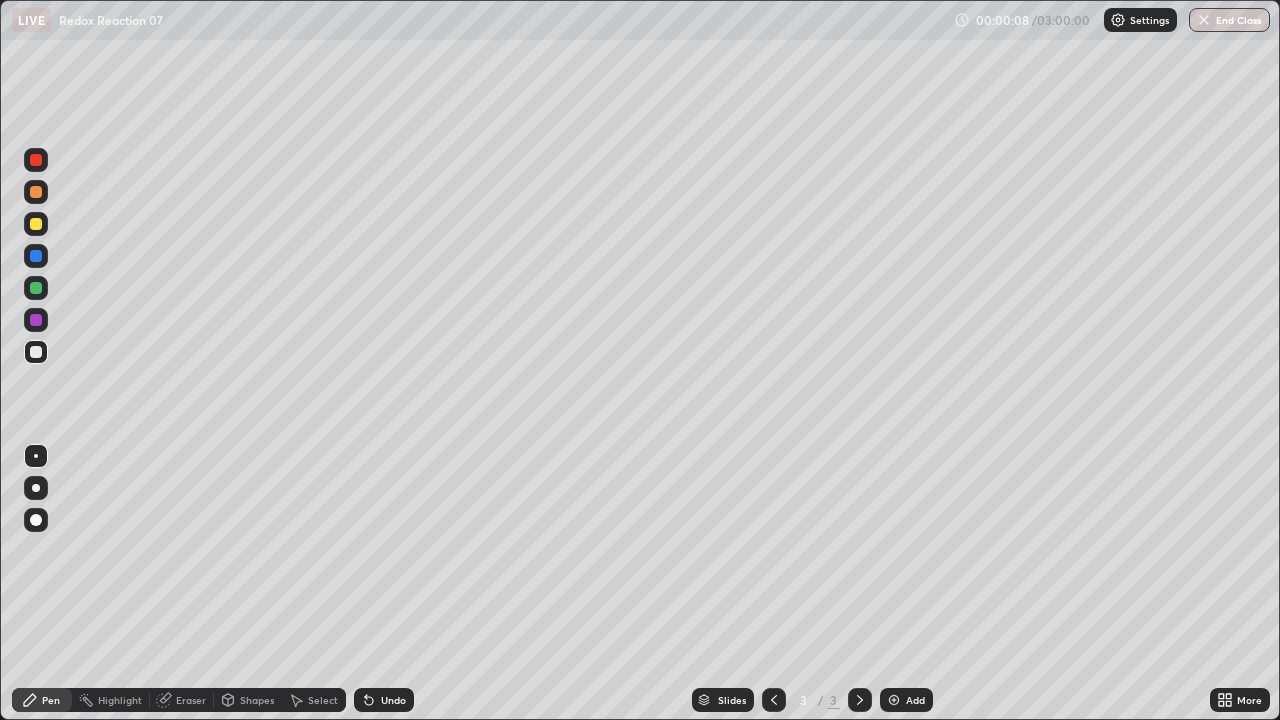 click at bounding box center [36, 224] 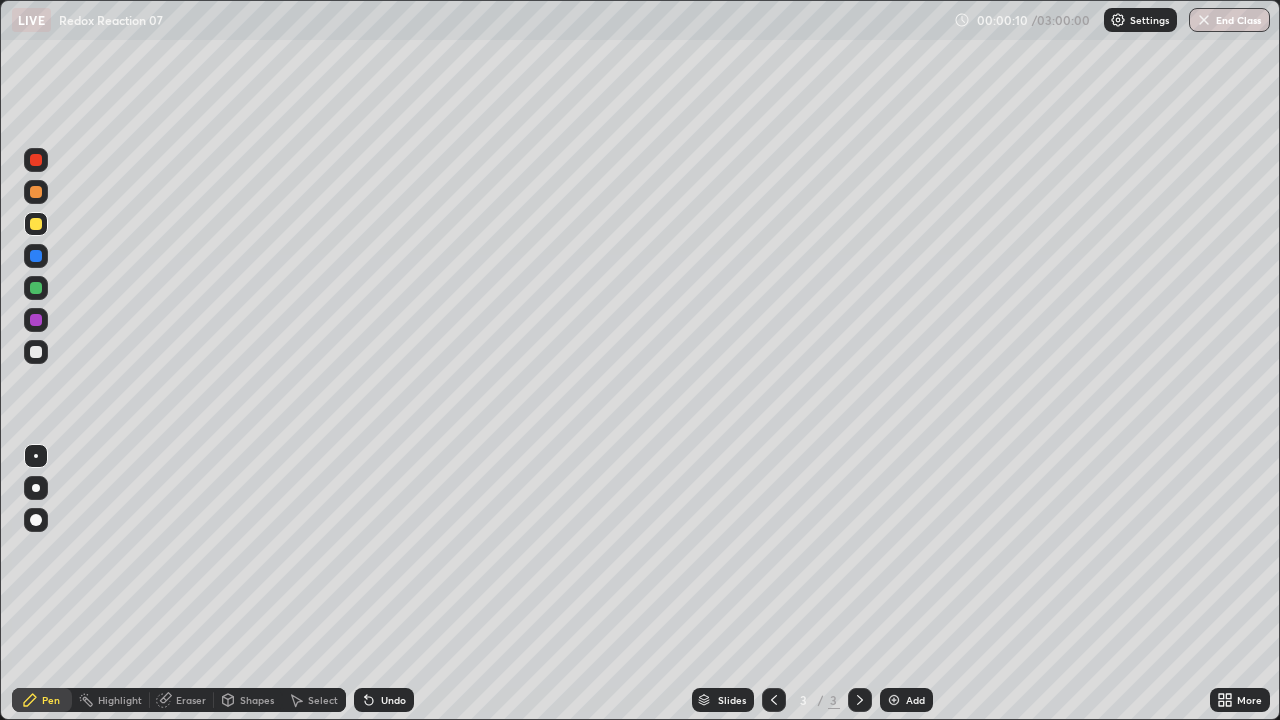 click at bounding box center (36, 488) 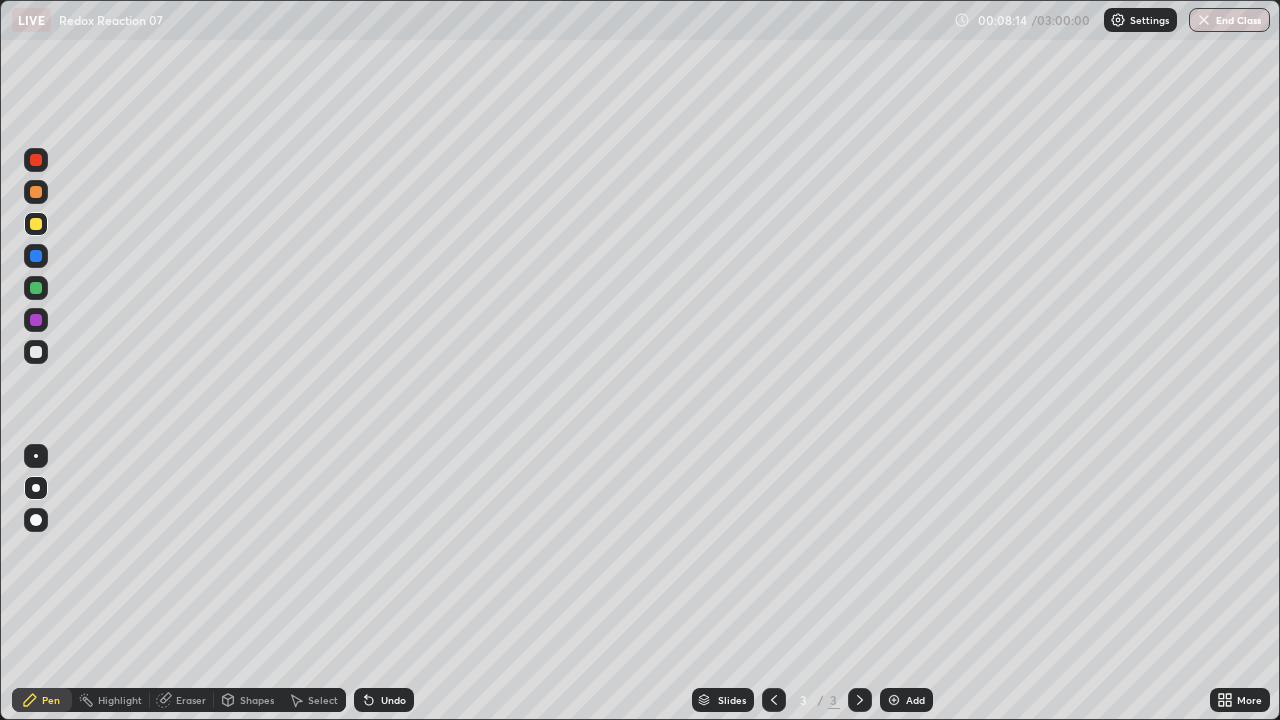 click on "Undo" at bounding box center [393, 700] 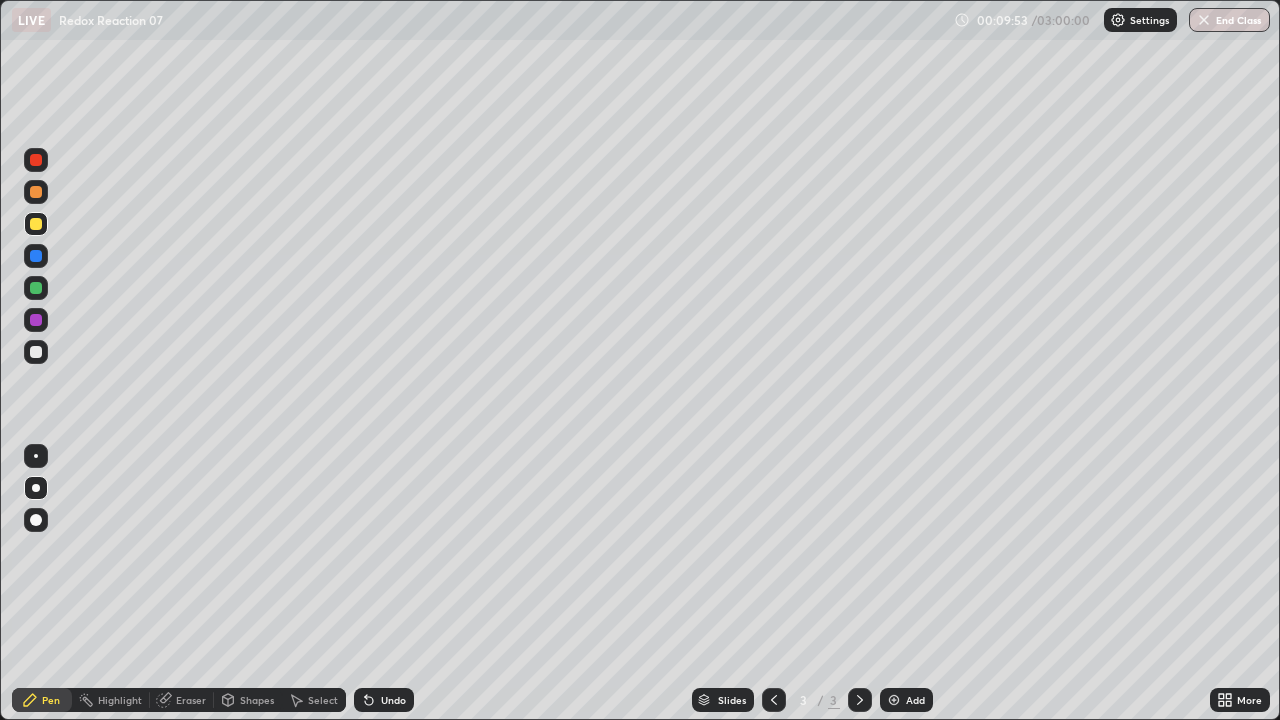 click on "Add" at bounding box center [906, 700] 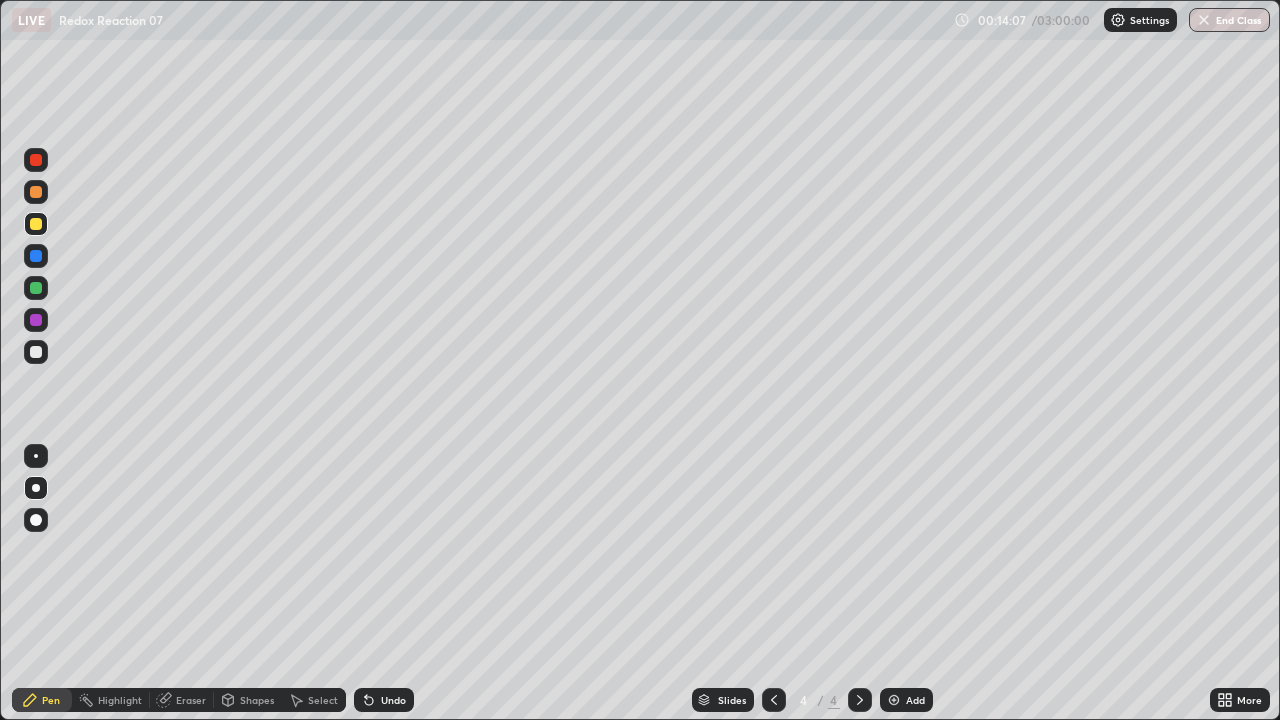 click at bounding box center [36, 288] 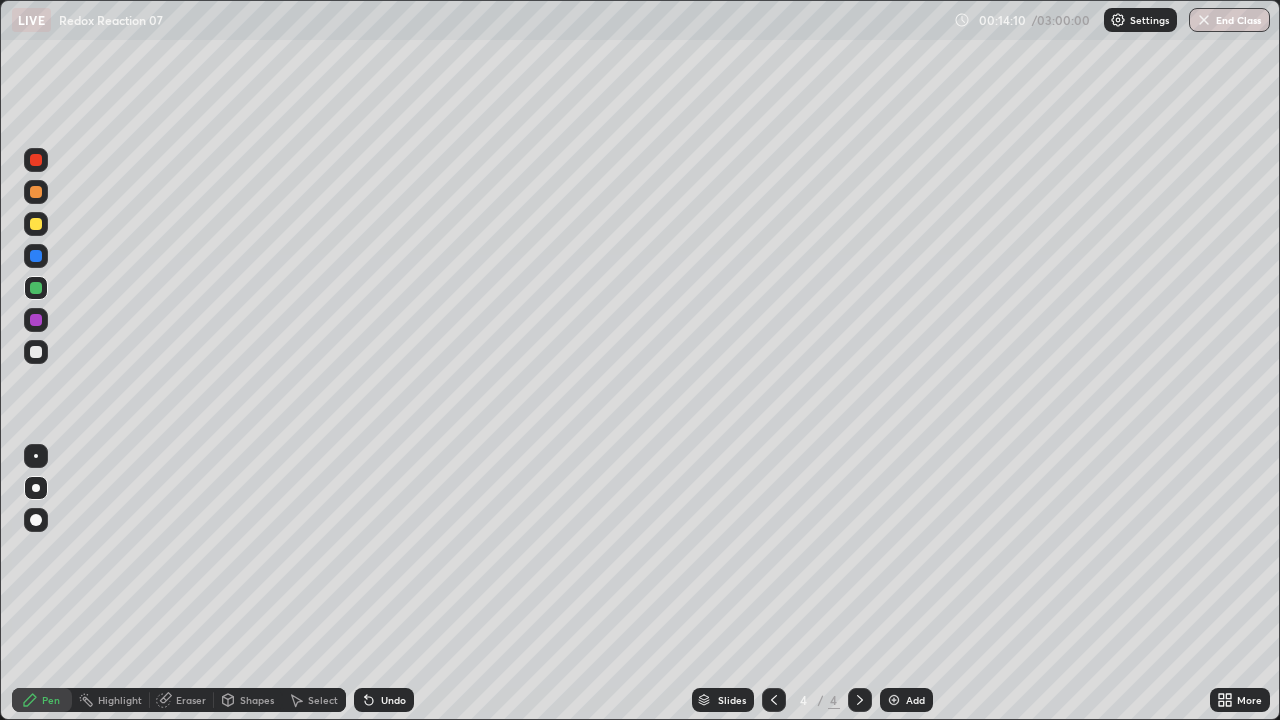 click on "Eraser" at bounding box center (191, 700) 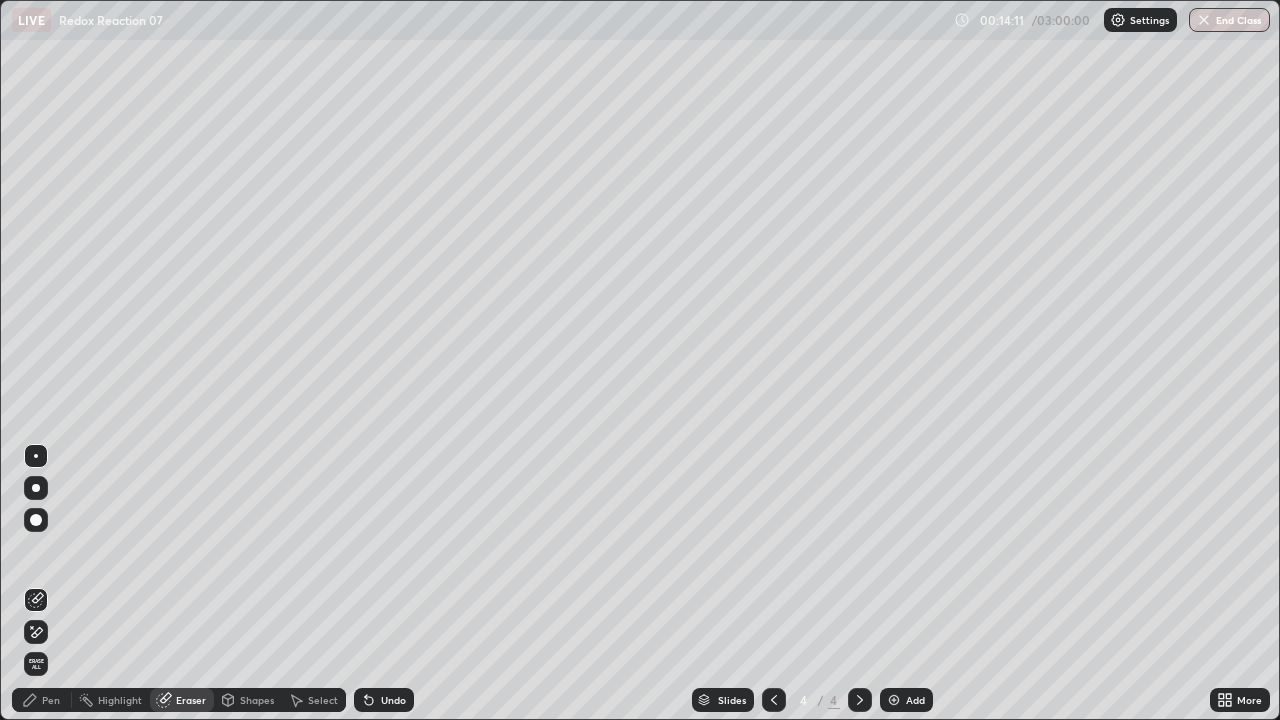 click on "Pen" at bounding box center (51, 700) 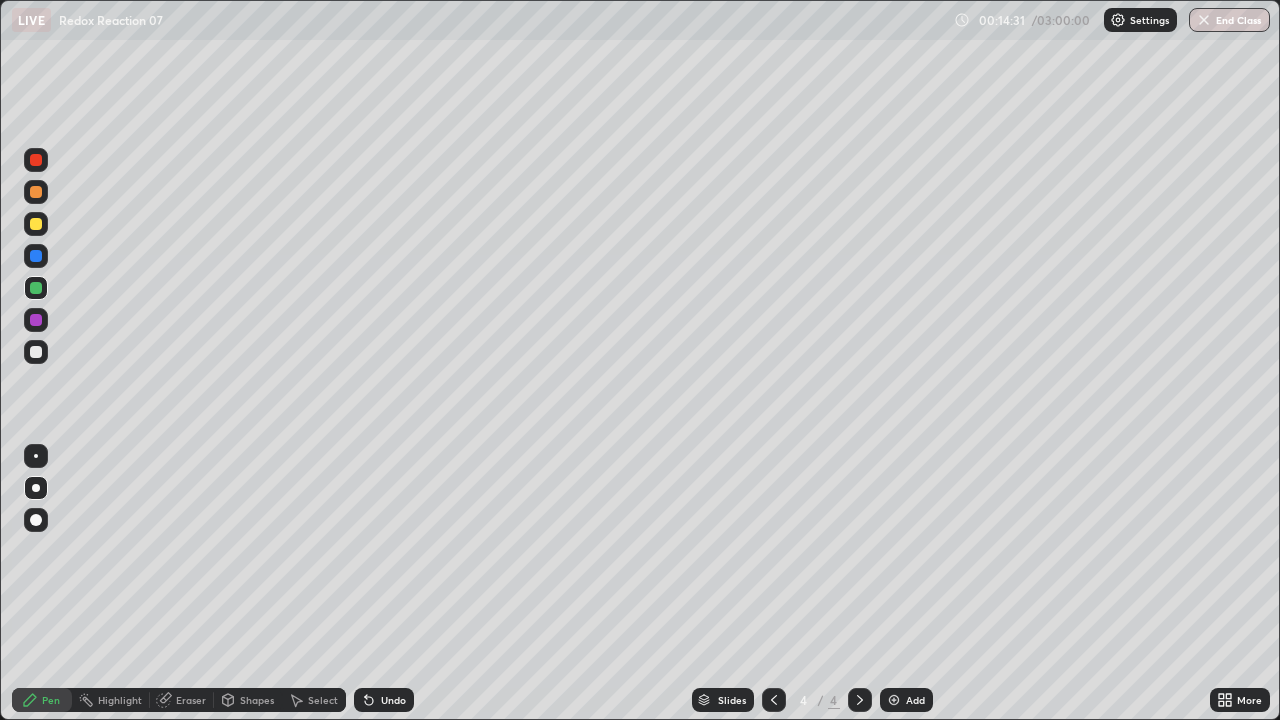 click at bounding box center [36, 352] 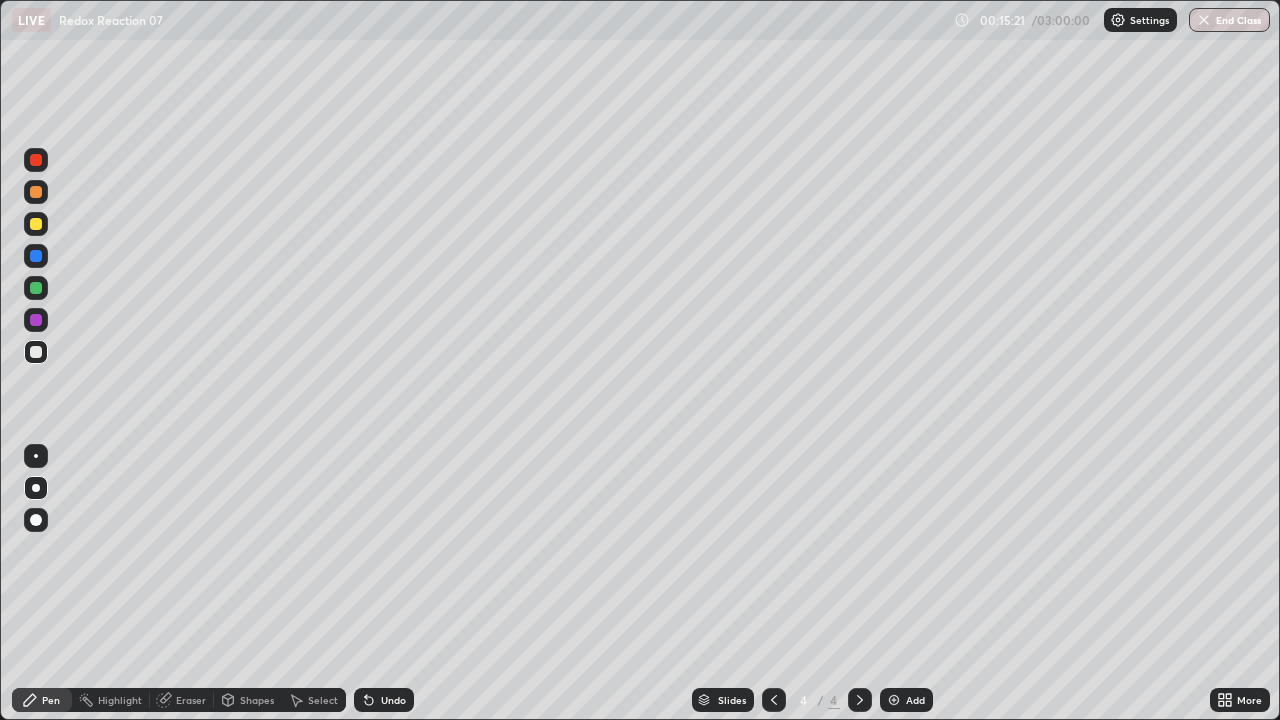 click on "Eraser" at bounding box center (191, 700) 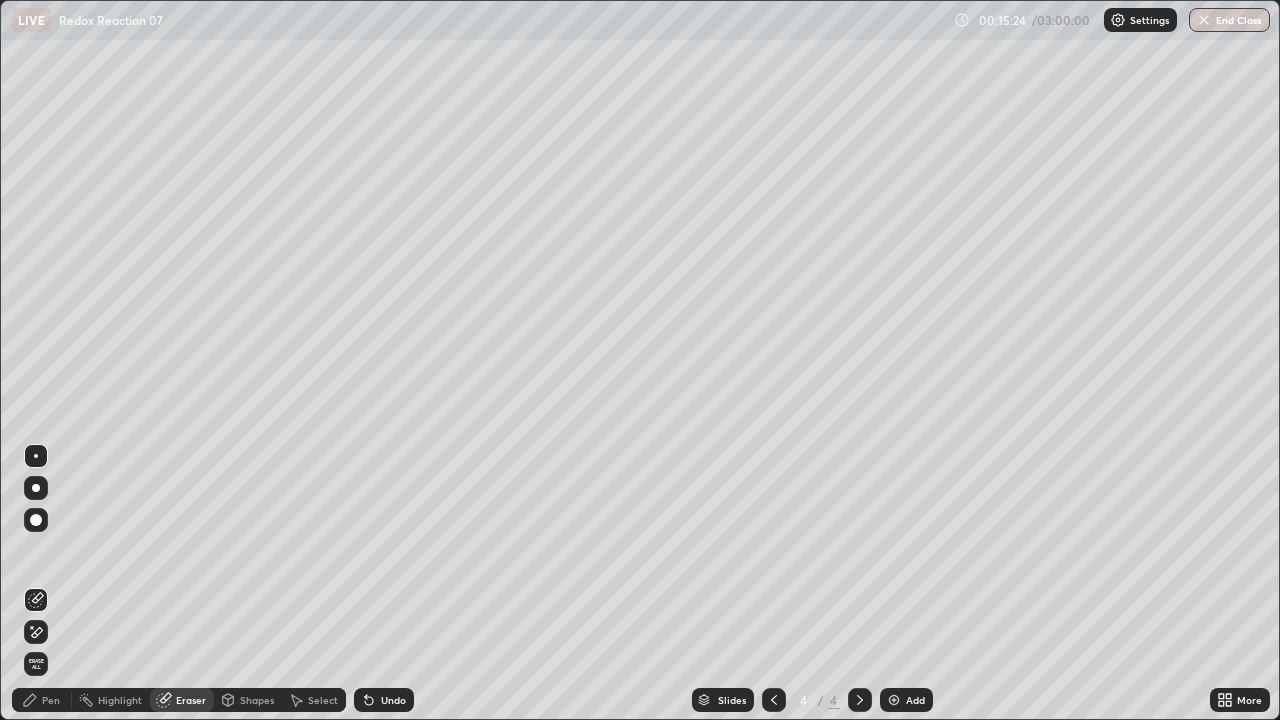 click on "Pen" at bounding box center (51, 700) 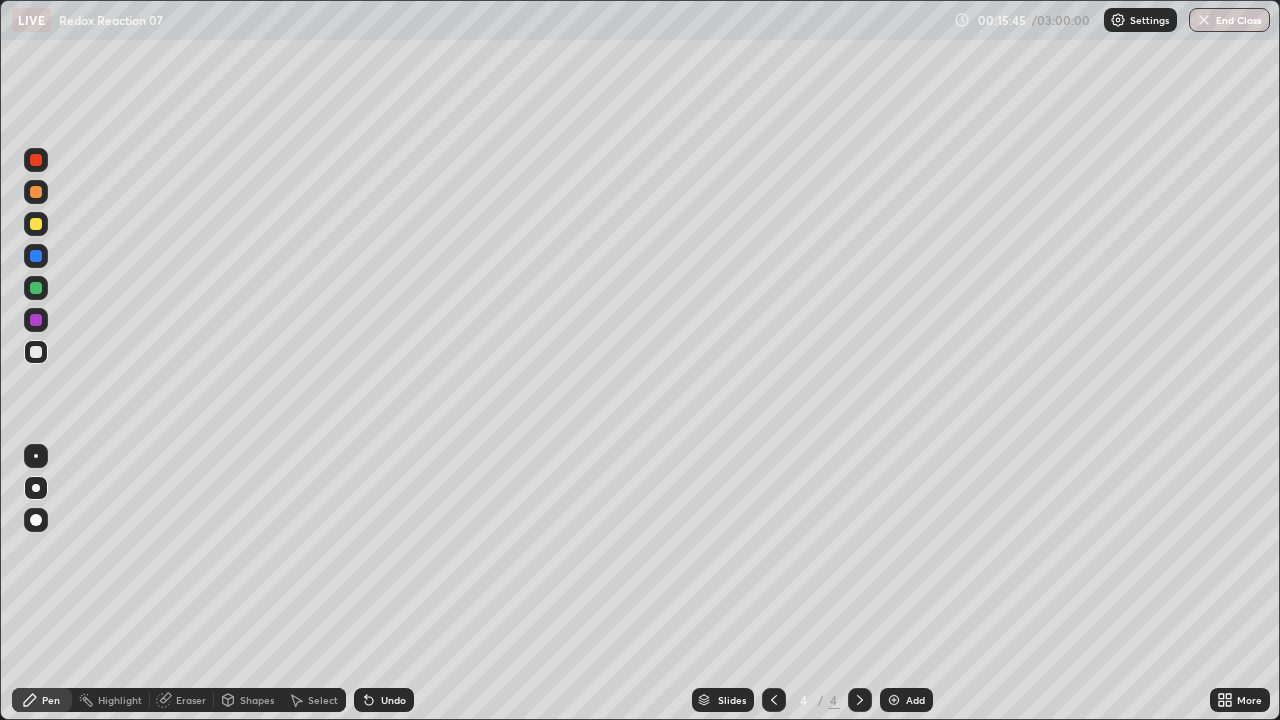 click on "Undo" at bounding box center (393, 700) 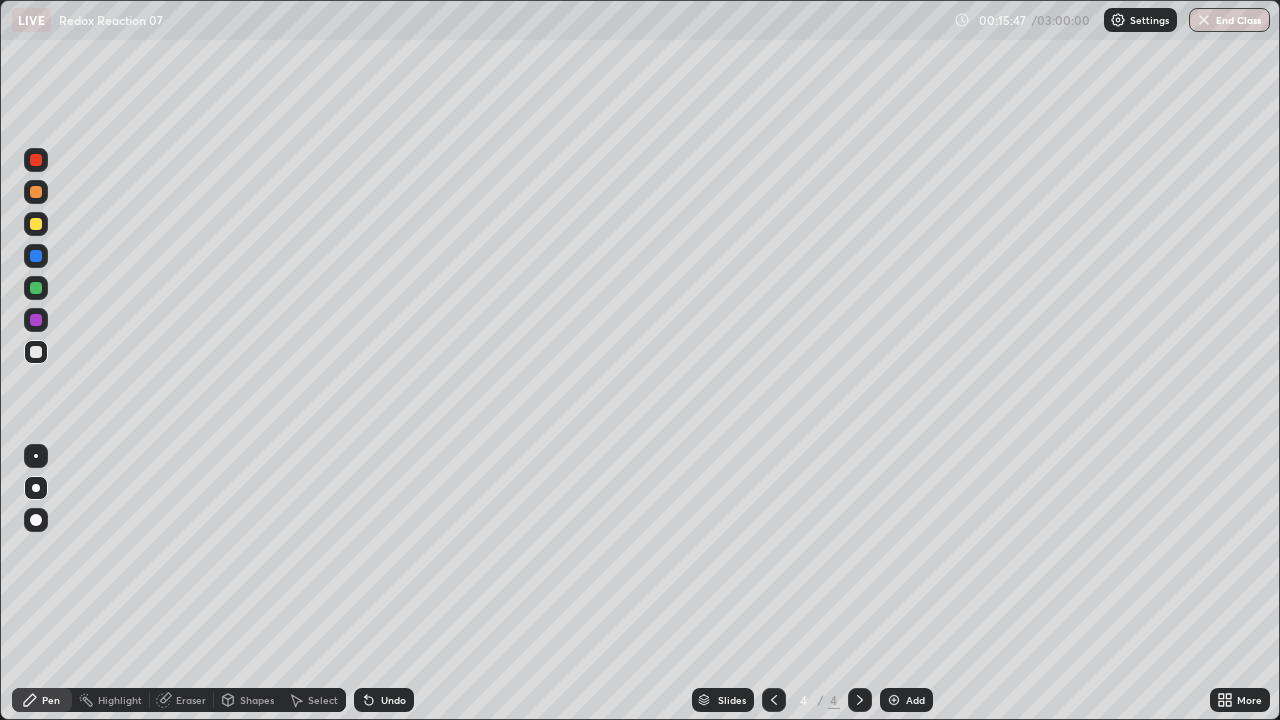 click on "Undo" at bounding box center [384, 700] 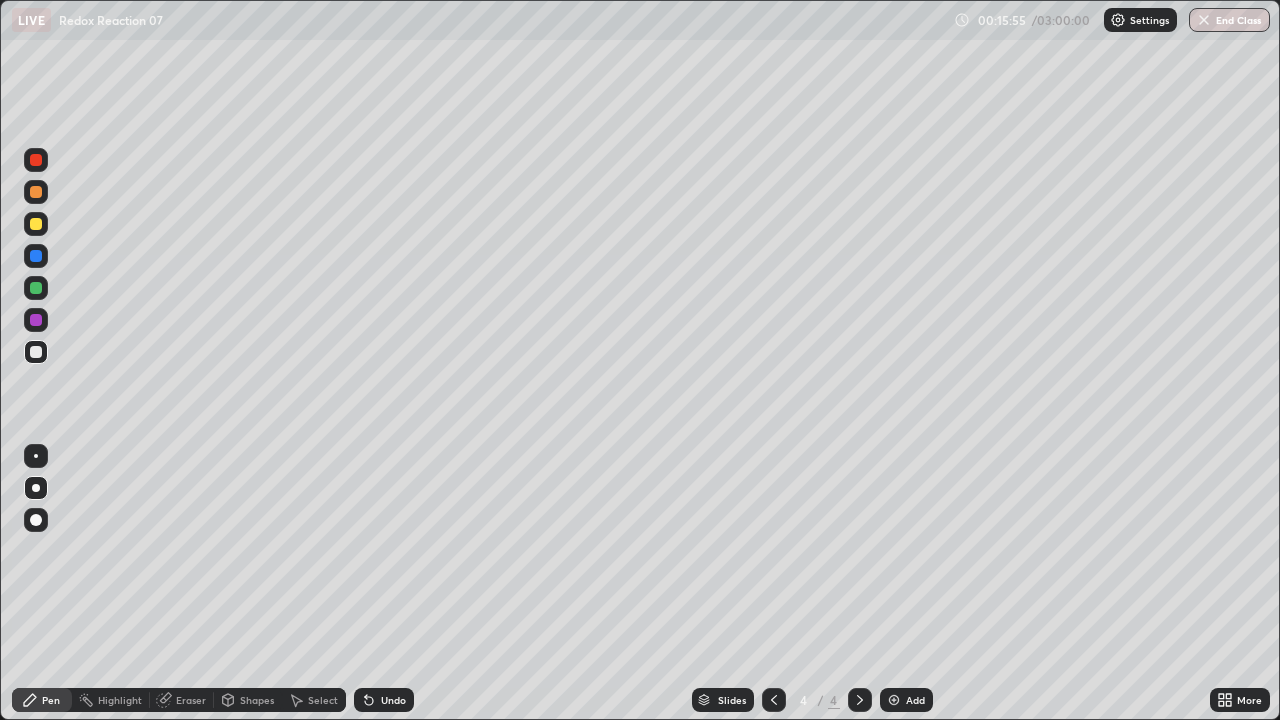 click at bounding box center (36, 288) 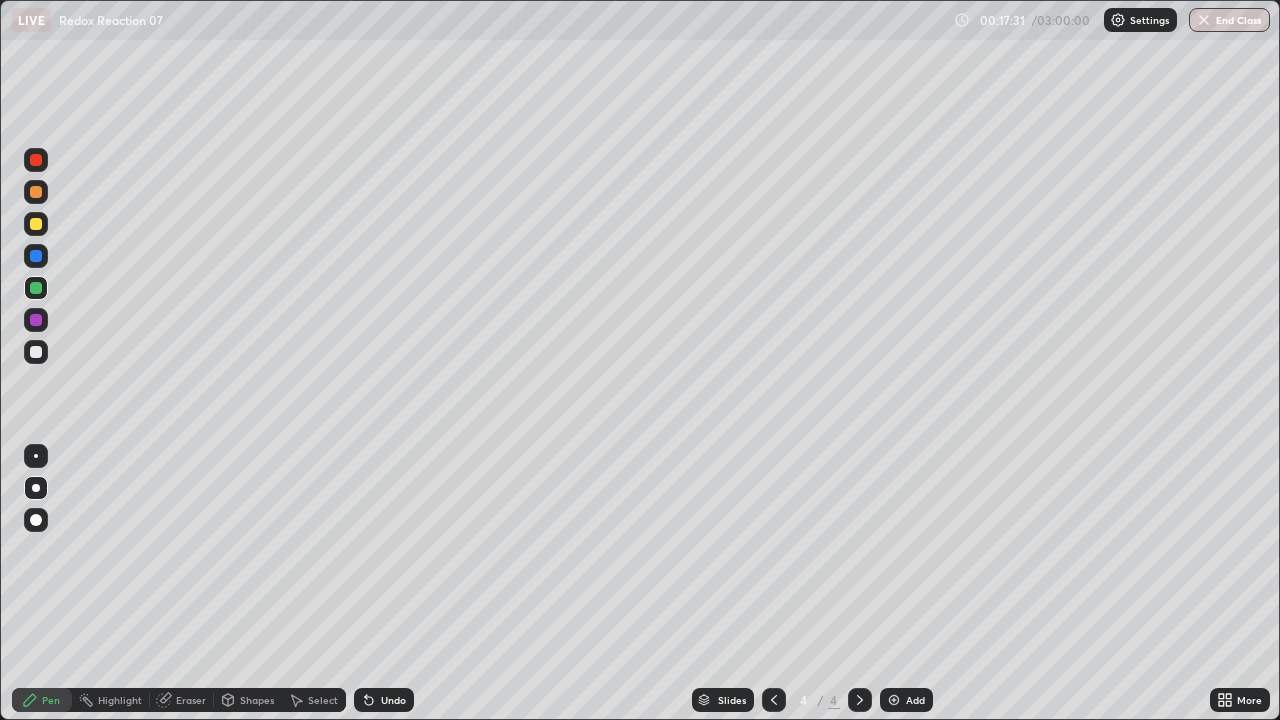 click 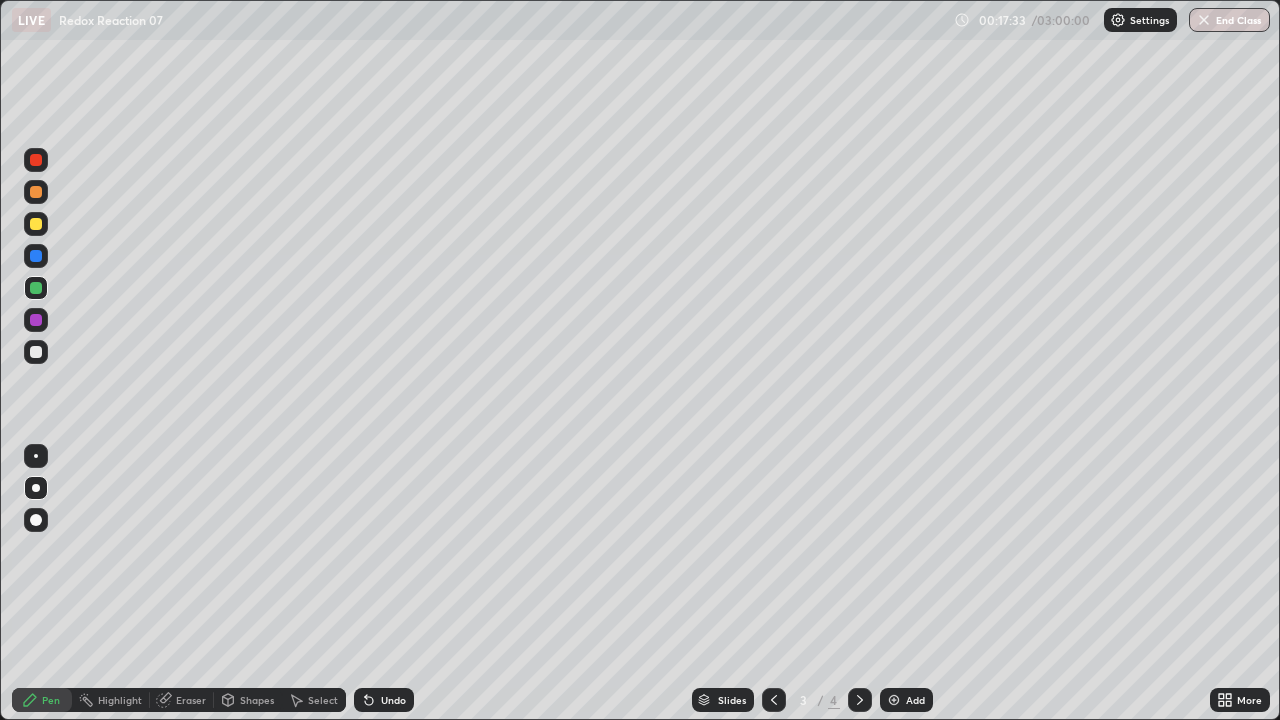 click 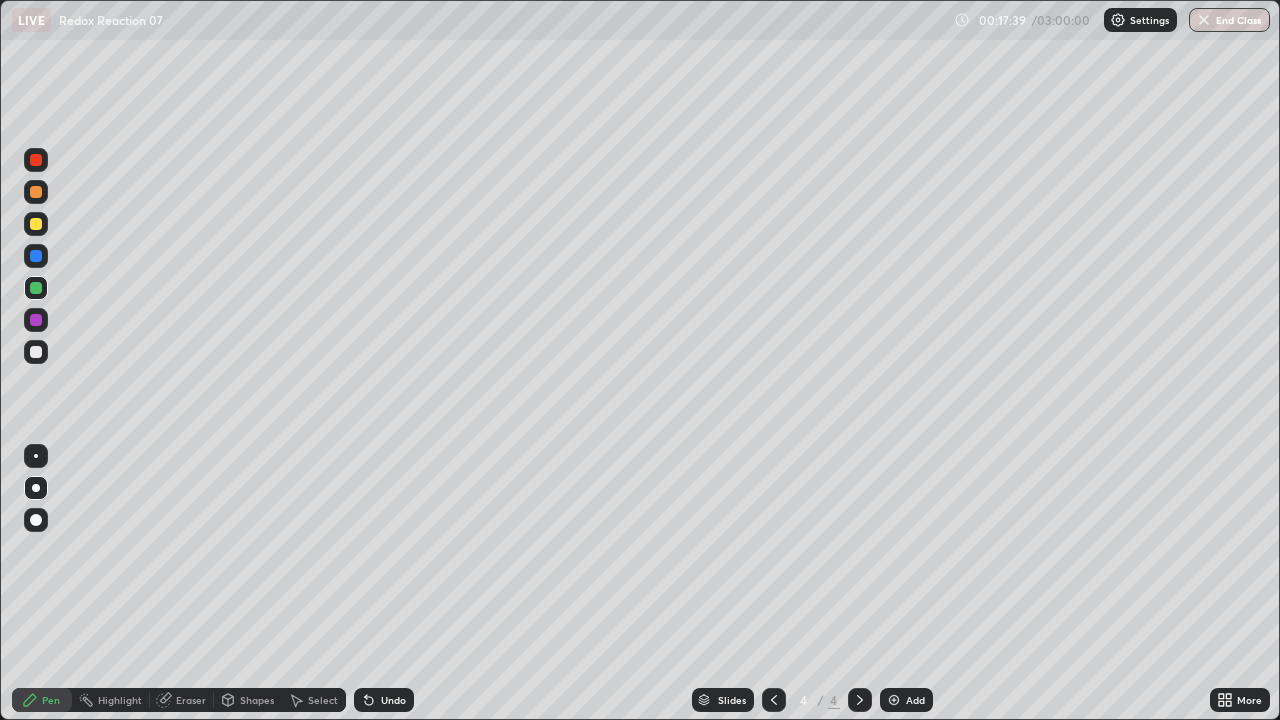 click at bounding box center (894, 700) 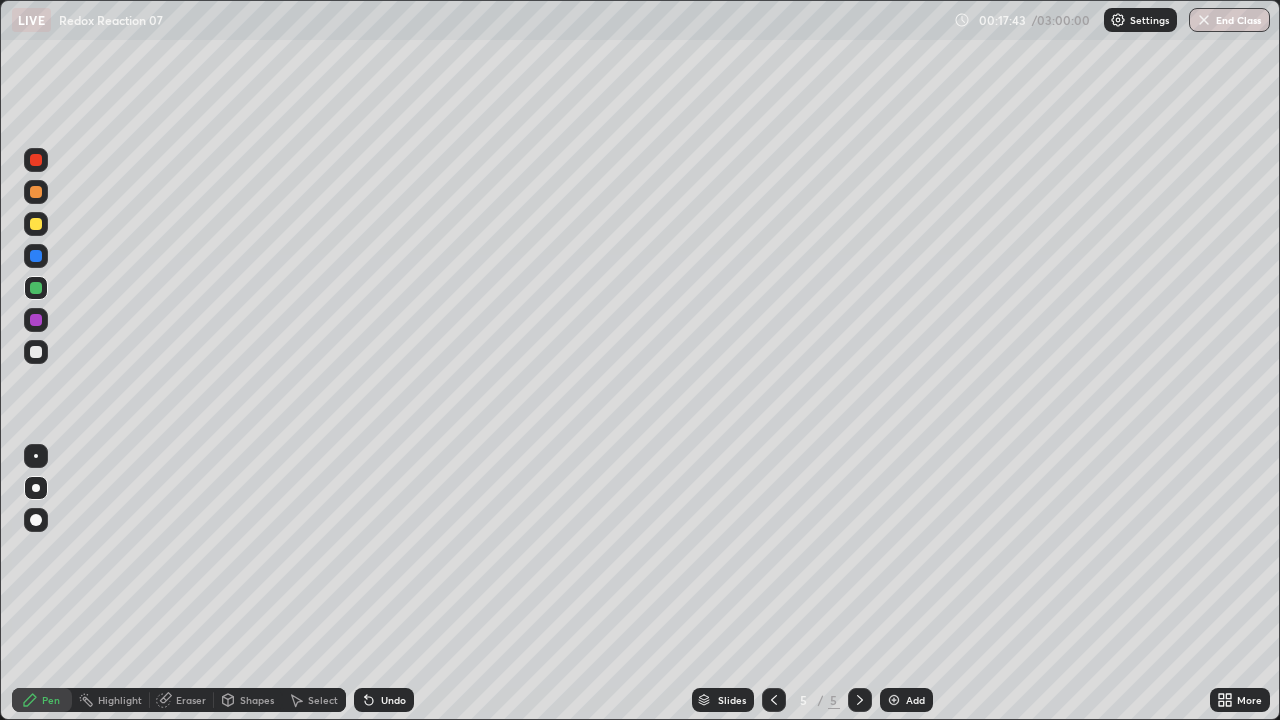 click at bounding box center [36, 224] 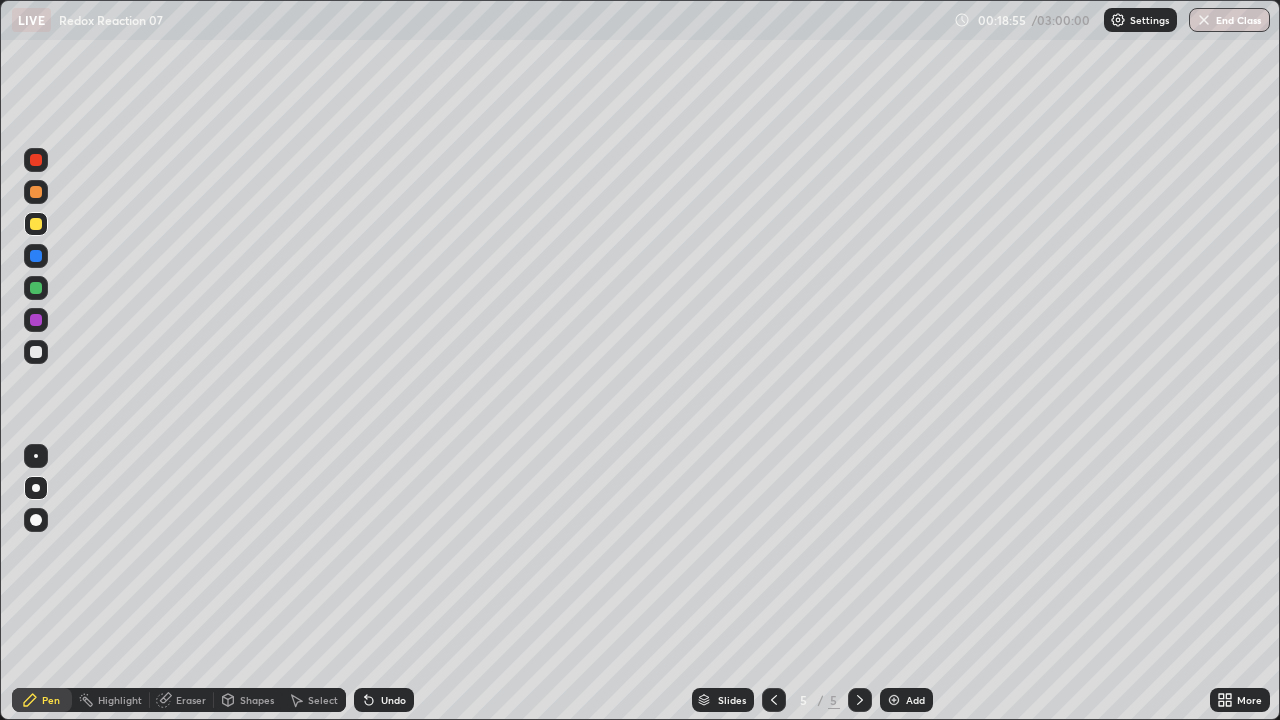 click 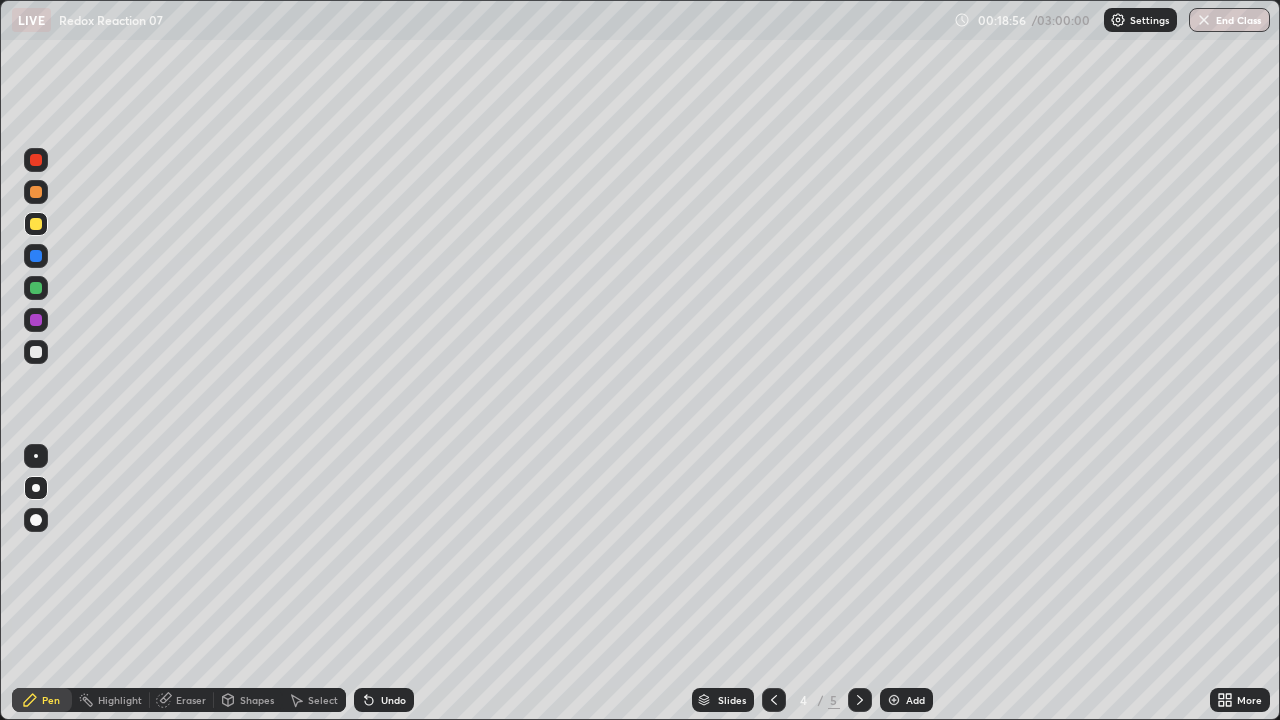 click 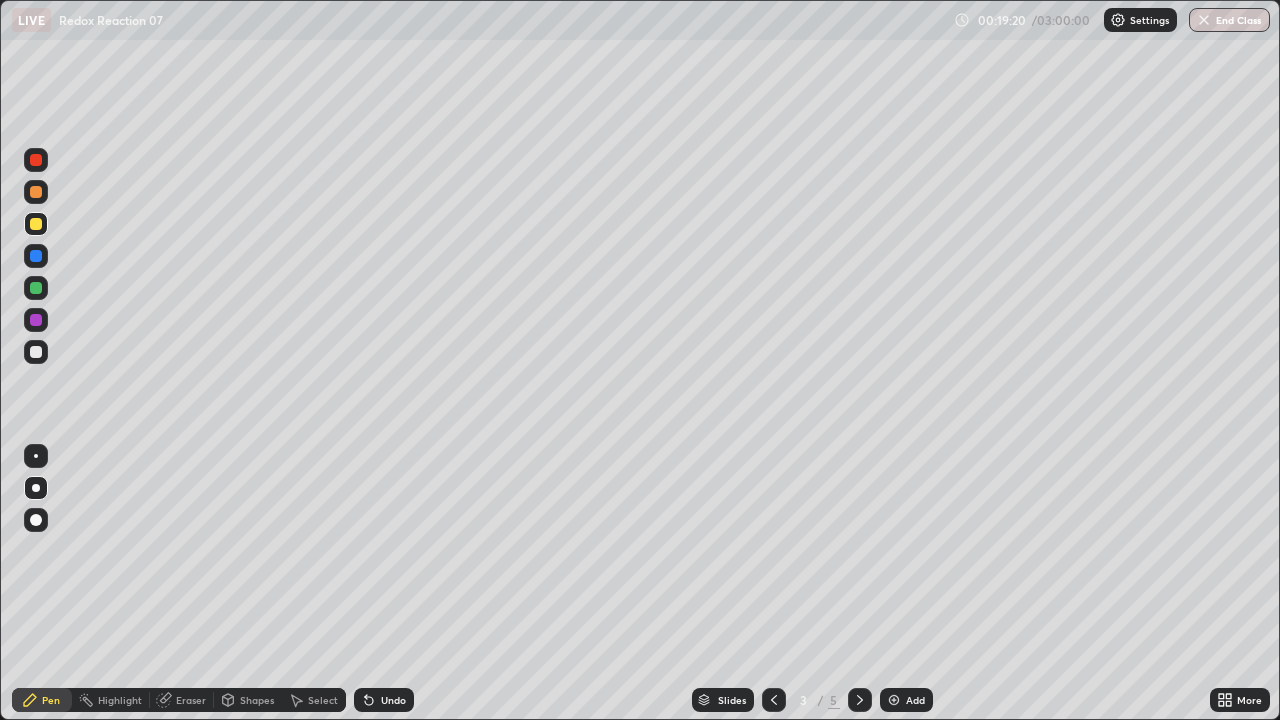 click at bounding box center [860, 700] 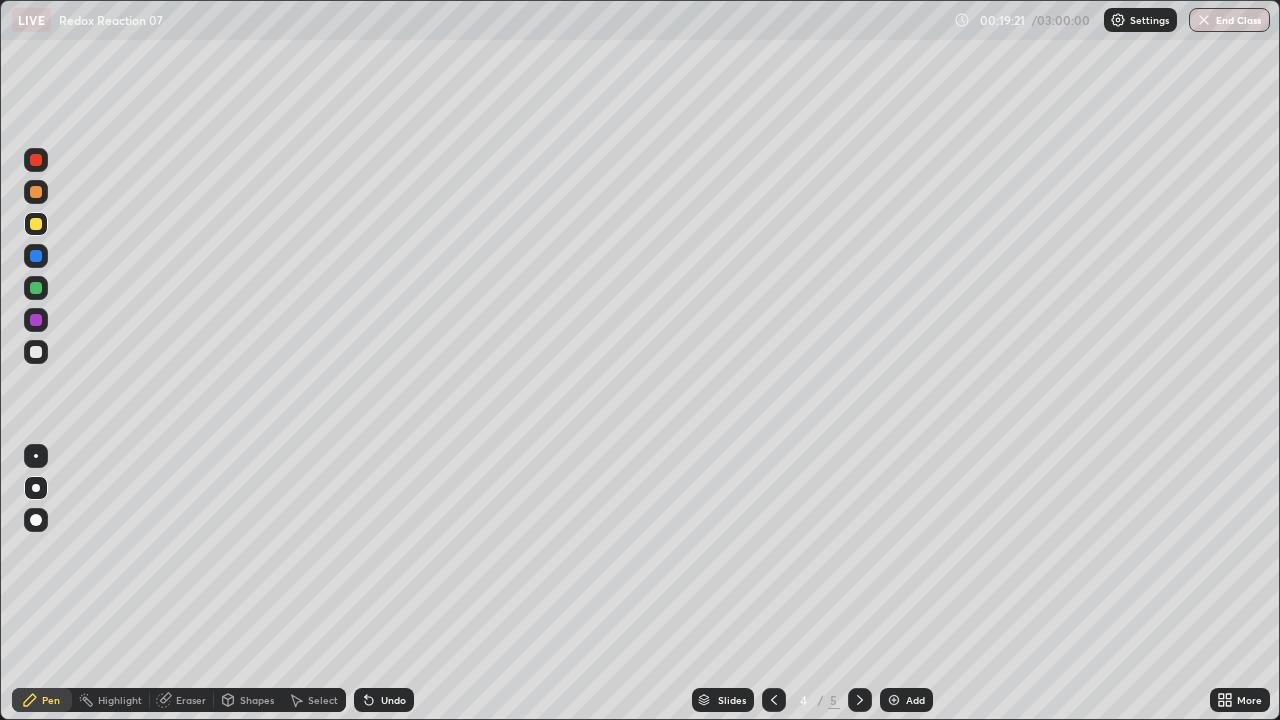 click 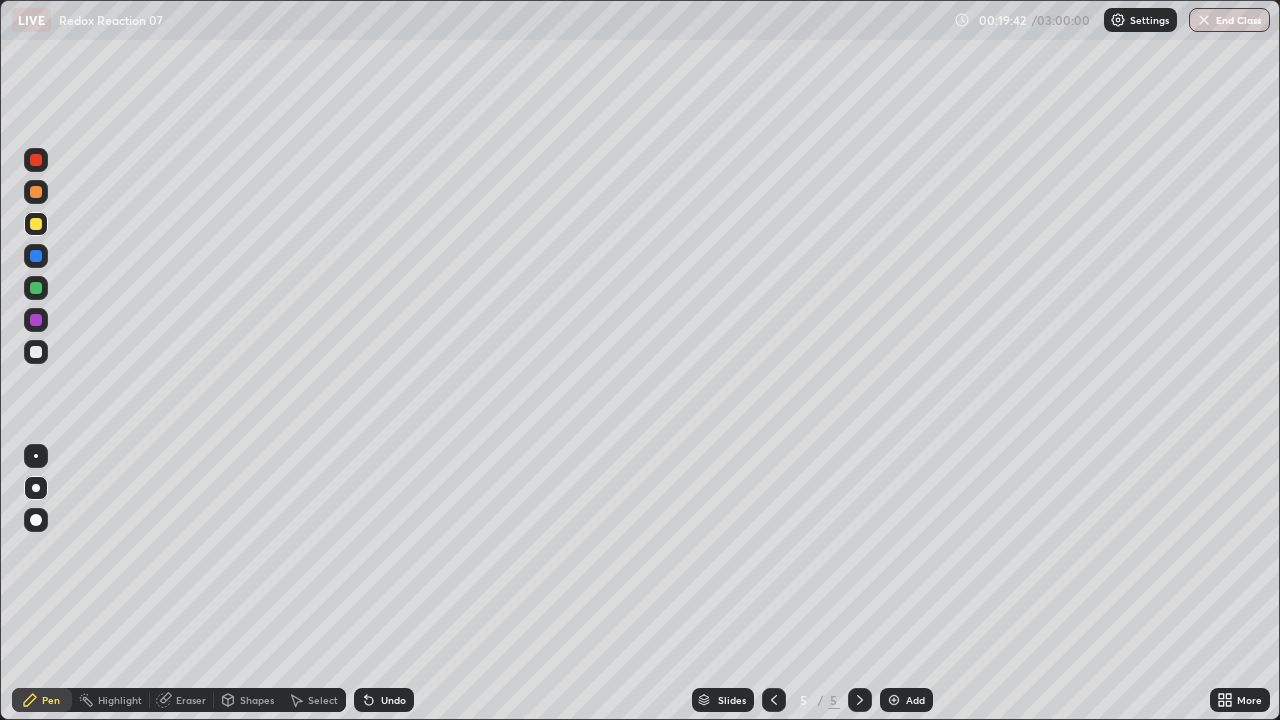 click at bounding box center (36, 288) 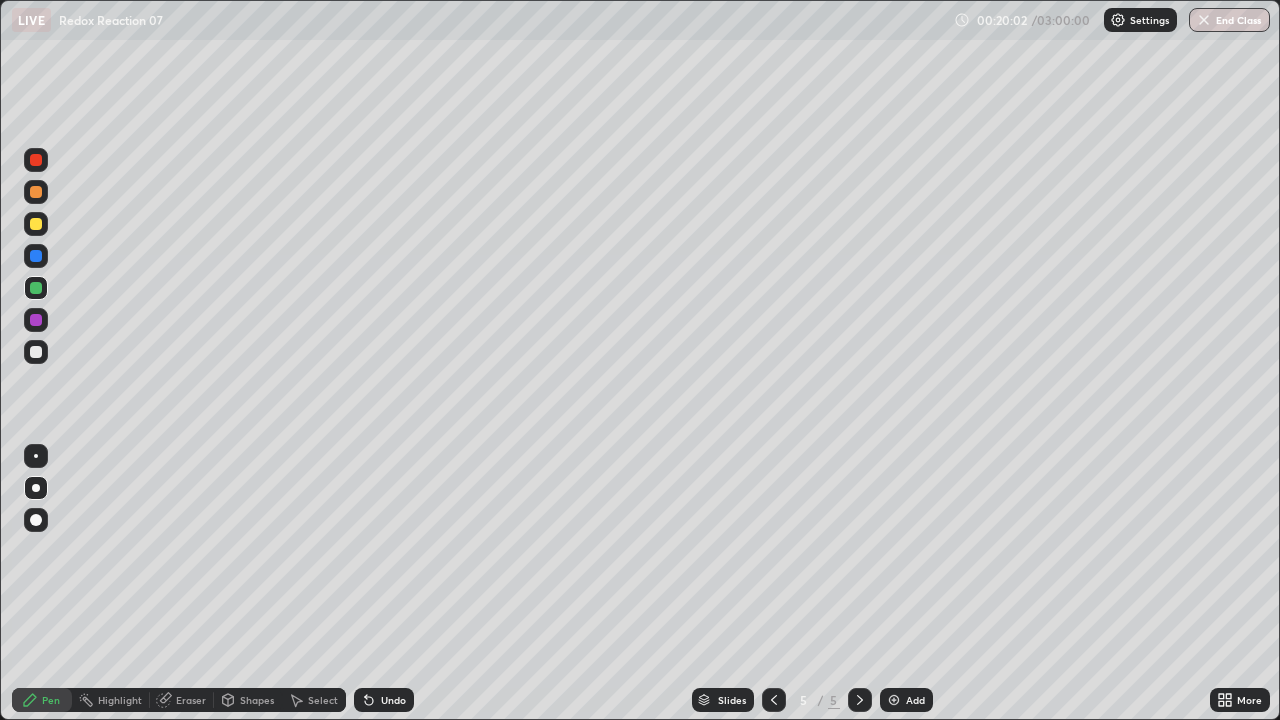 click at bounding box center (36, 224) 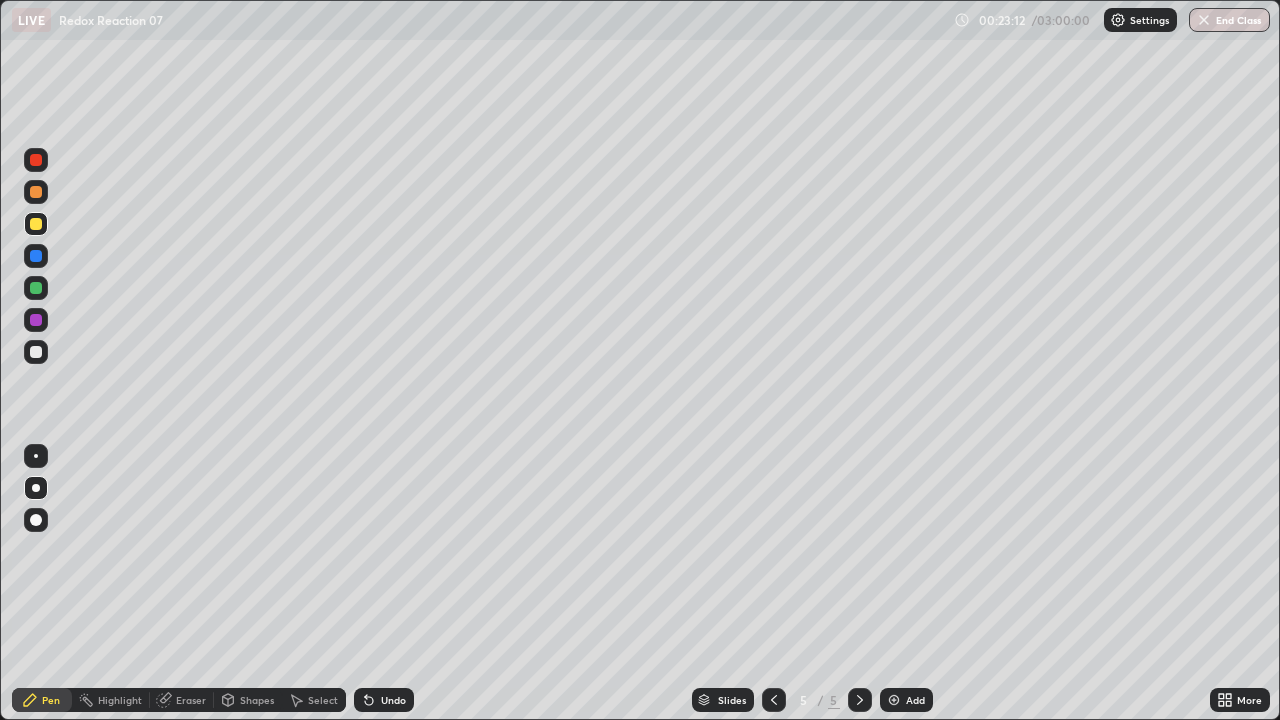 click on "Undo" at bounding box center [384, 700] 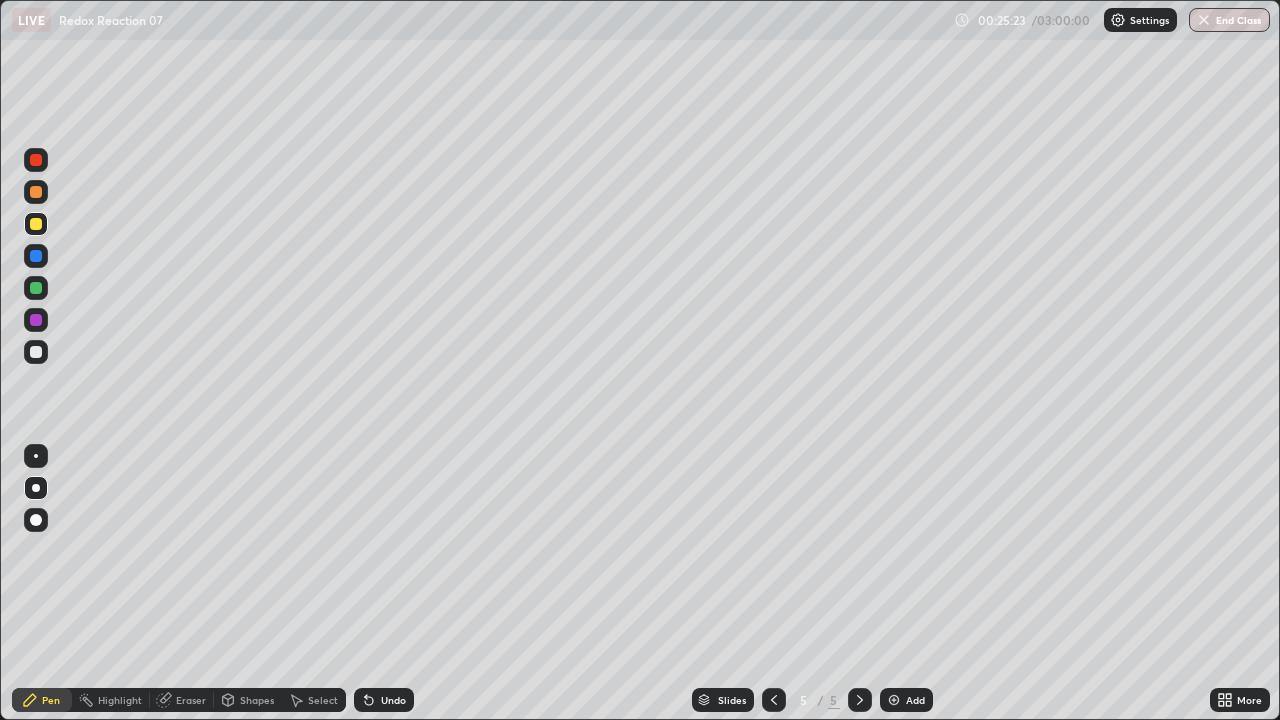 click at bounding box center (894, 700) 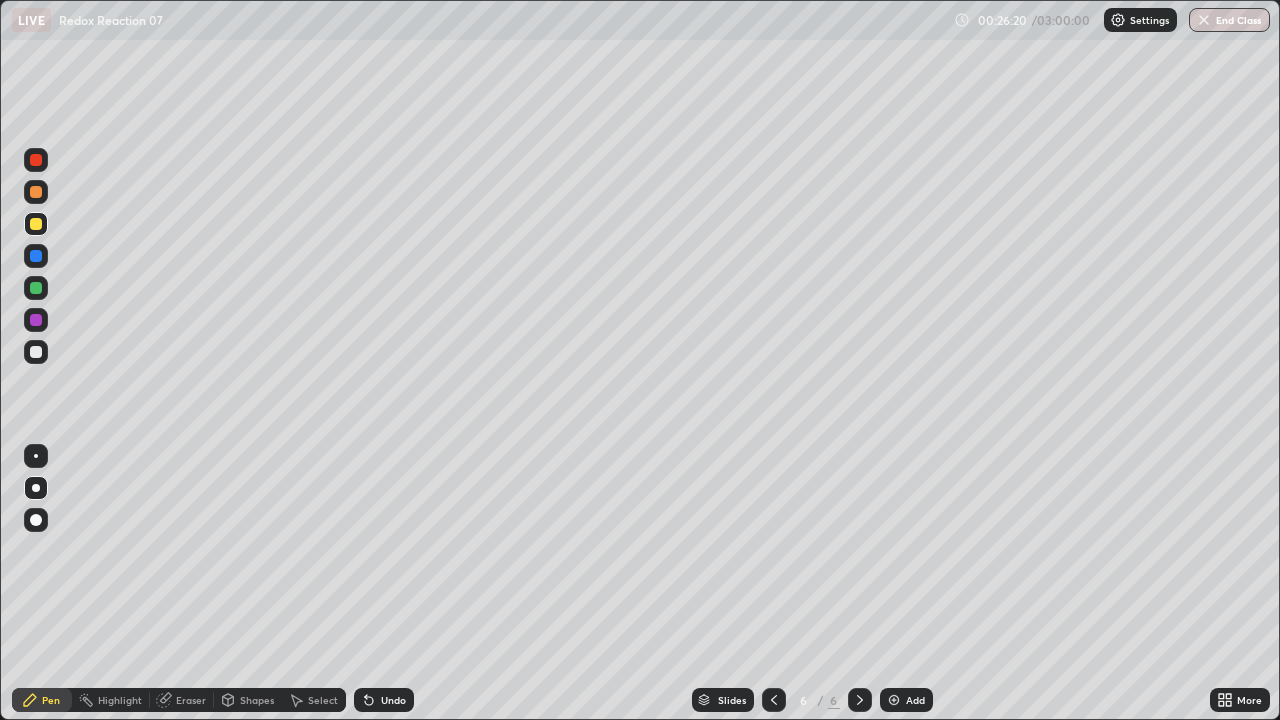 click at bounding box center [36, 288] 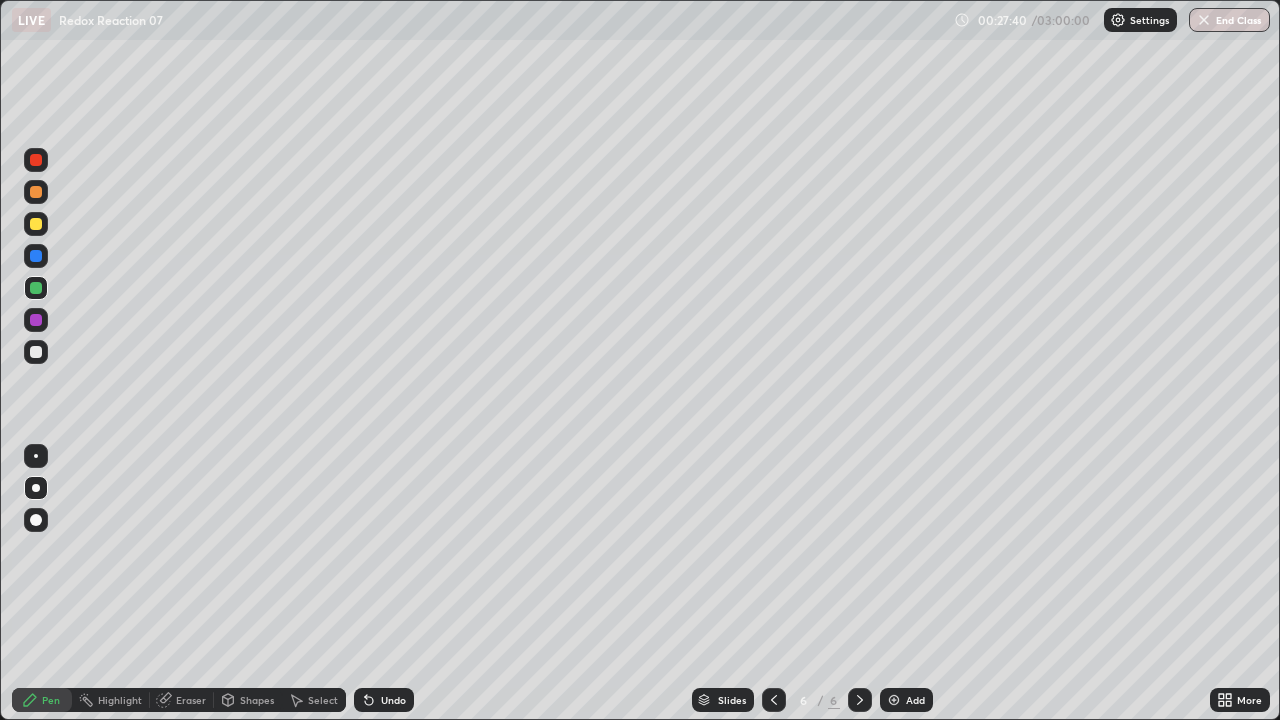 click on "Undo" at bounding box center (384, 700) 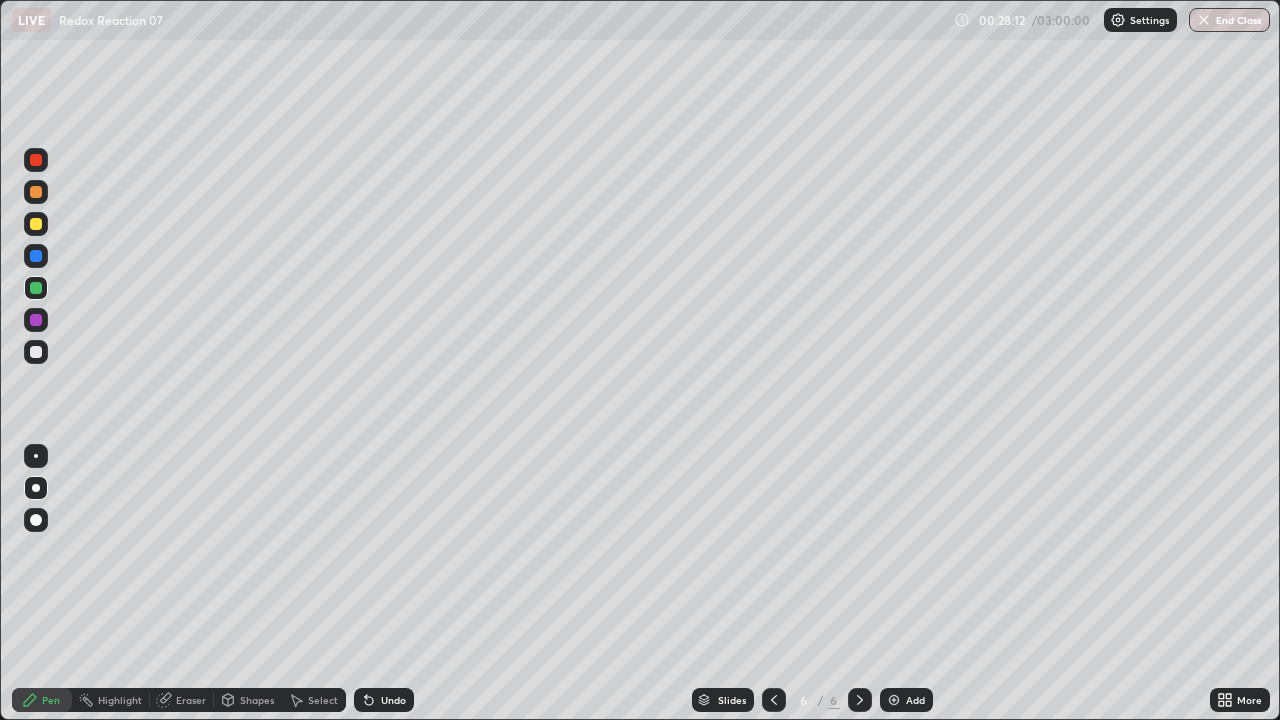 click at bounding box center (36, 224) 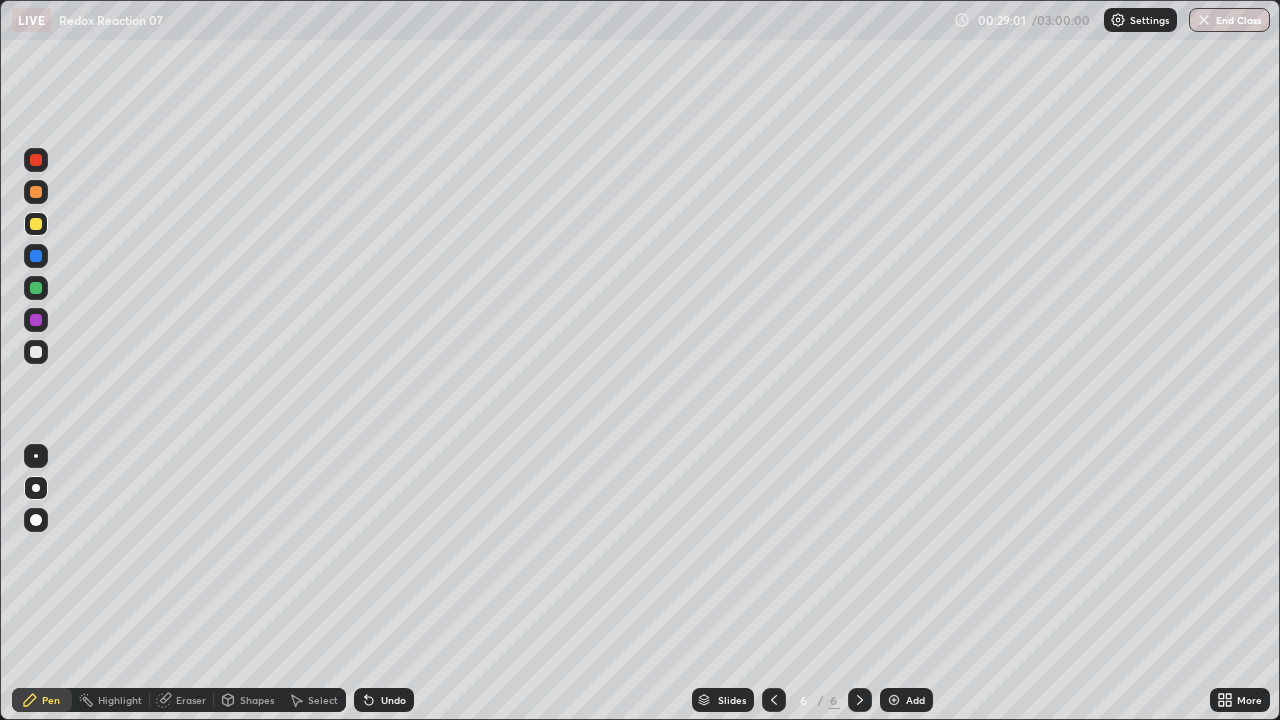 click at bounding box center [36, 288] 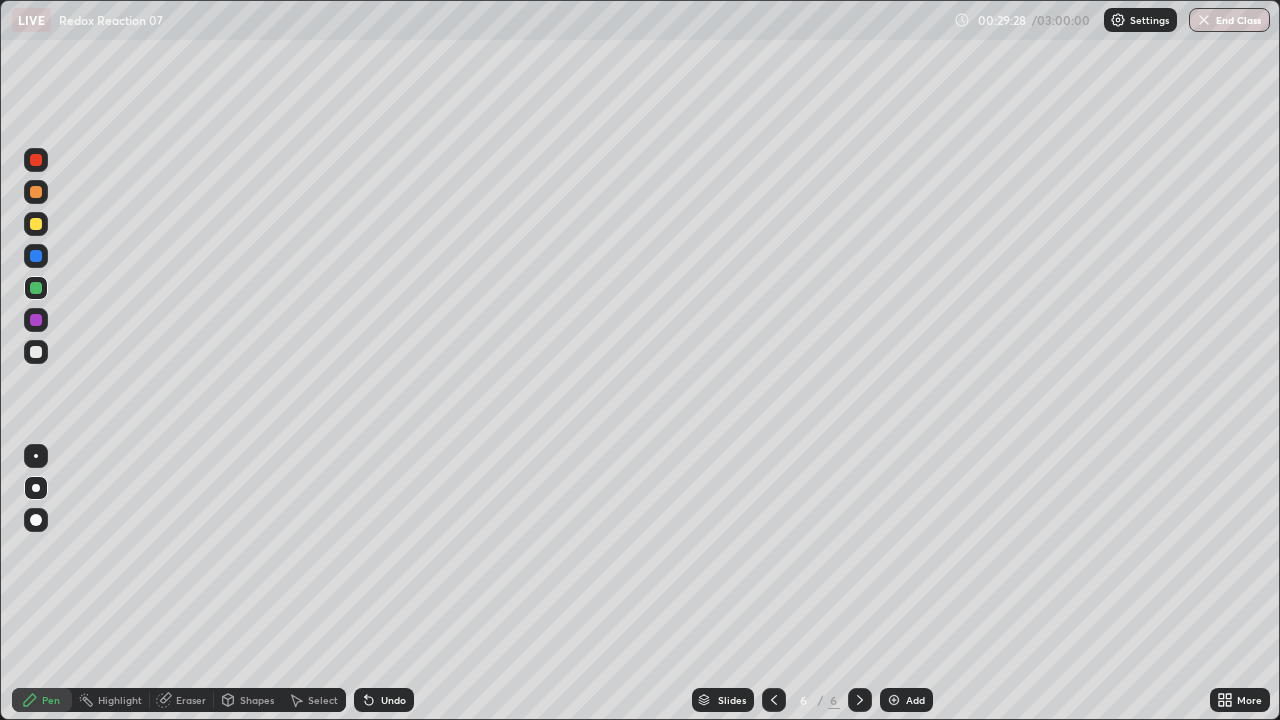 click at bounding box center (36, 224) 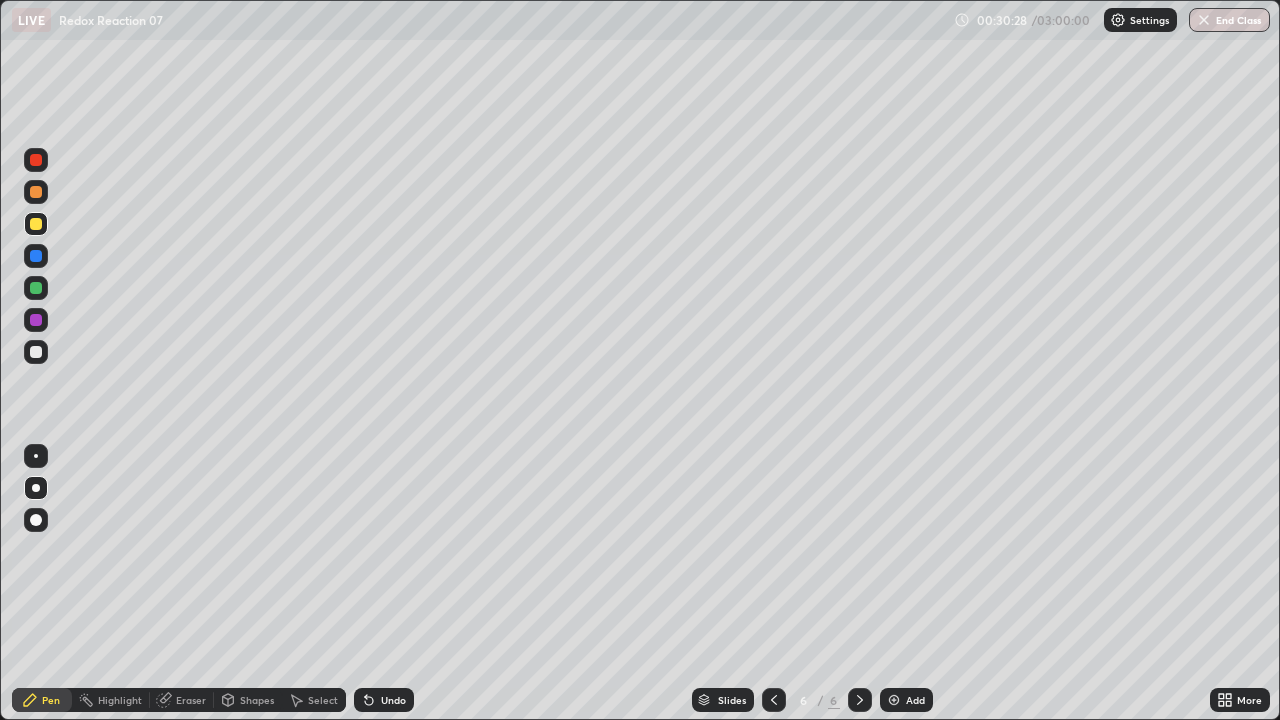 click 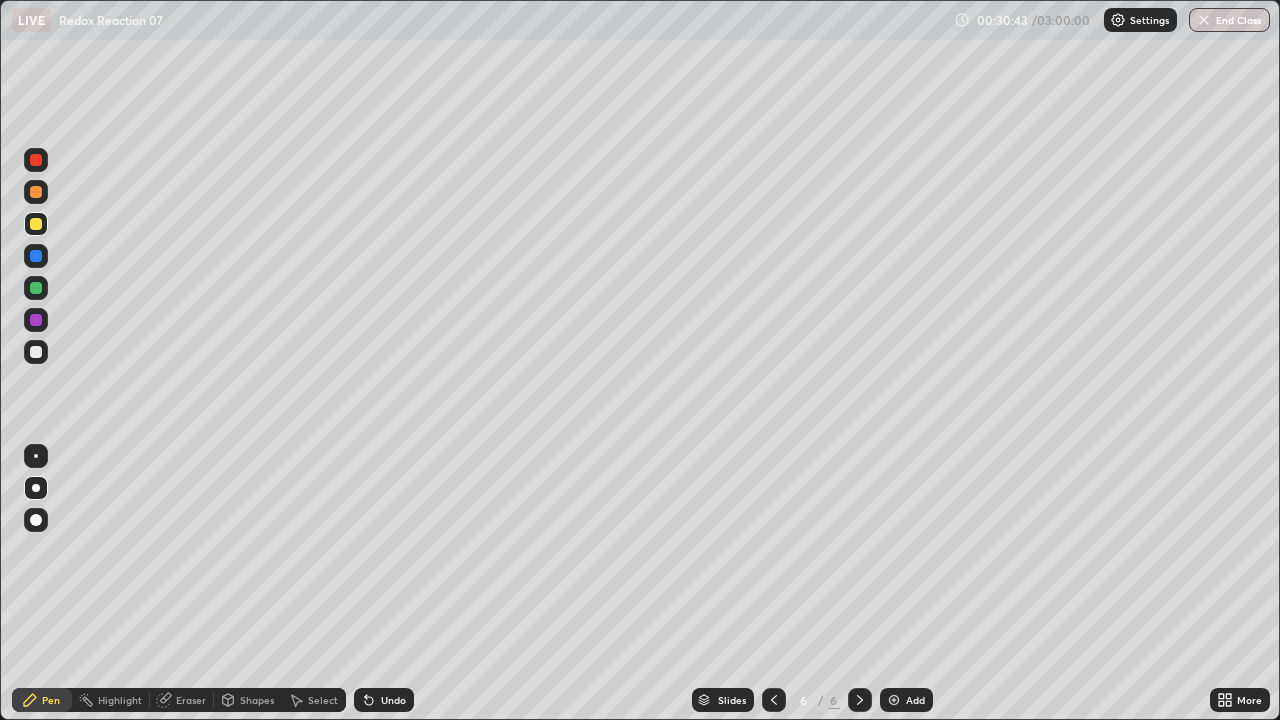 click on "Undo" at bounding box center (384, 700) 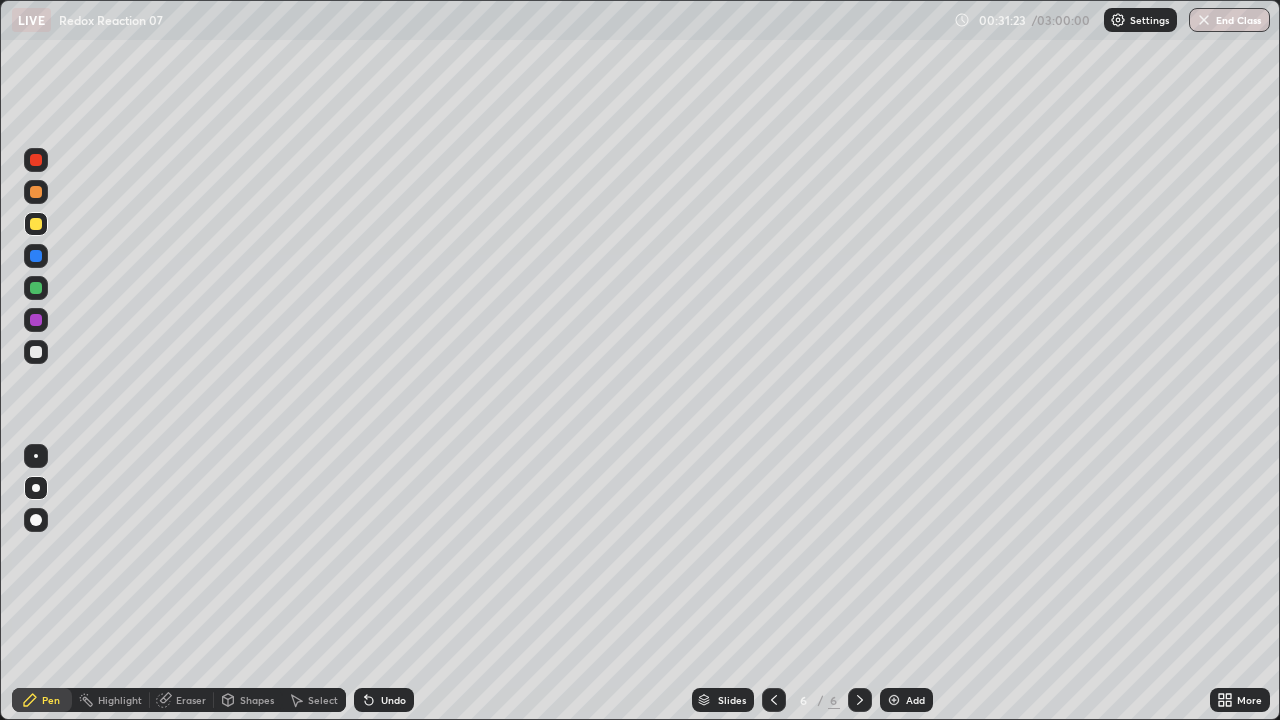 click on "Undo" at bounding box center (393, 700) 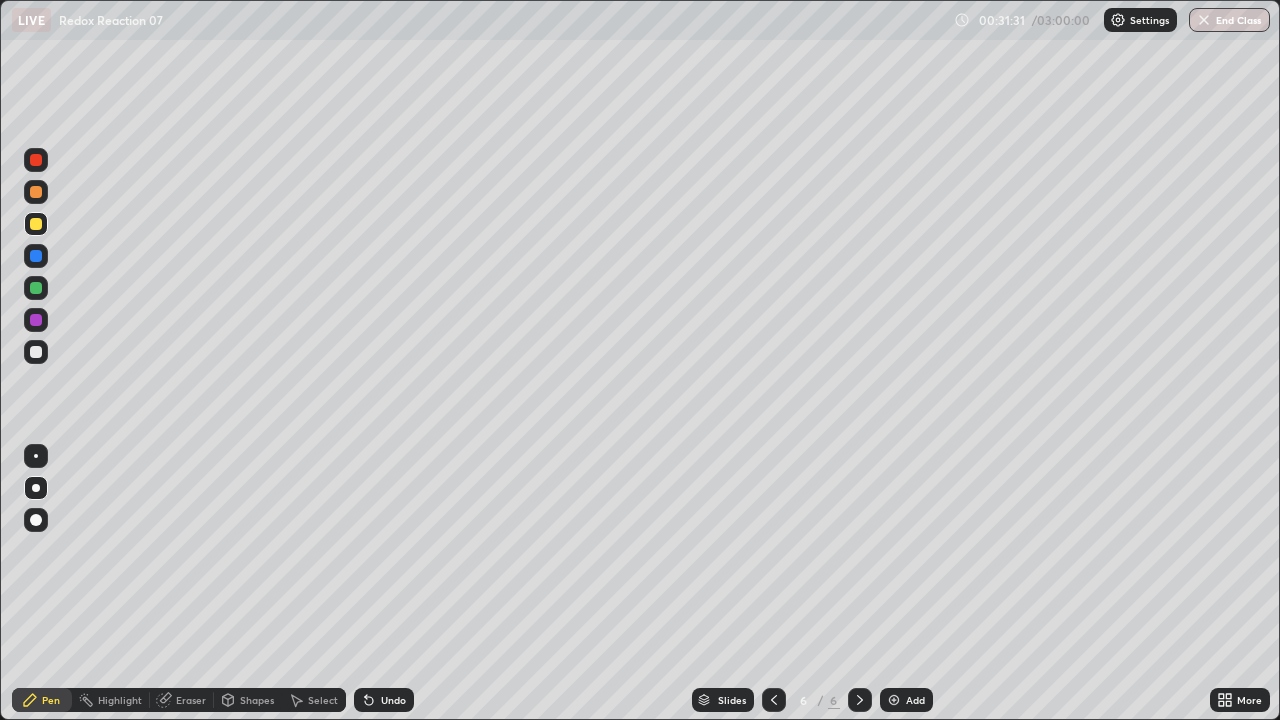 click at bounding box center [36, 288] 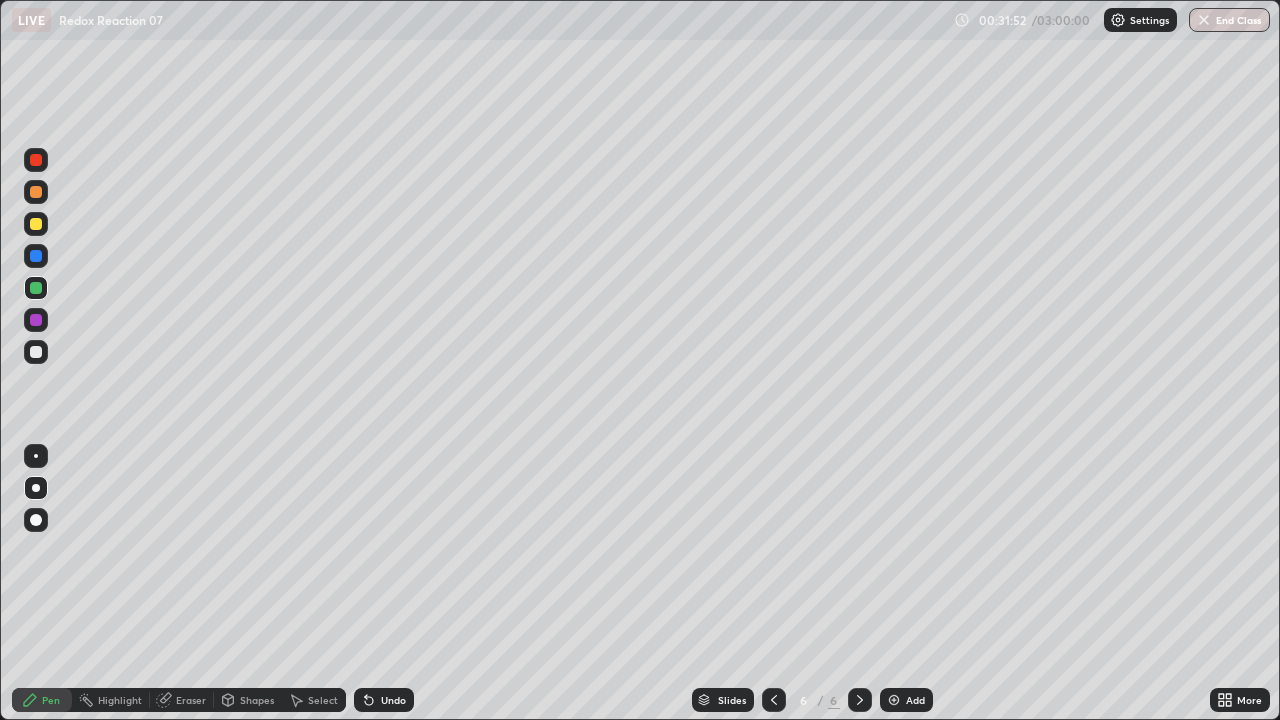 click on "Slides 6 / 6 Add" at bounding box center [812, 700] 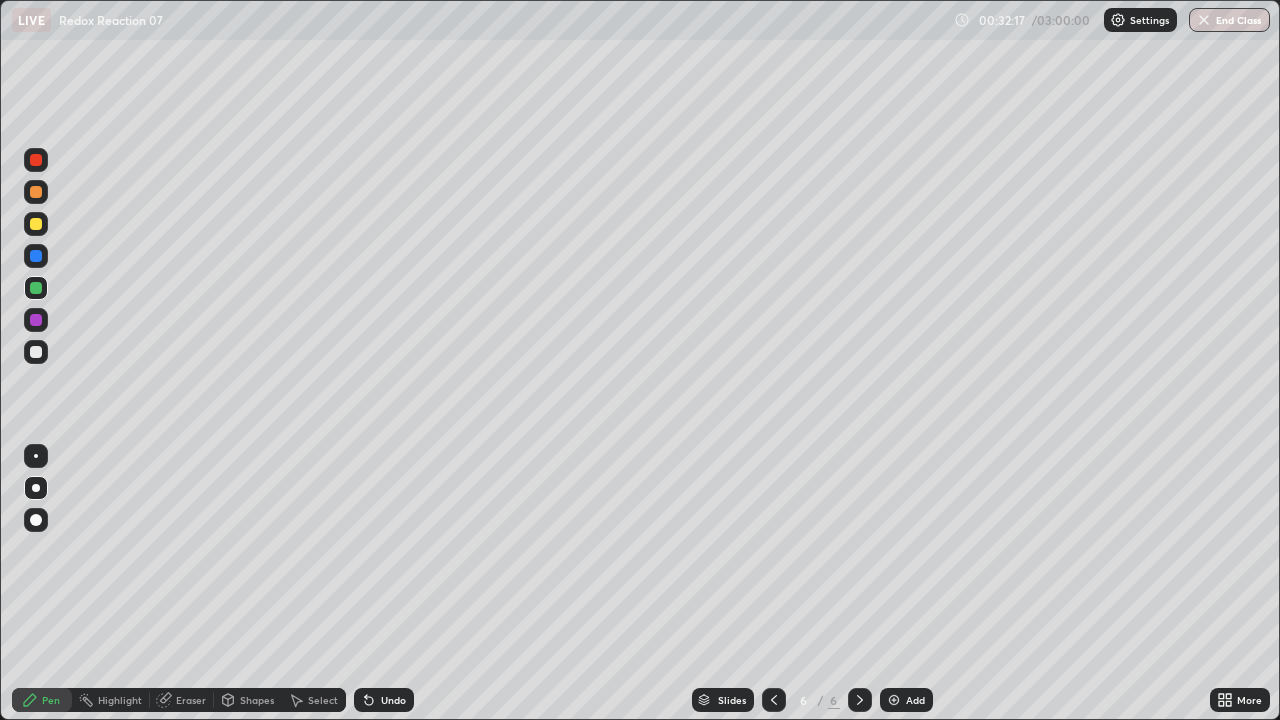 click 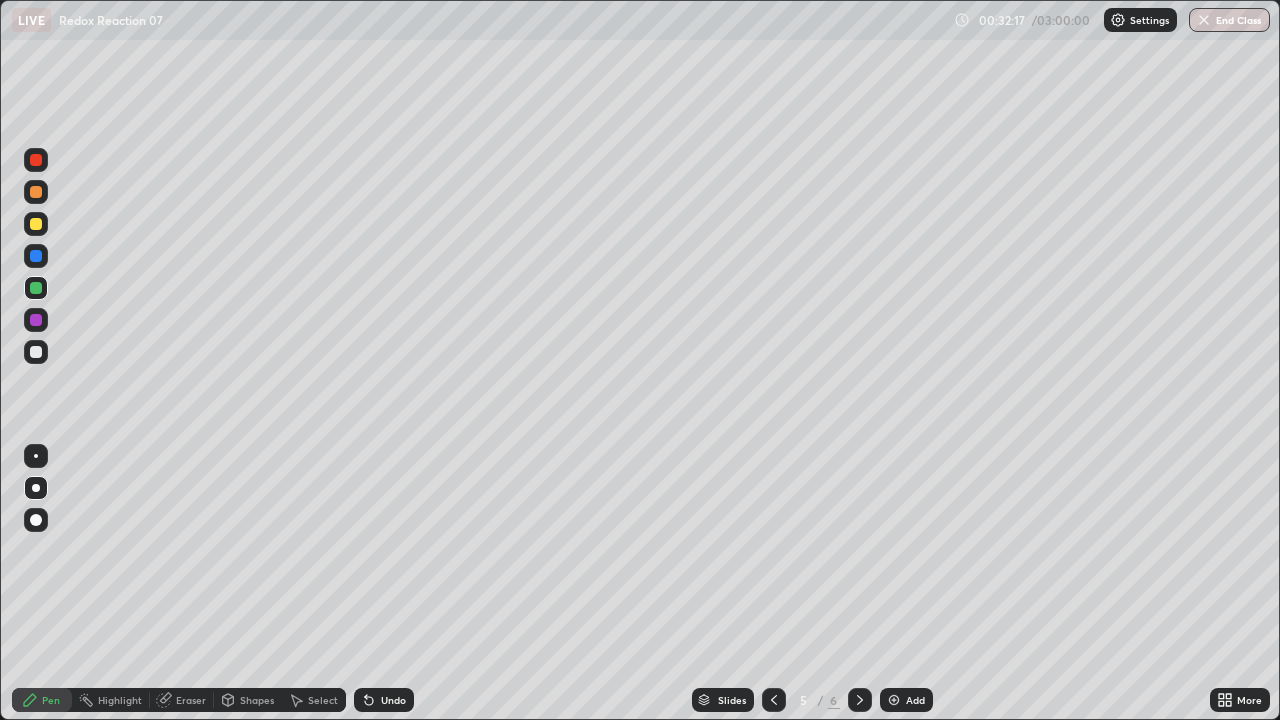 click 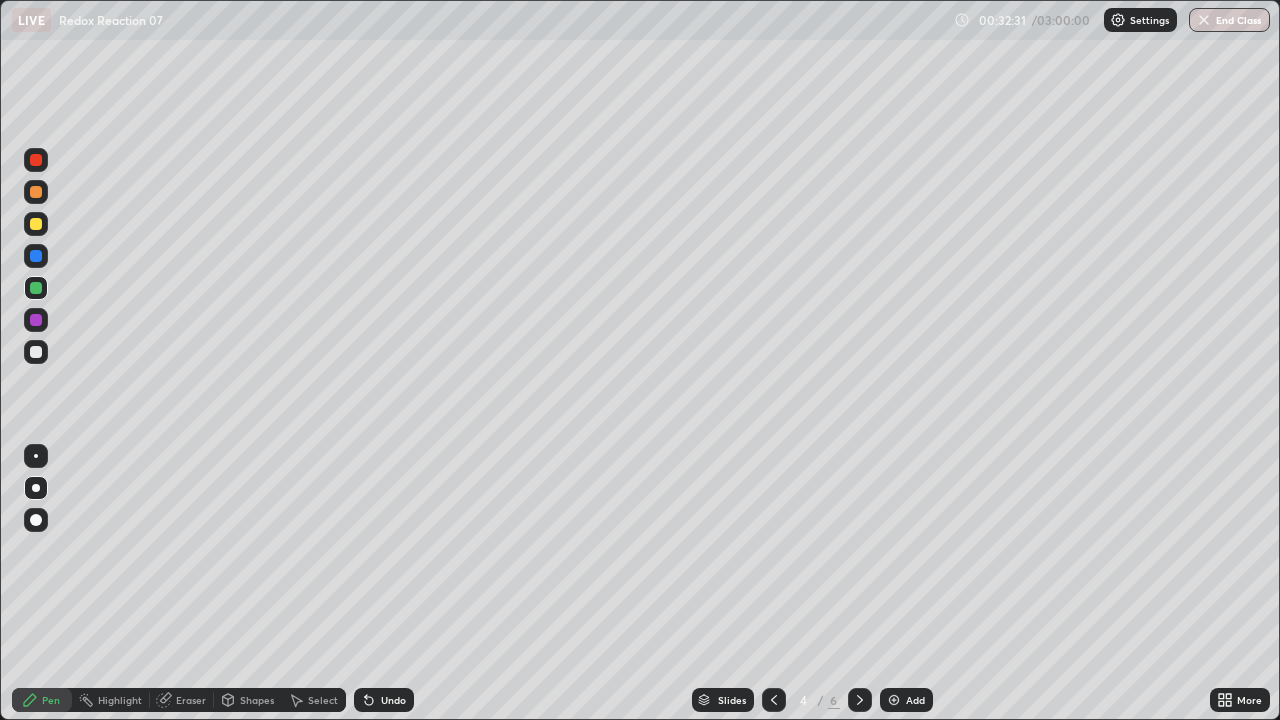 click 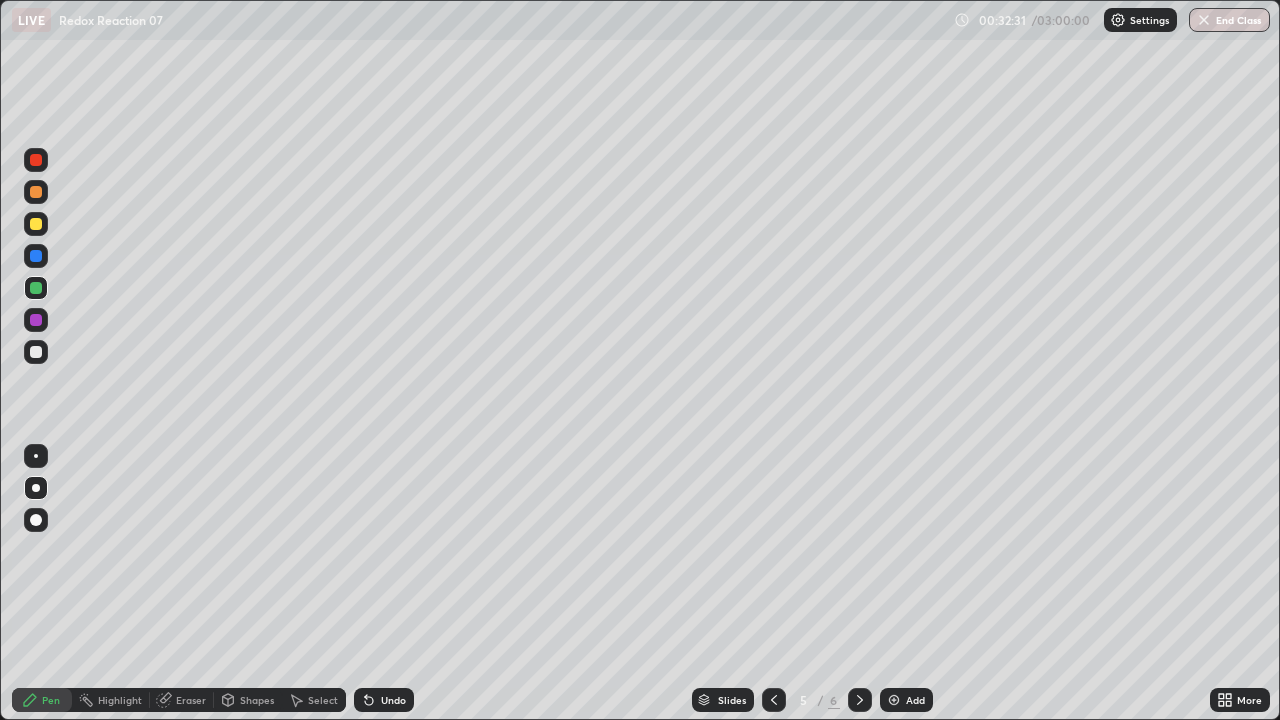 click at bounding box center (860, 700) 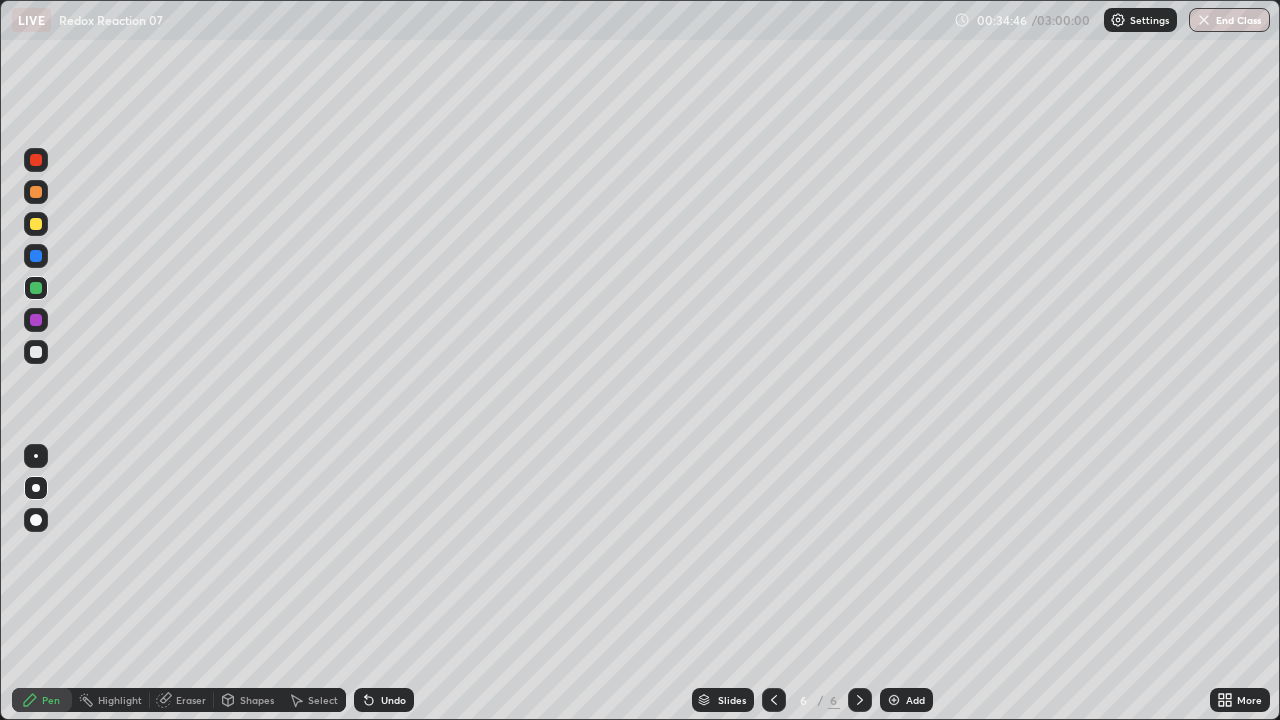 click at bounding box center [894, 700] 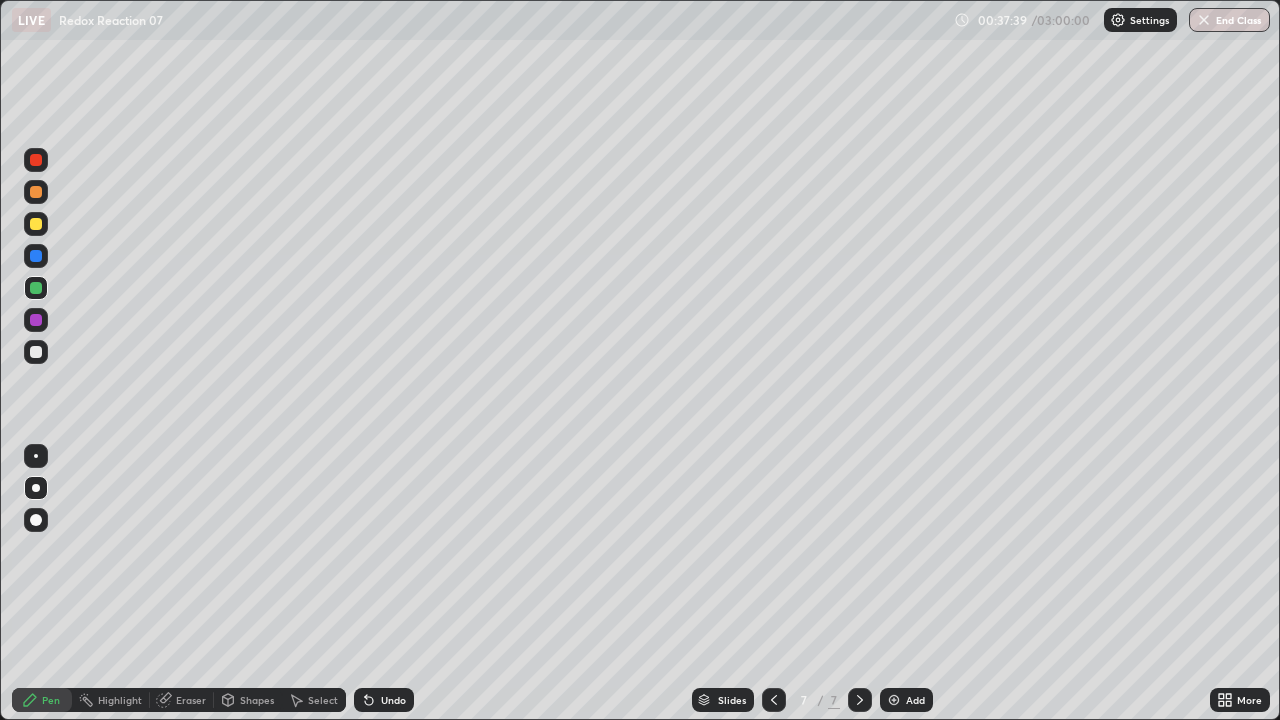 click on "Undo" at bounding box center (384, 700) 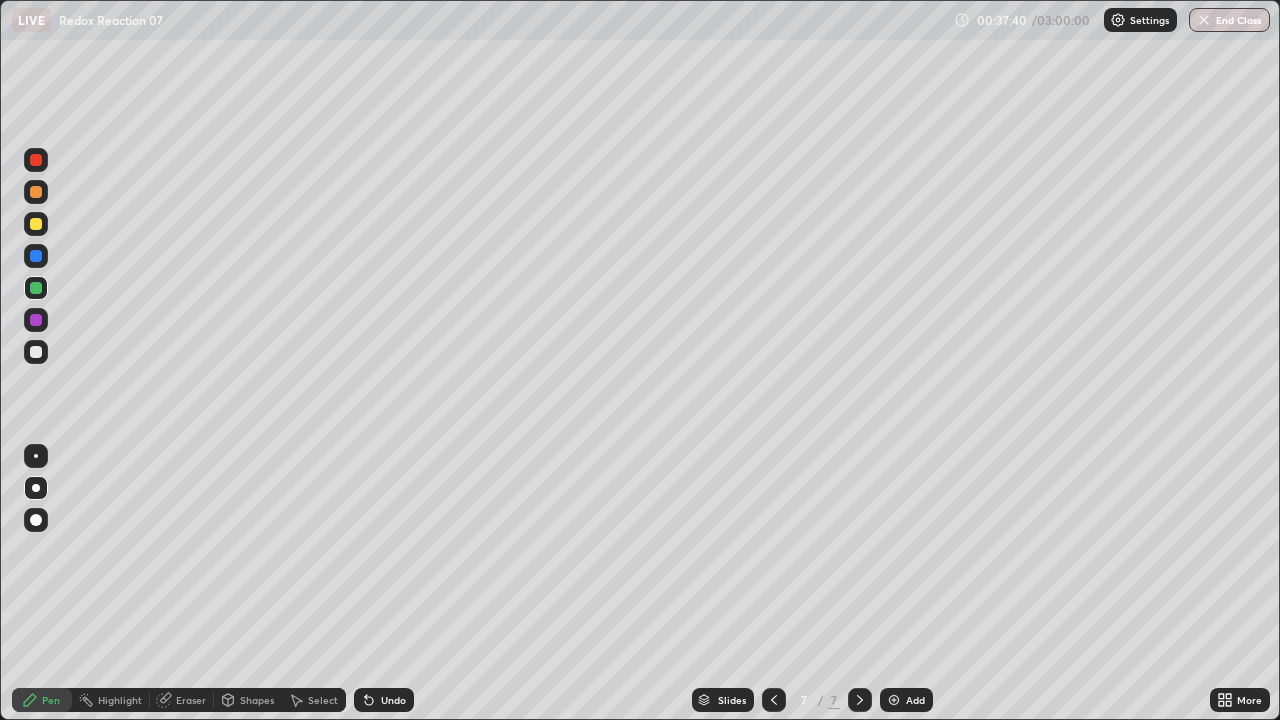 click at bounding box center (36, 224) 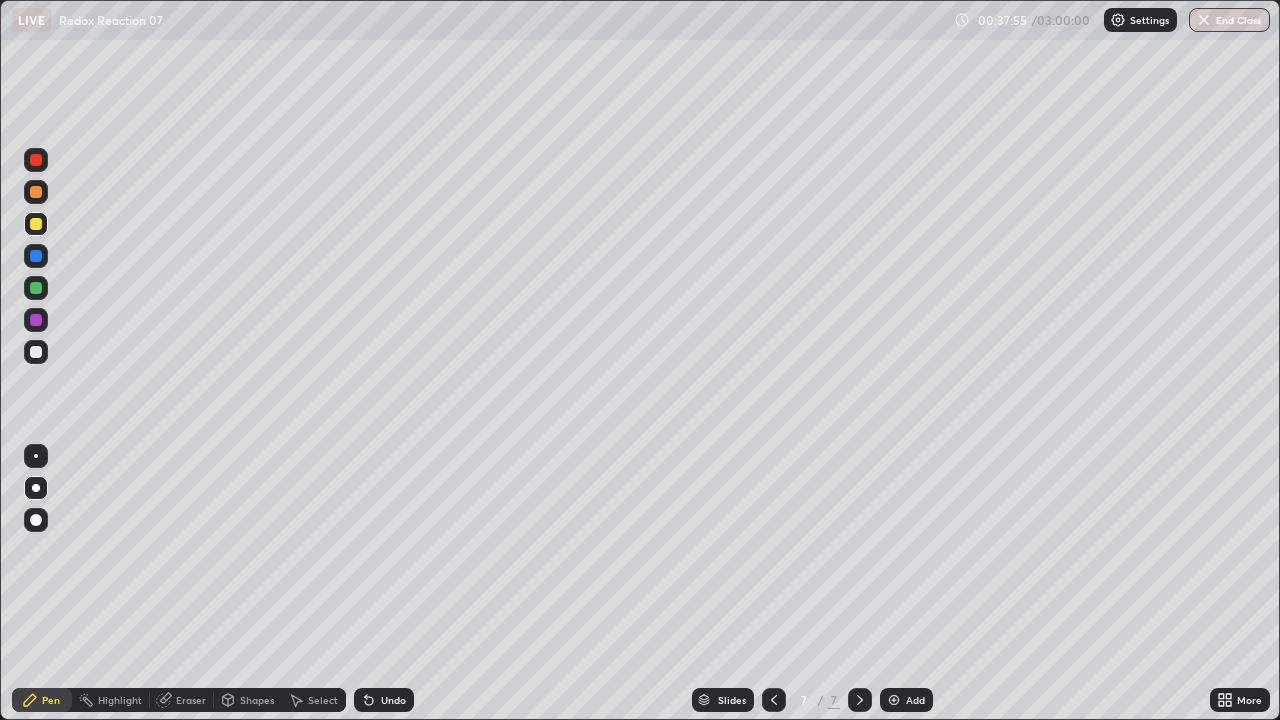 click at bounding box center [36, 288] 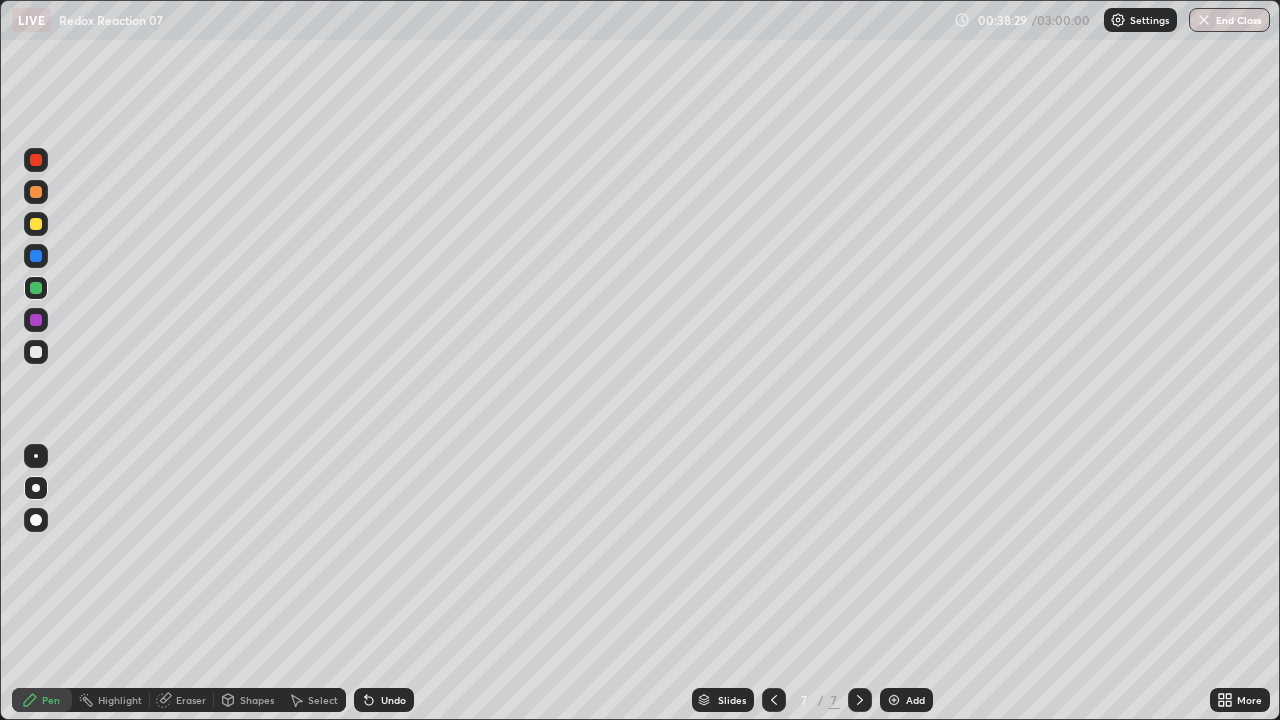click at bounding box center (36, 224) 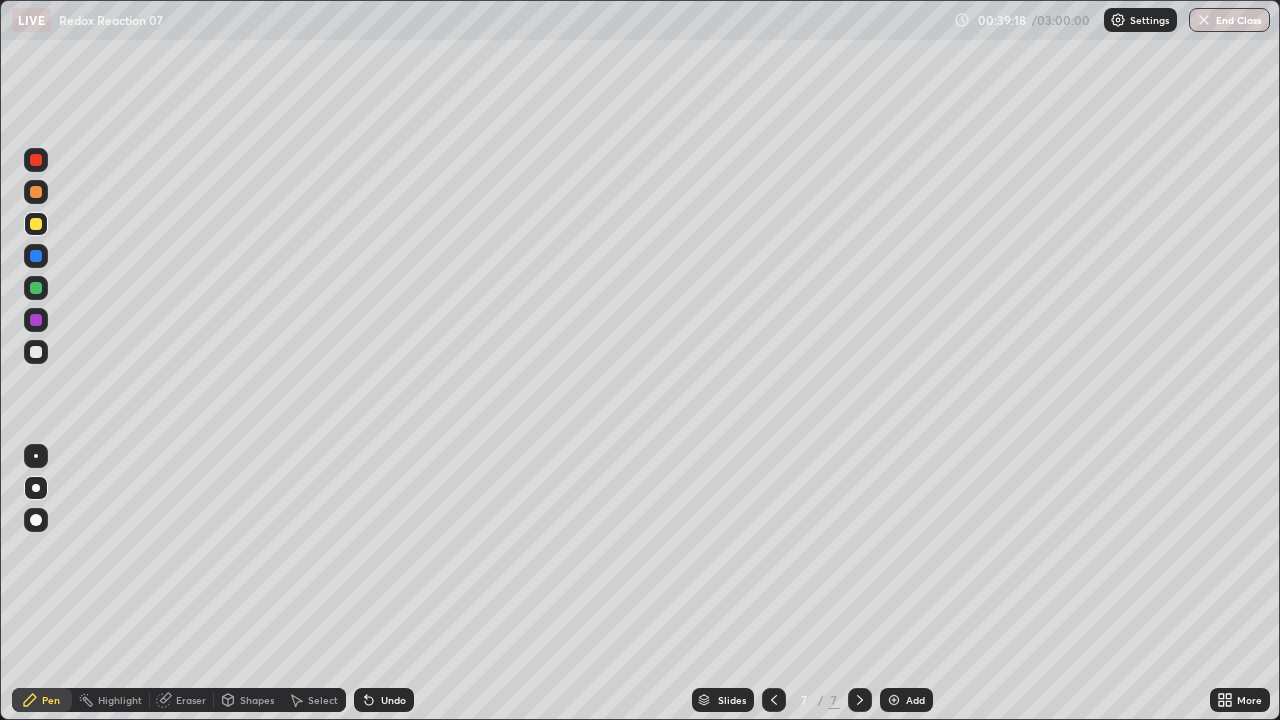 click at bounding box center (36, 224) 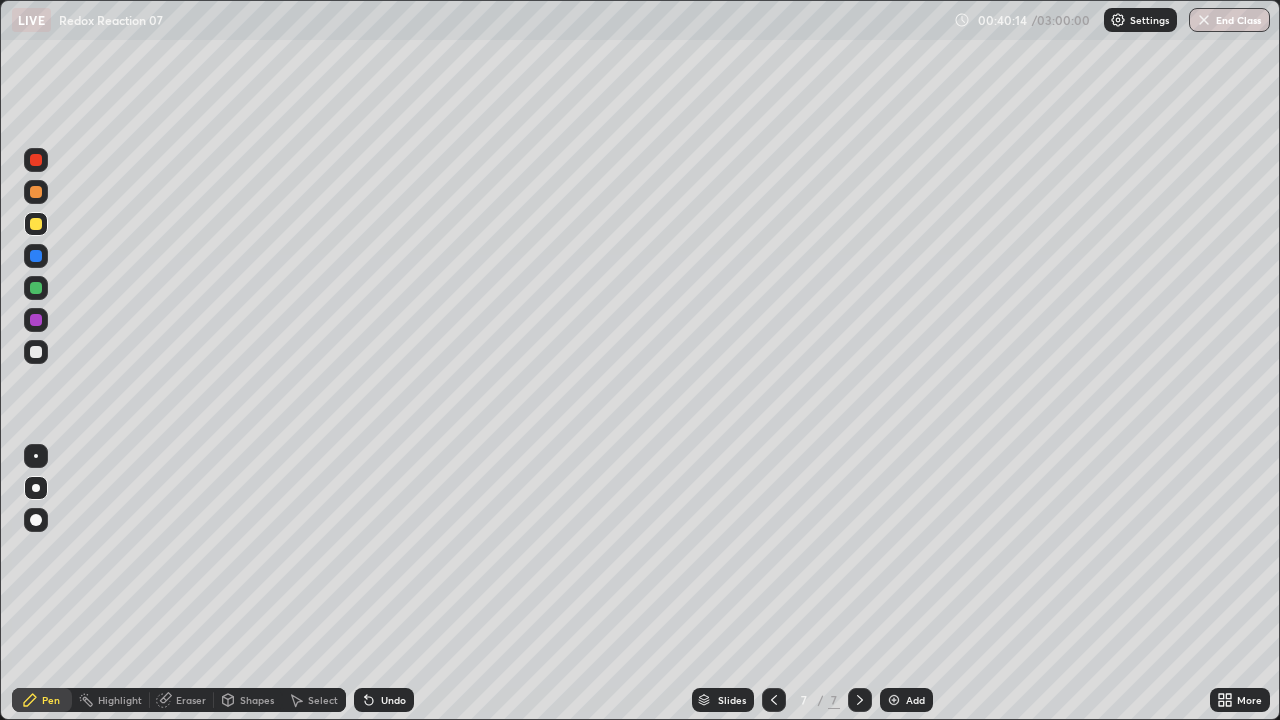 click at bounding box center [36, 288] 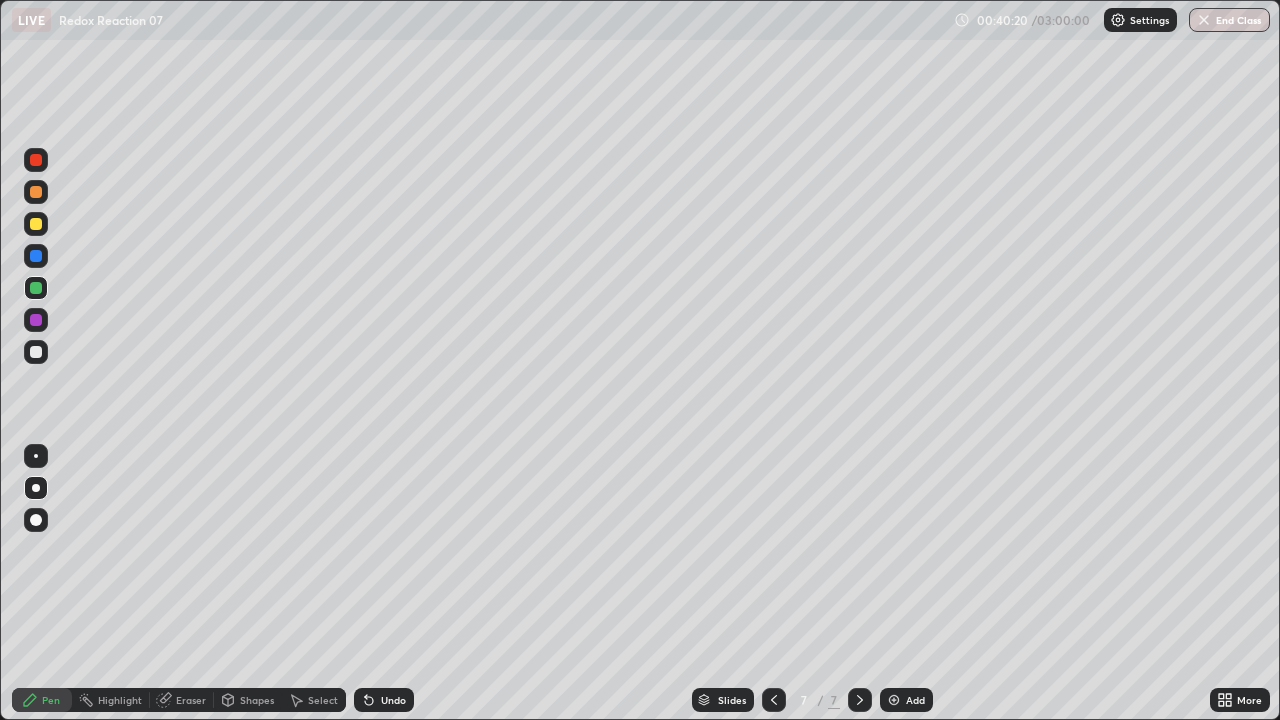 click on "Undo" at bounding box center (384, 700) 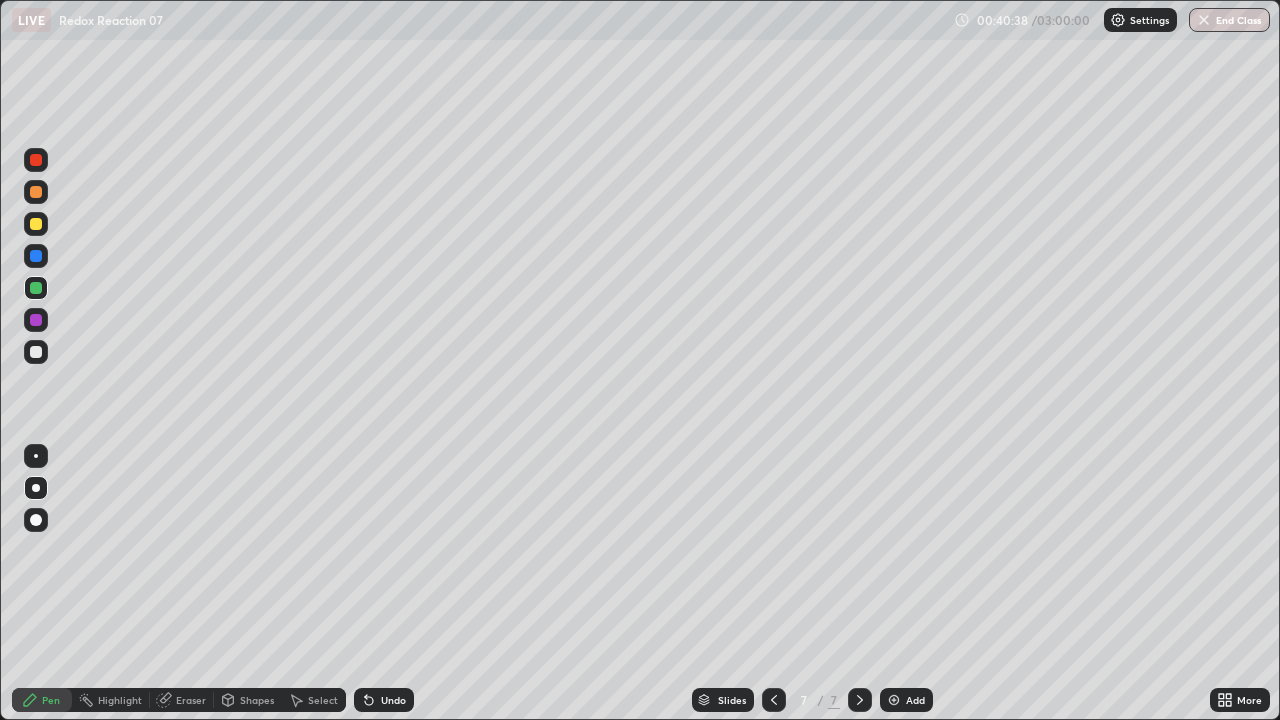 click at bounding box center (894, 700) 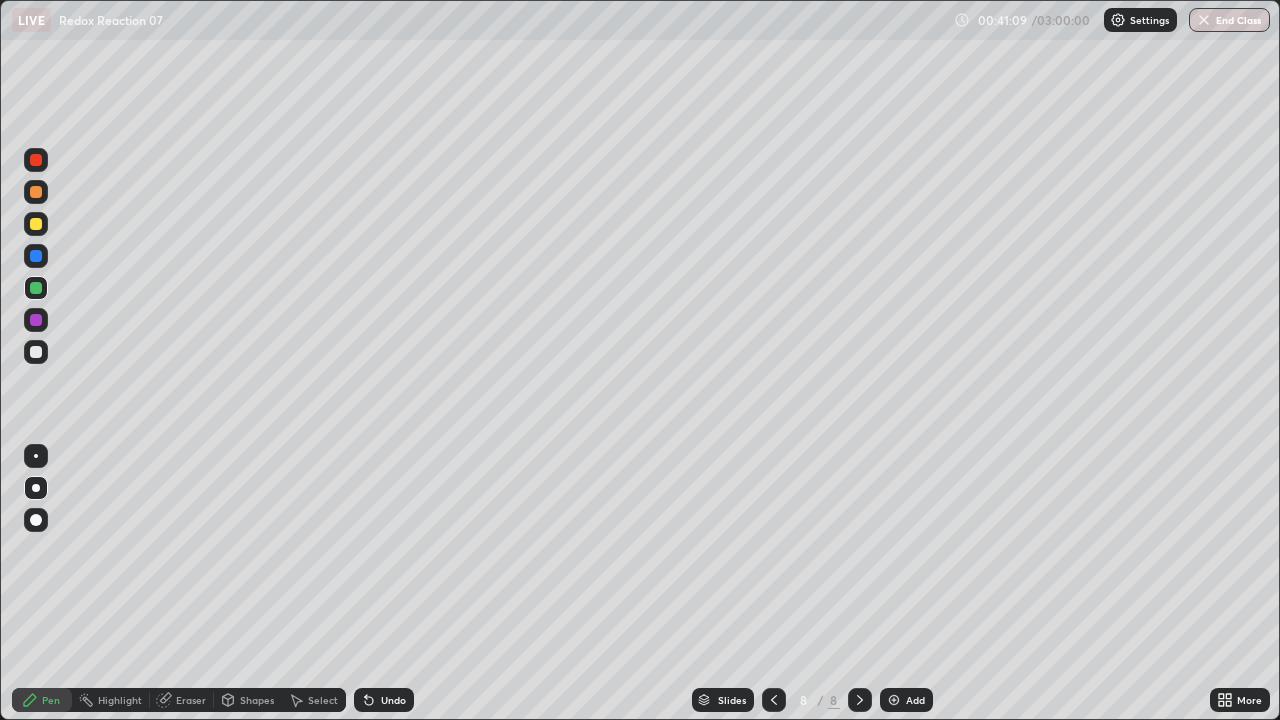 click on "Undo" at bounding box center [384, 700] 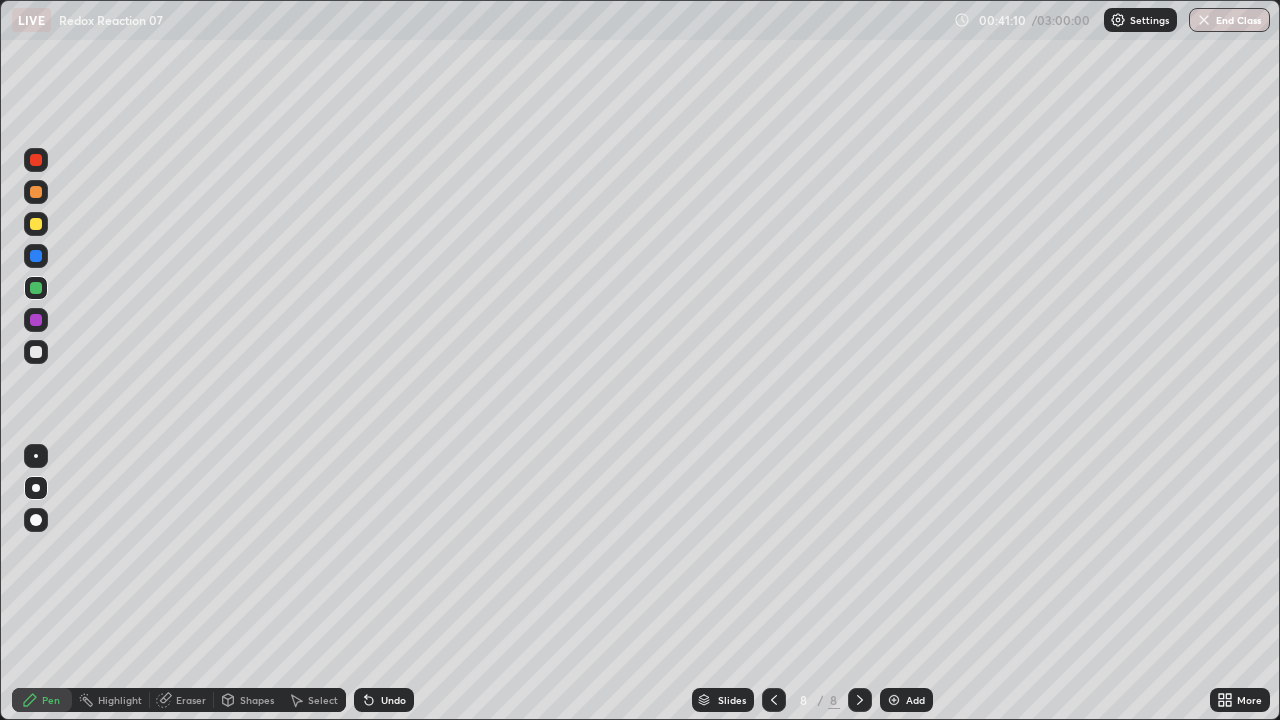 click on "Undo" at bounding box center (393, 700) 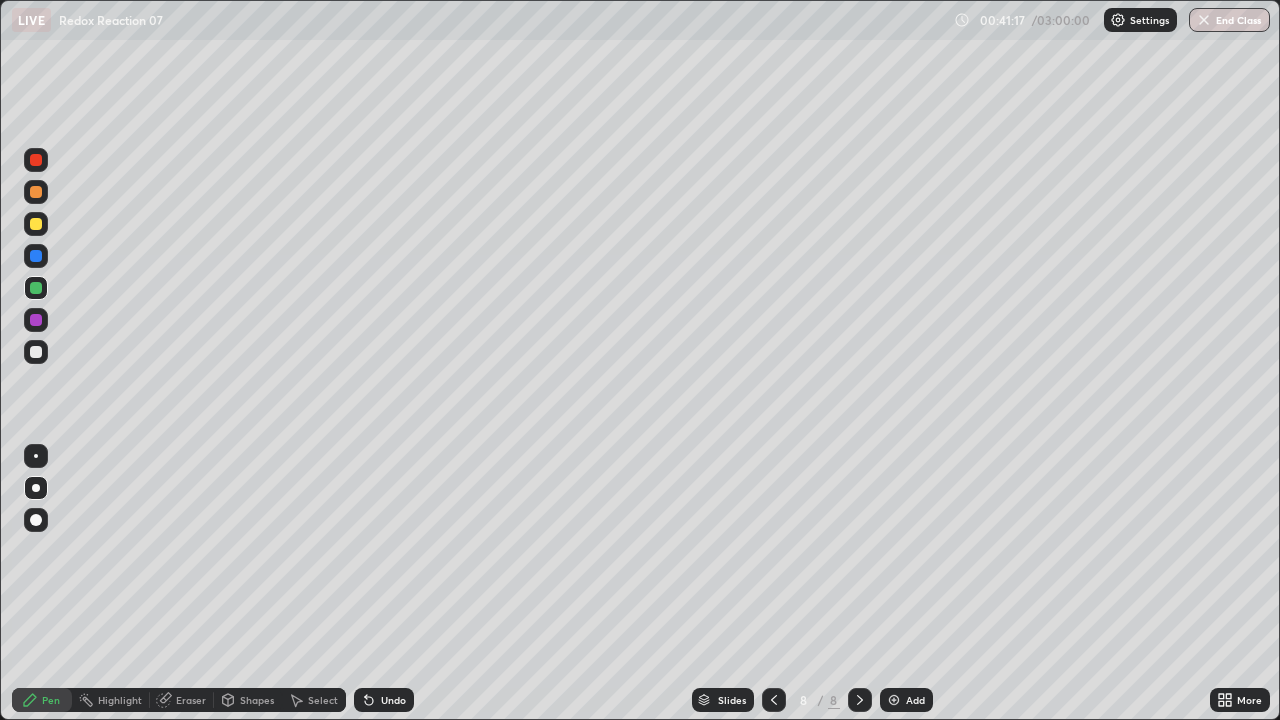 click on "Undo" at bounding box center [384, 700] 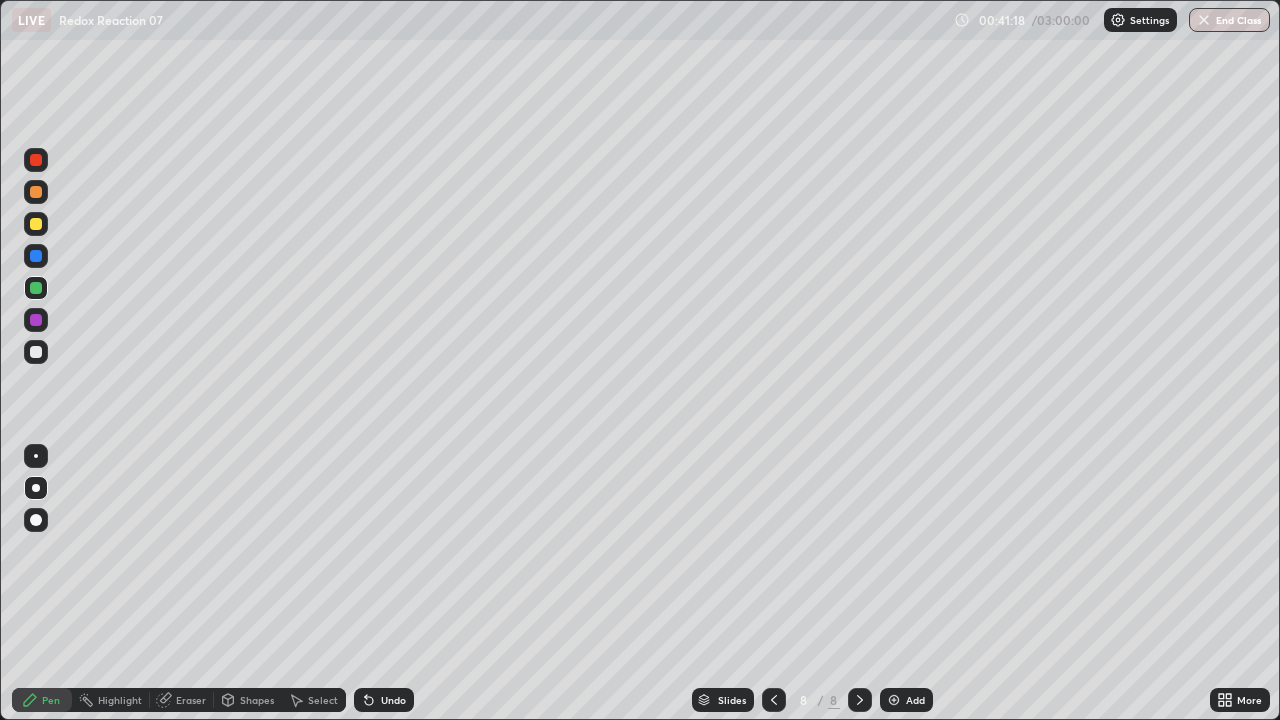 click 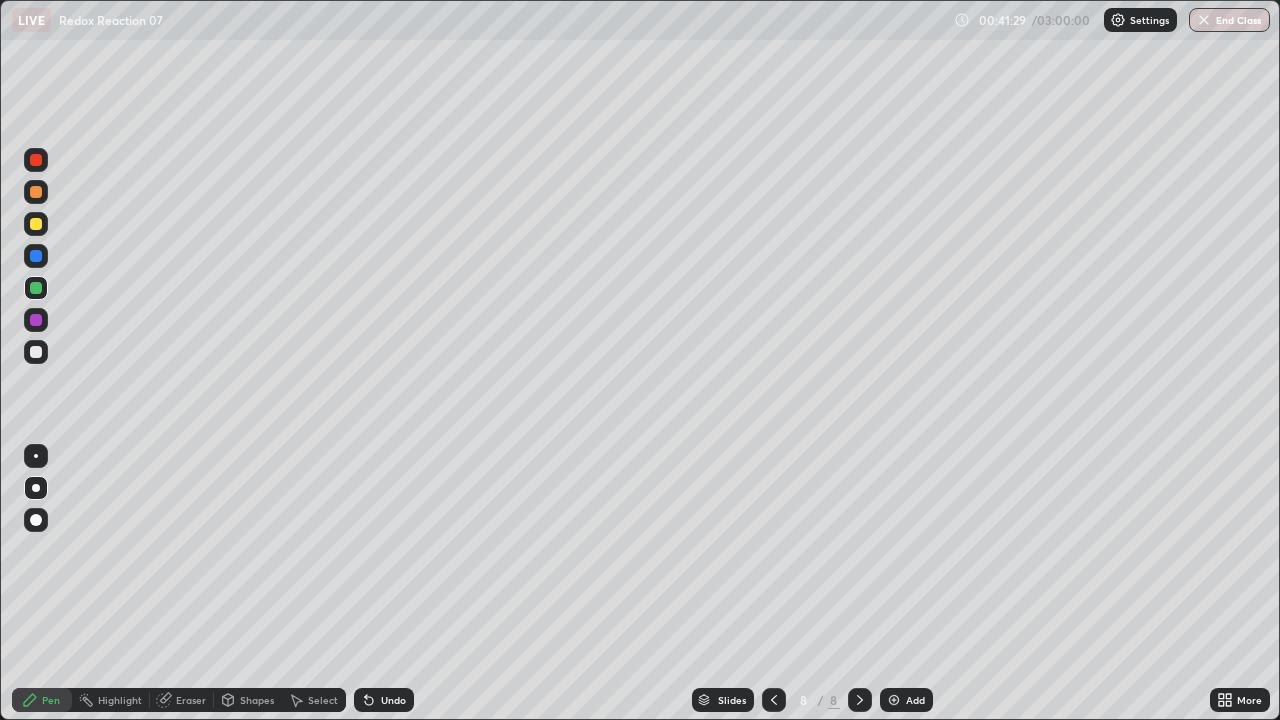 click at bounding box center (36, 224) 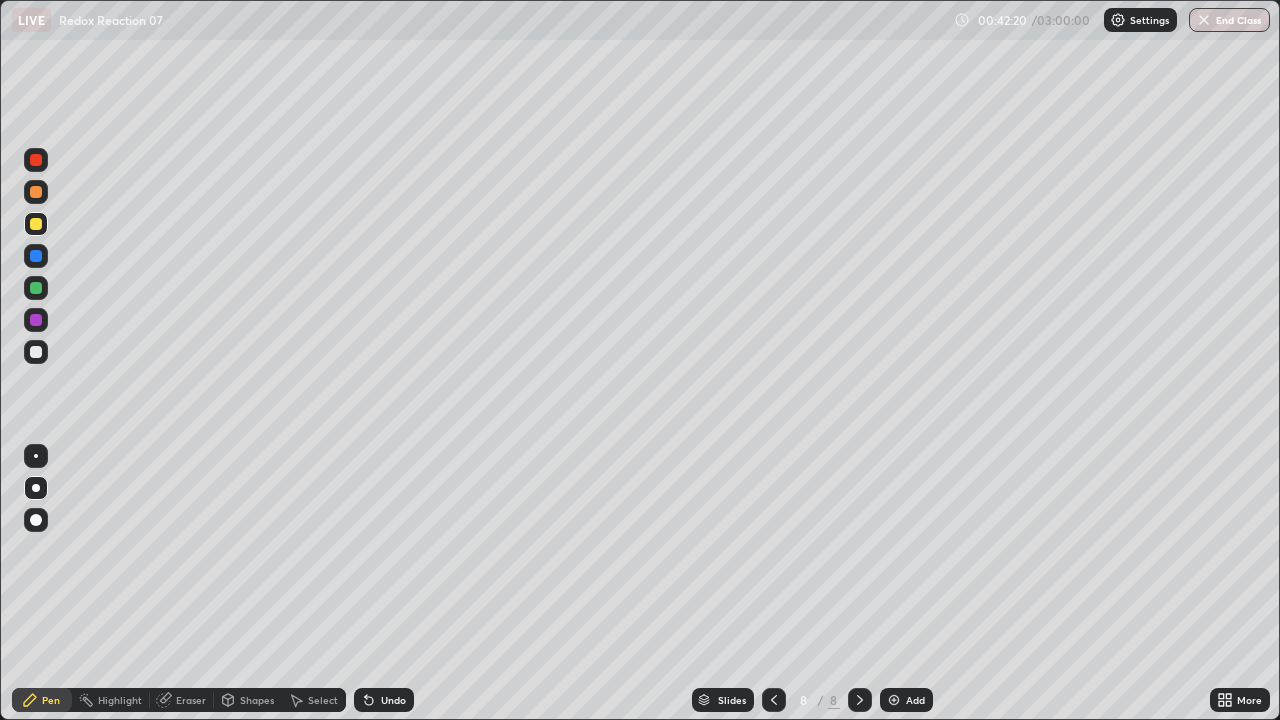click at bounding box center [36, 256] 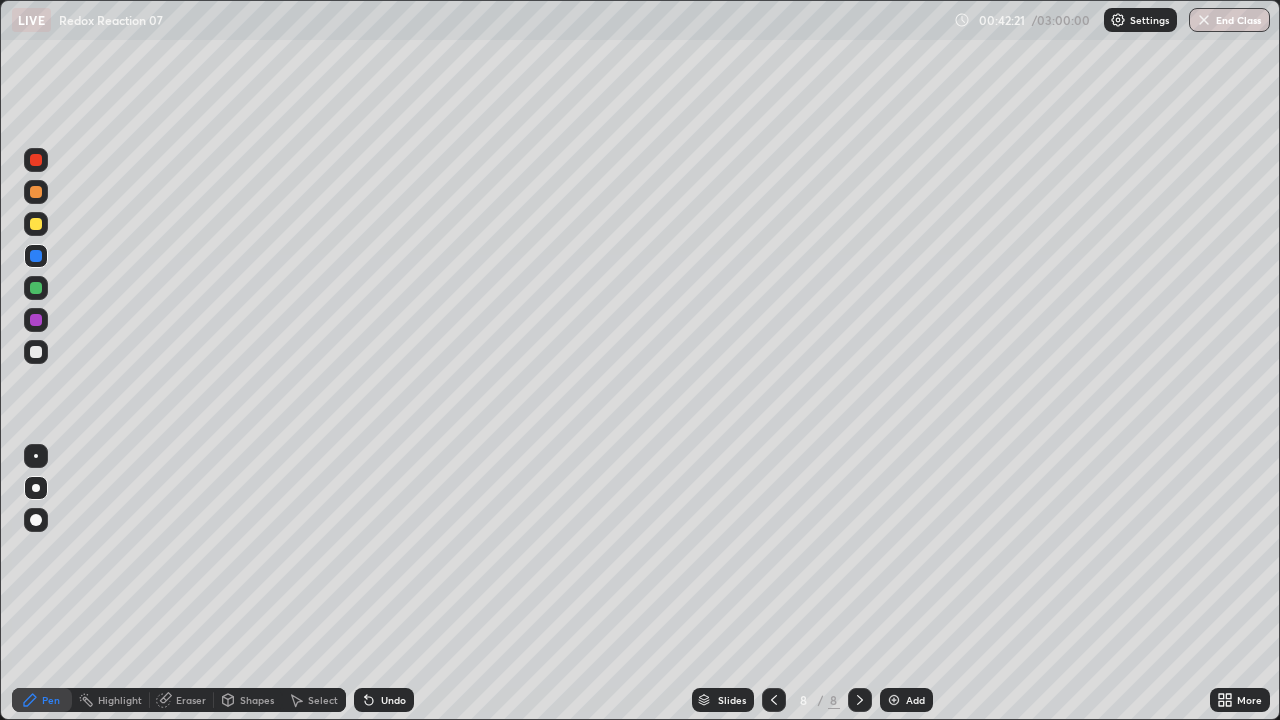 click on "Eraser" at bounding box center [191, 700] 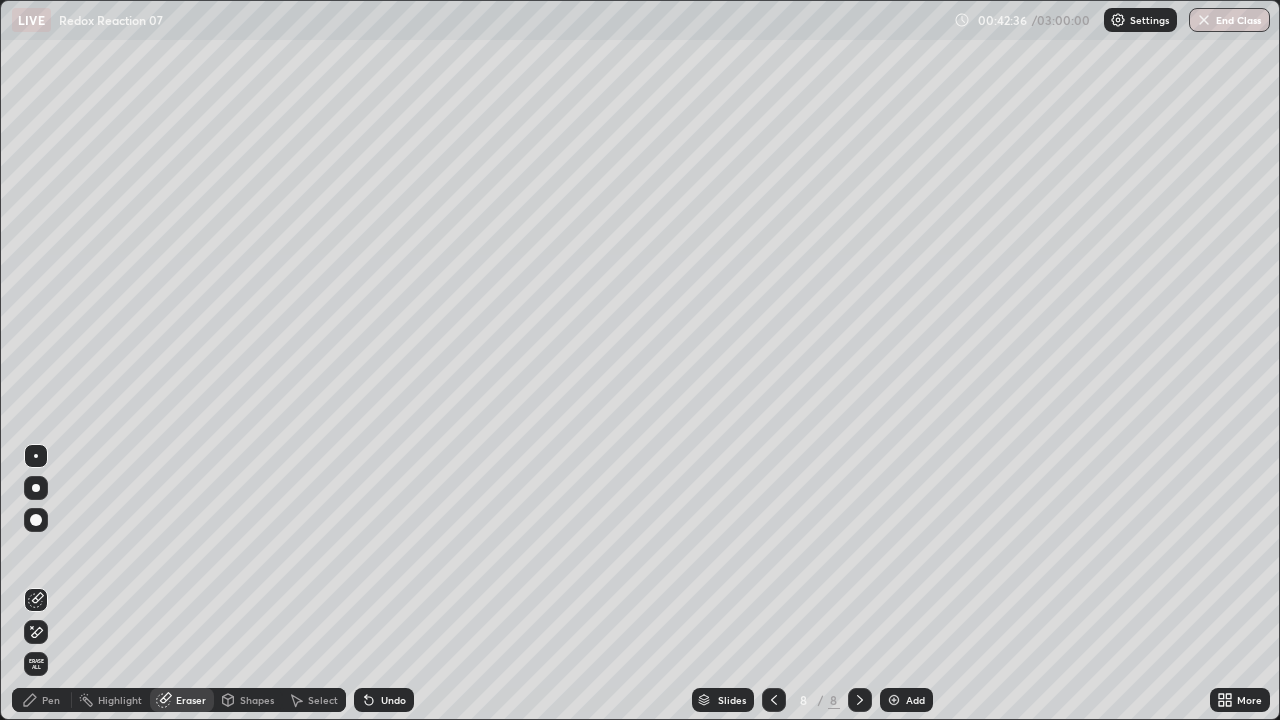 click 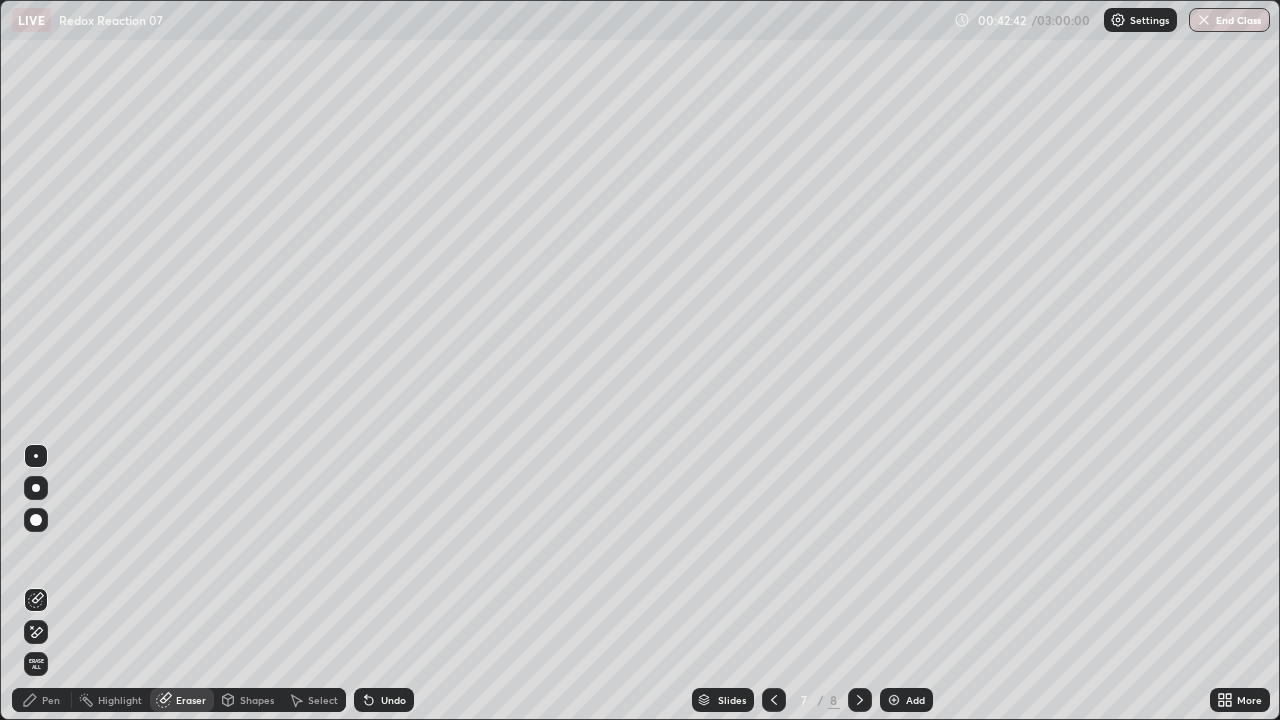 click at bounding box center [860, 700] 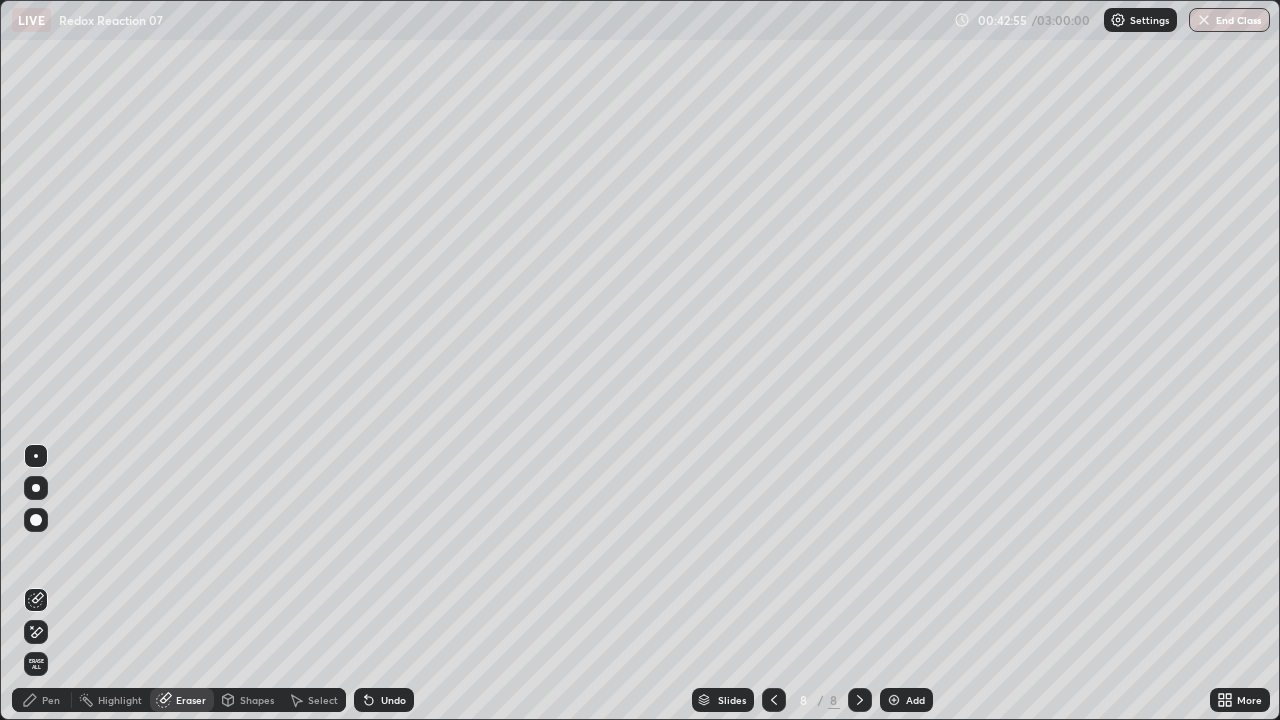 click on "Pen" at bounding box center [51, 700] 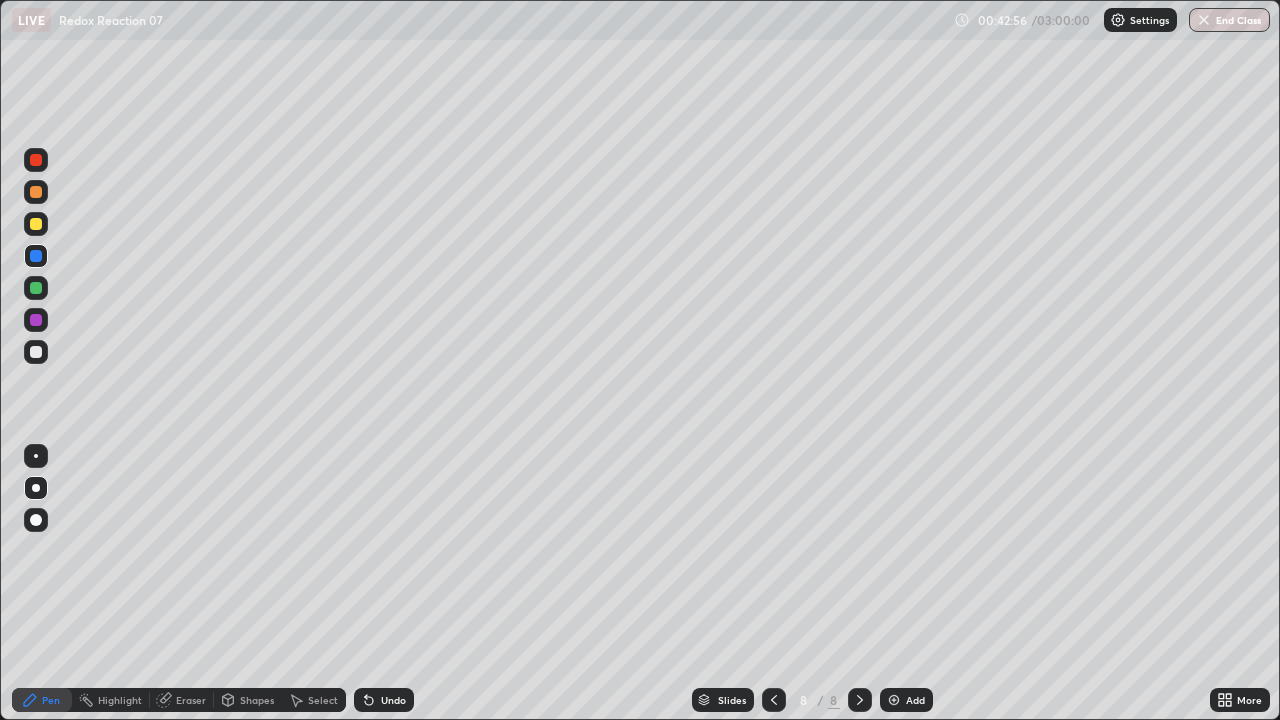 click at bounding box center (36, 224) 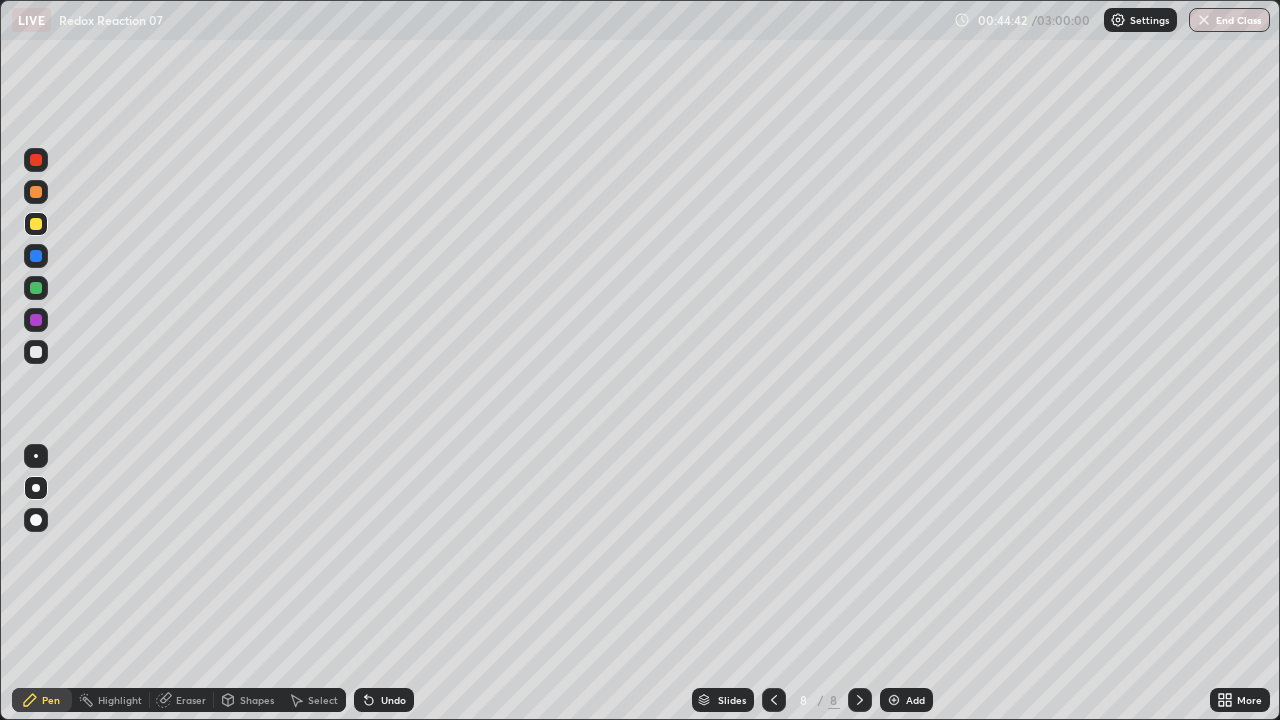 click at bounding box center [36, 352] 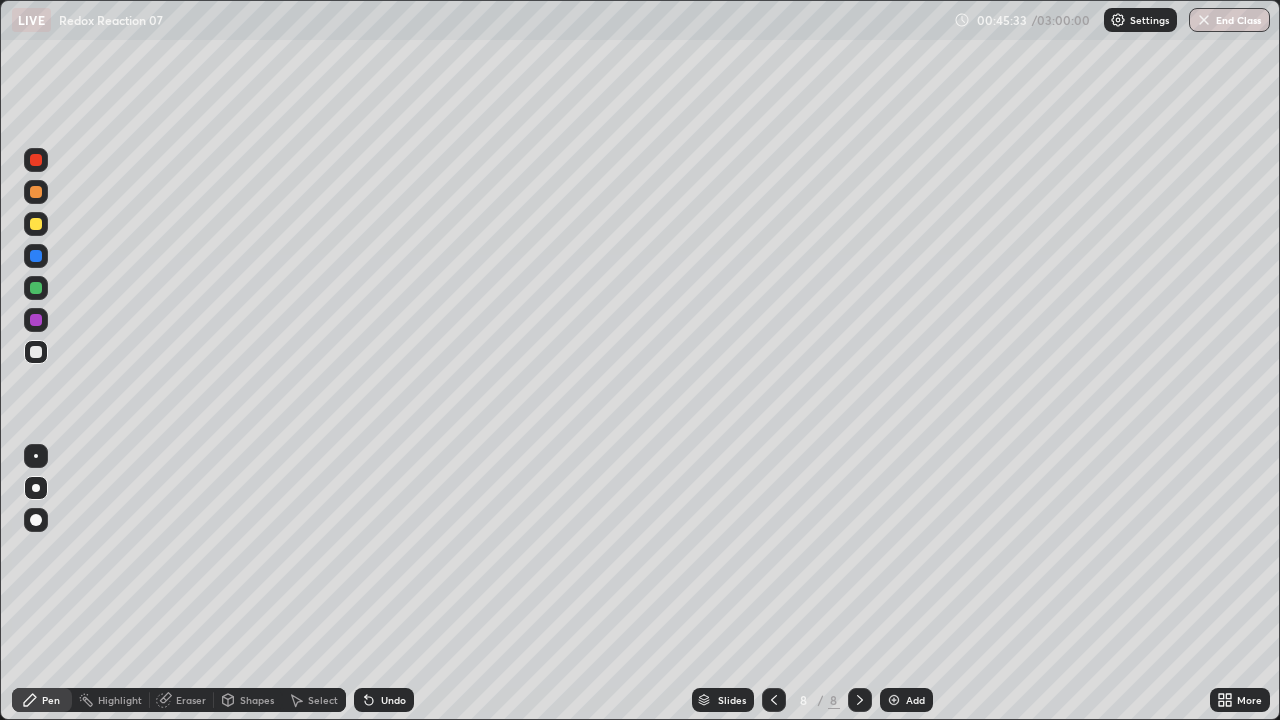 click at bounding box center [36, 288] 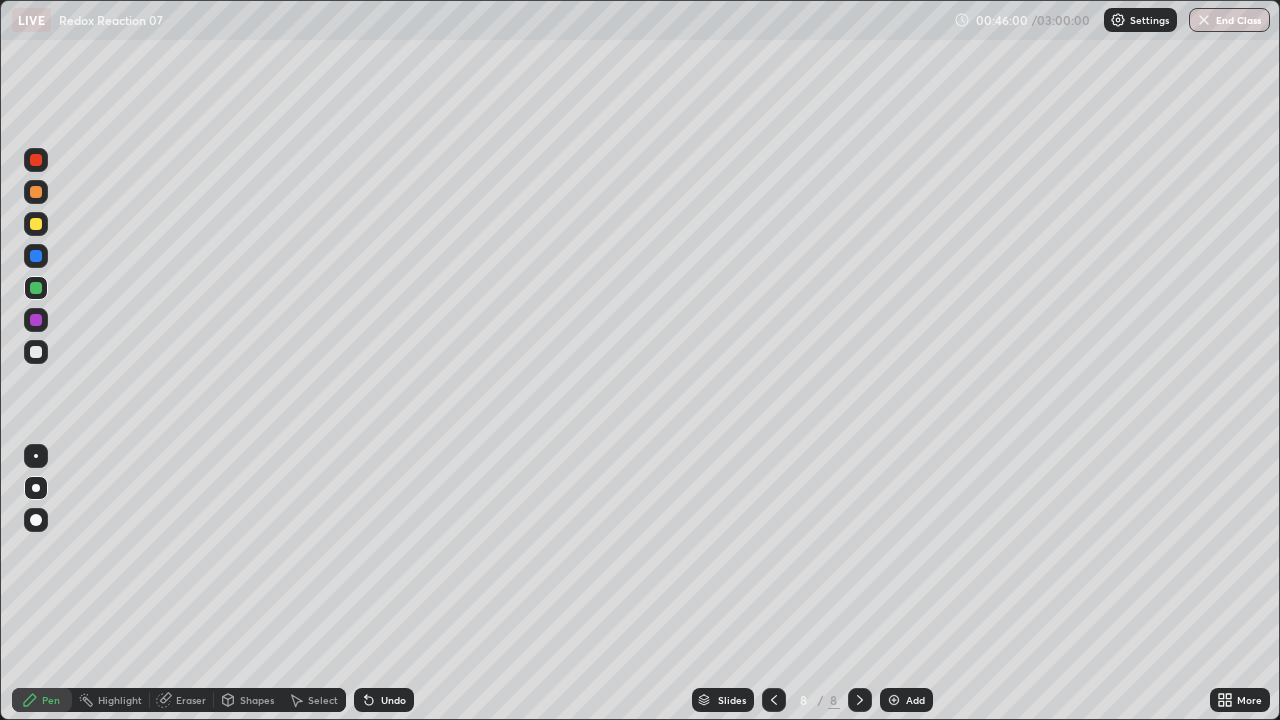 click on "Undo" at bounding box center (393, 700) 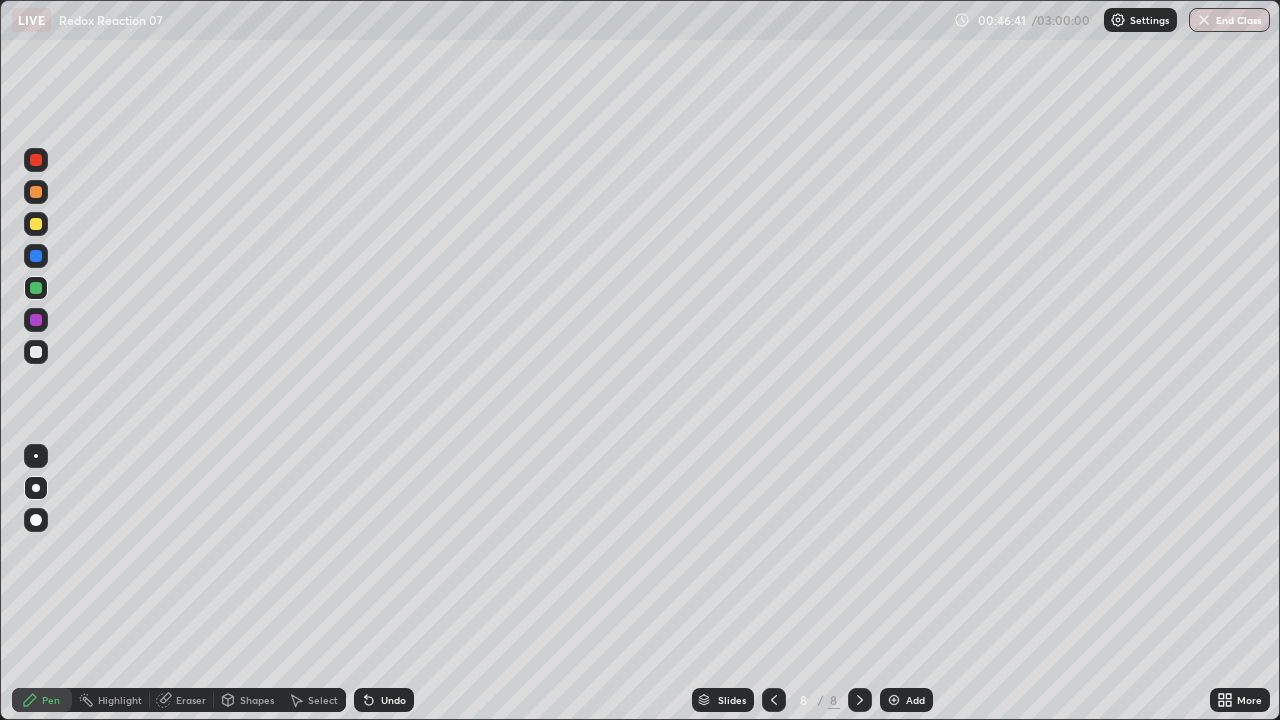 click at bounding box center [36, 224] 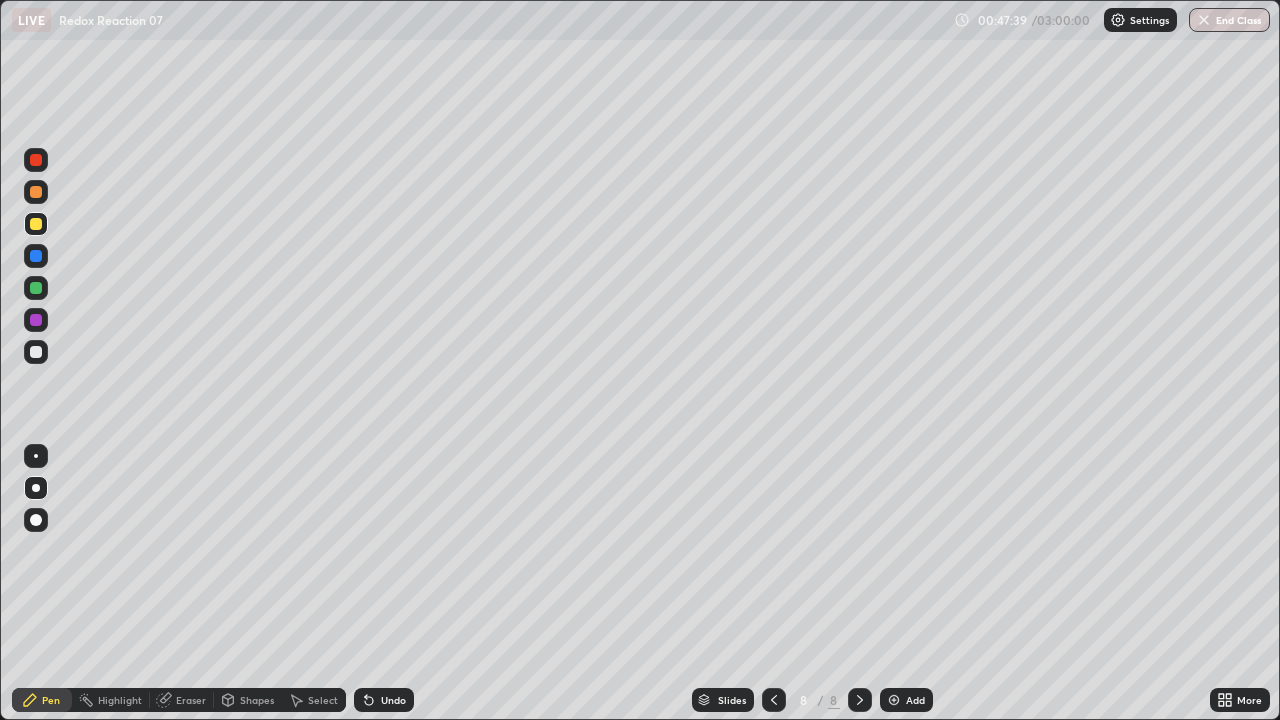 click at bounding box center (36, 224) 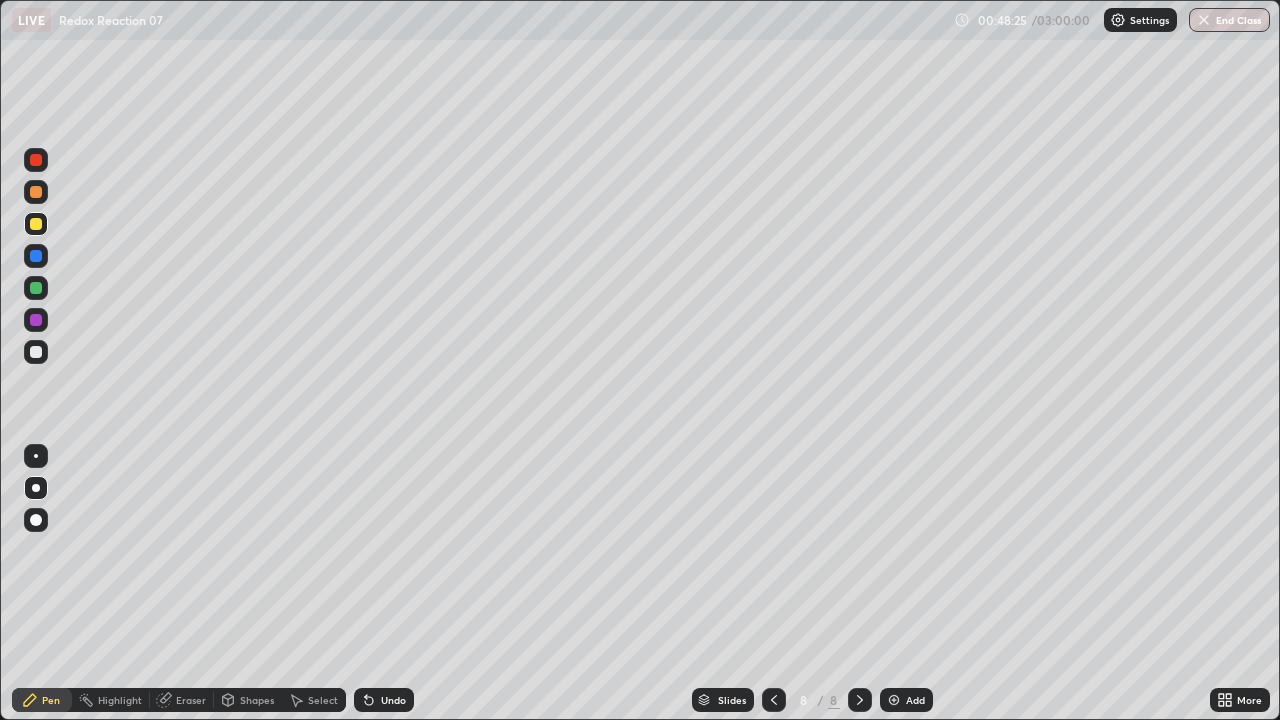 click at bounding box center [36, 352] 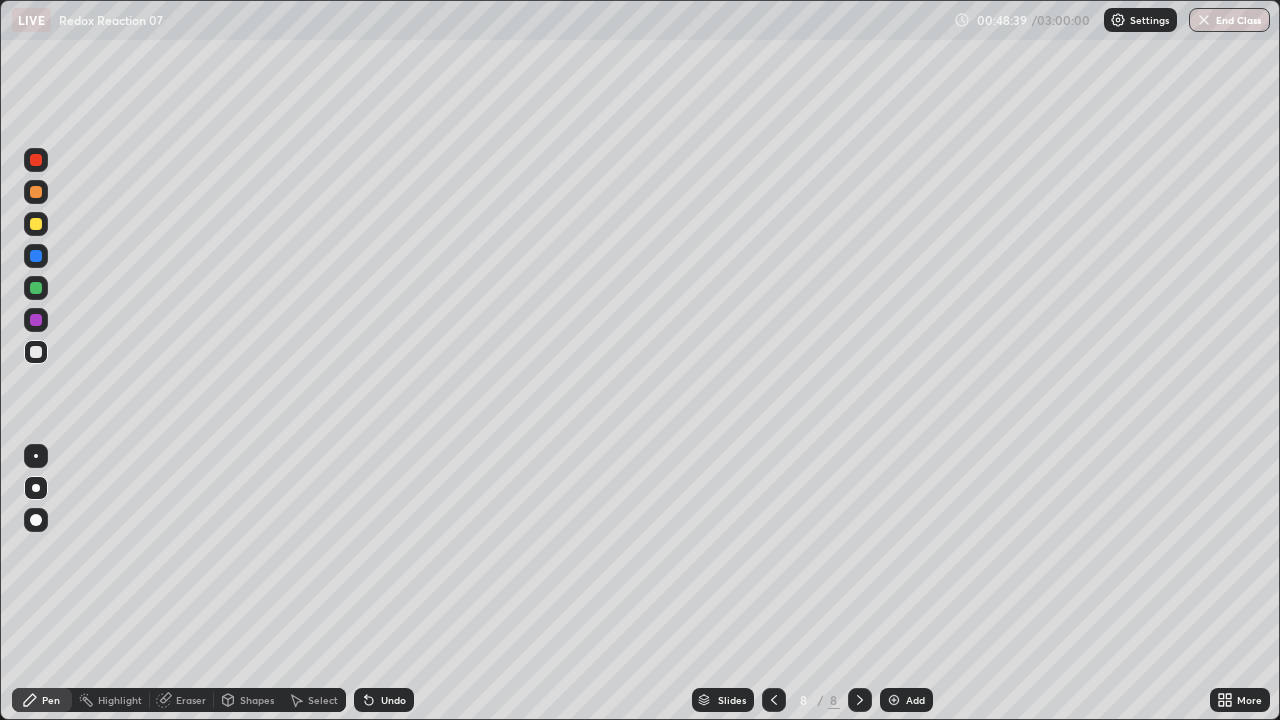 click on "Undo" at bounding box center [393, 700] 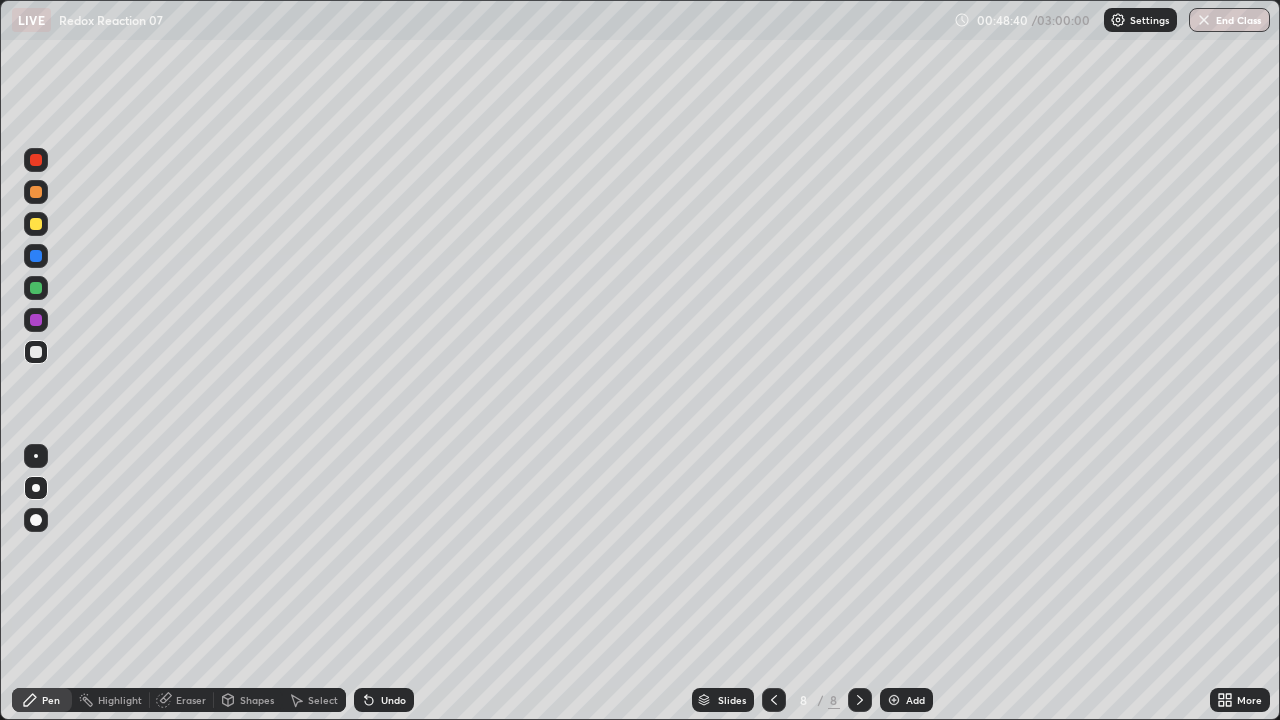 click on "Undo" at bounding box center [384, 700] 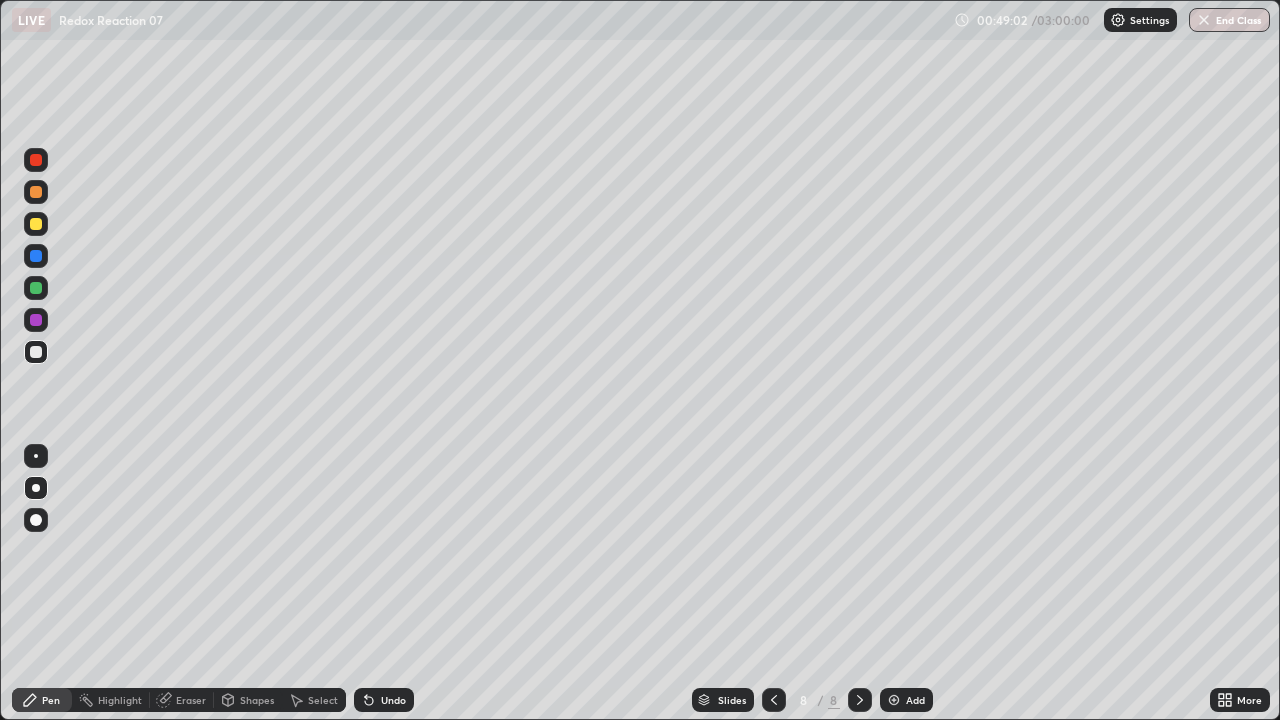 click at bounding box center [36, 224] 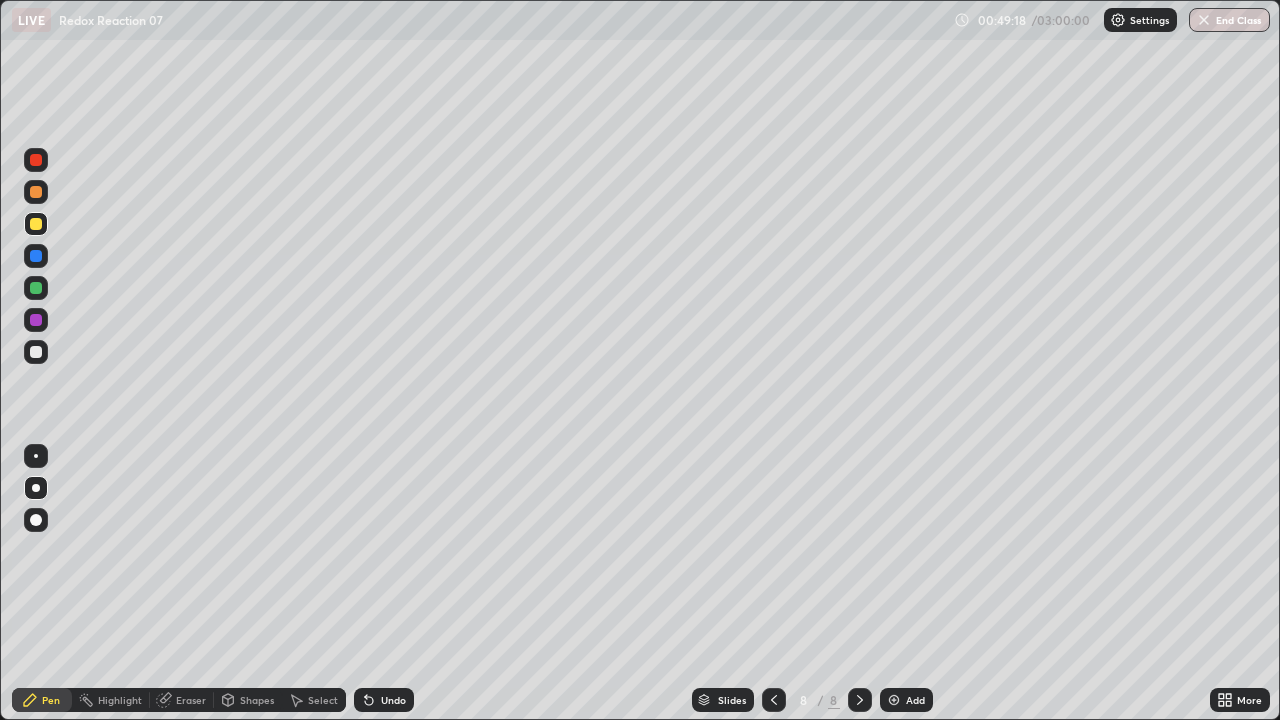 click on "Eraser" at bounding box center [191, 700] 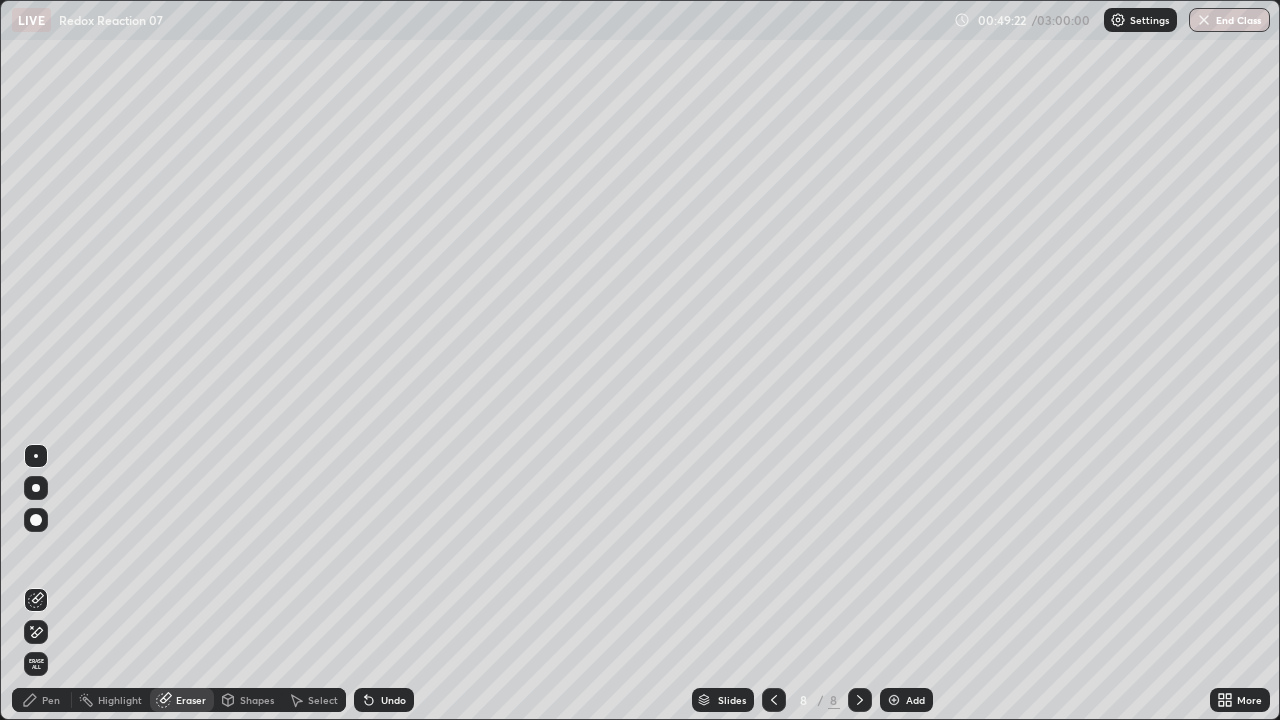 click on "Pen" at bounding box center (51, 700) 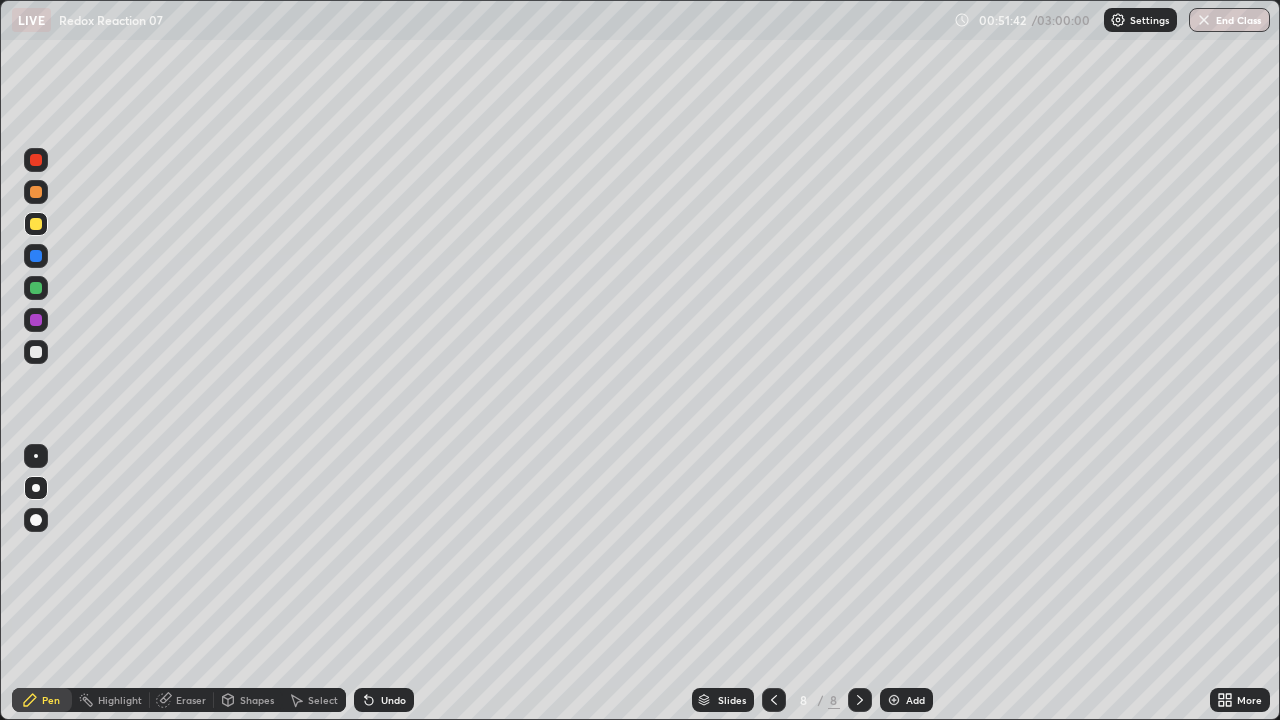 click on "Undo" at bounding box center [384, 700] 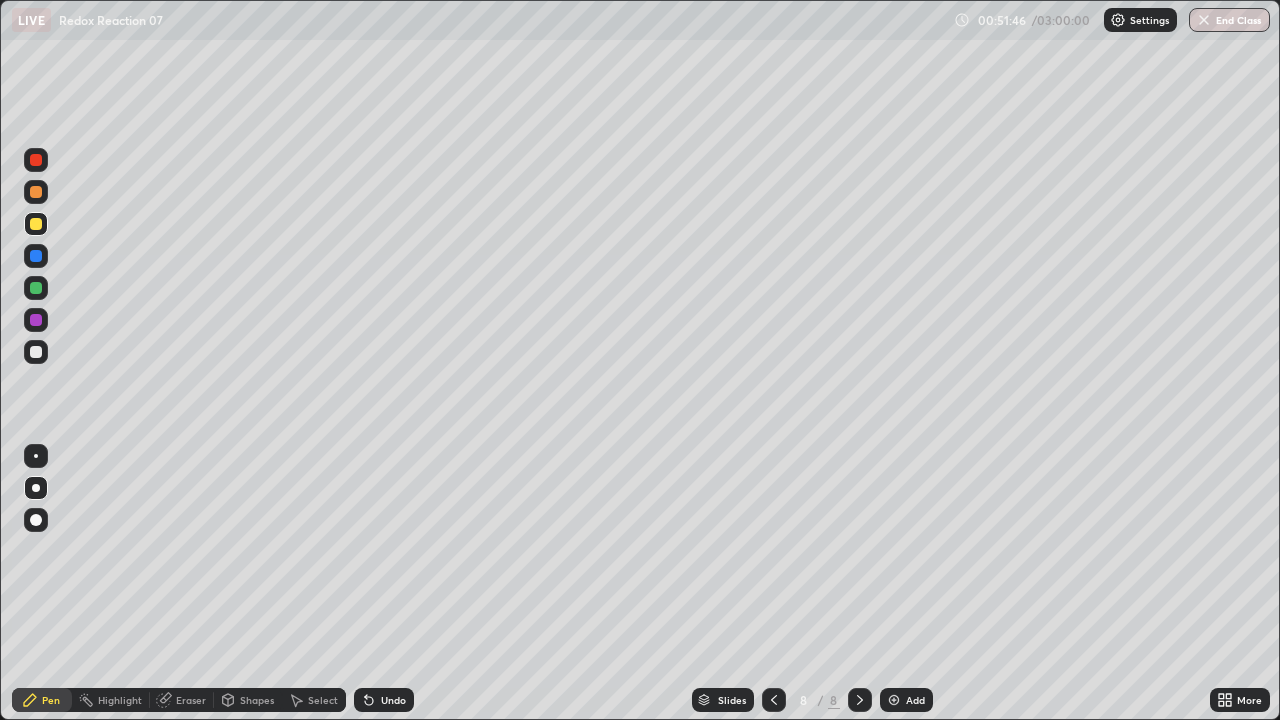 click at bounding box center [36, 288] 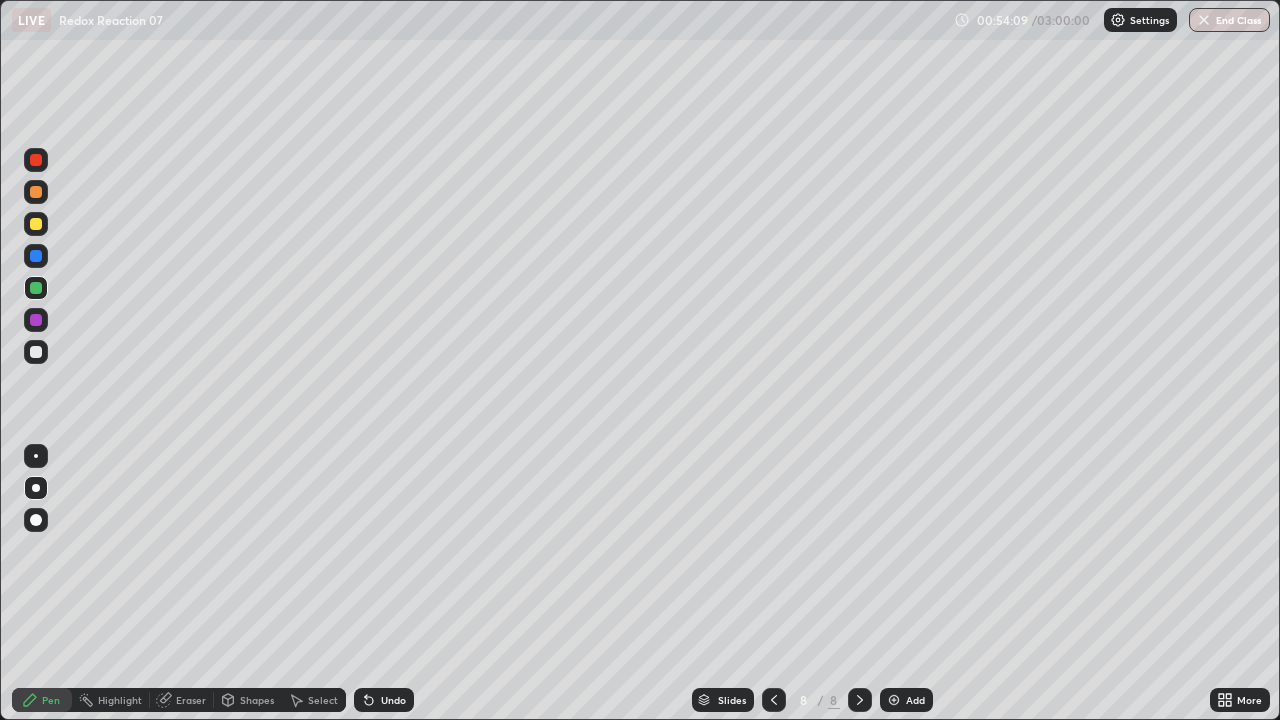 click at bounding box center [894, 700] 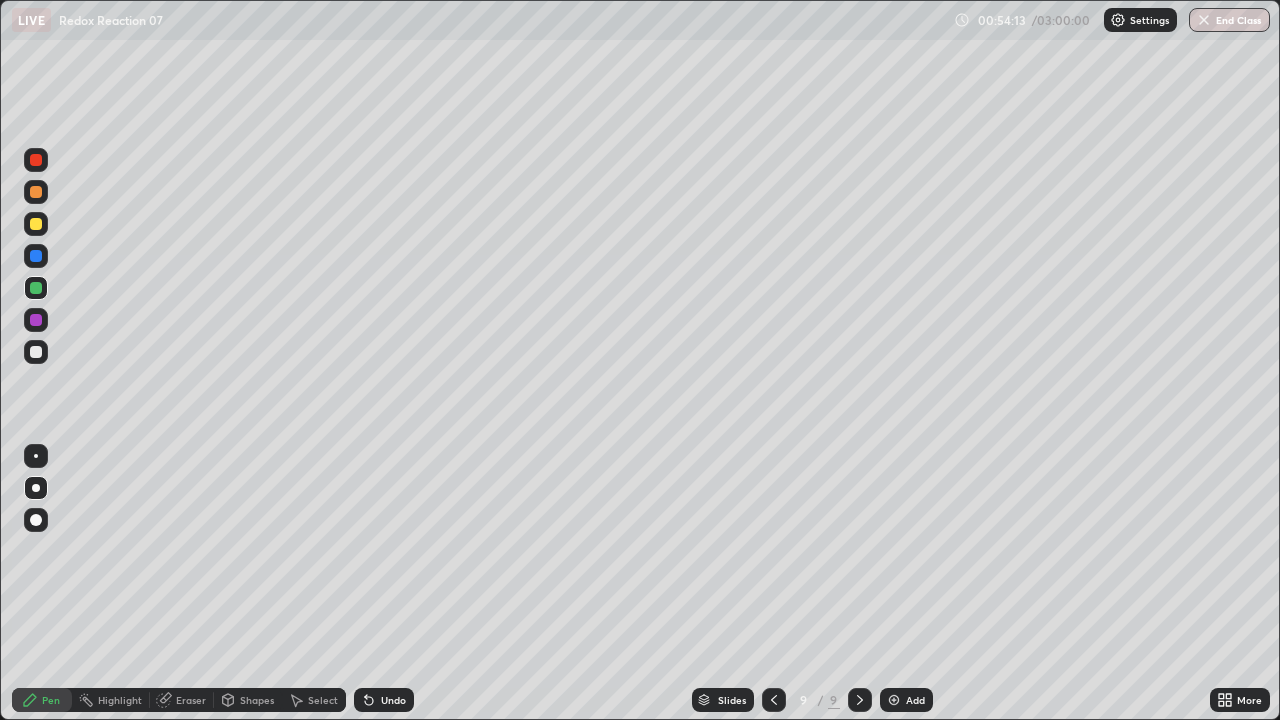 click at bounding box center (36, 224) 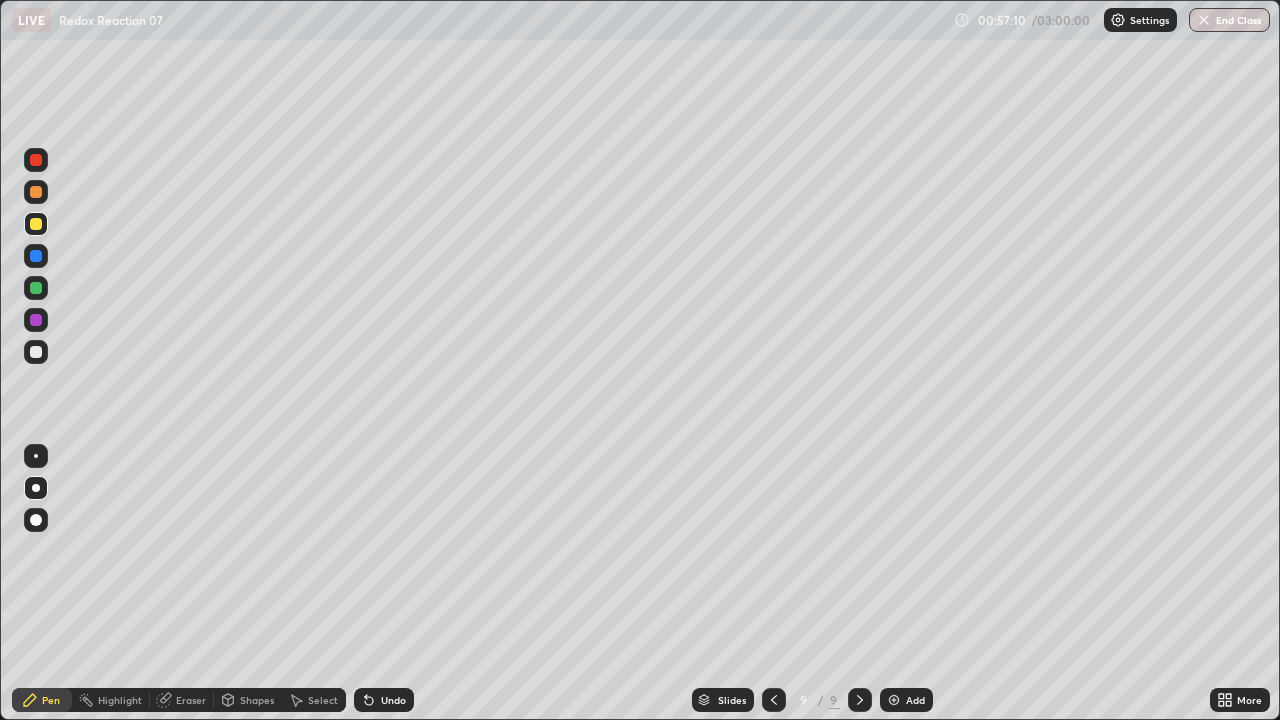 click on "Undo" at bounding box center [384, 700] 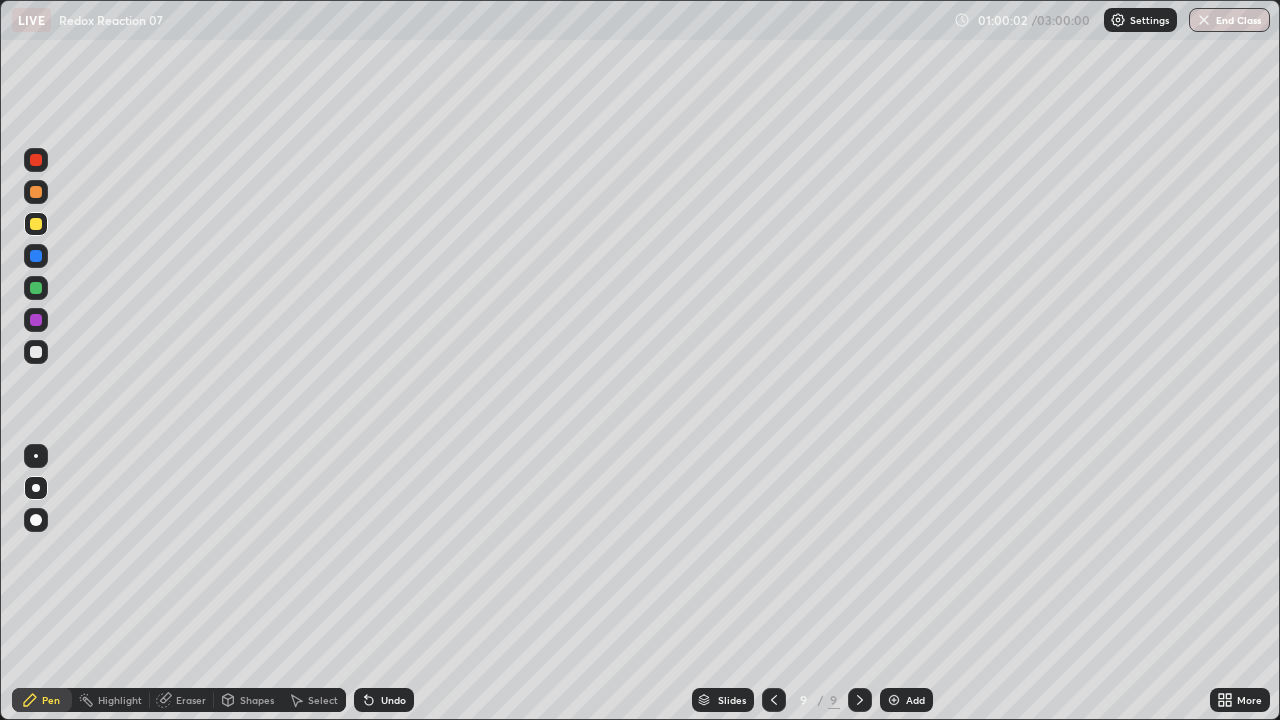 click on "Add" at bounding box center (906, 700) 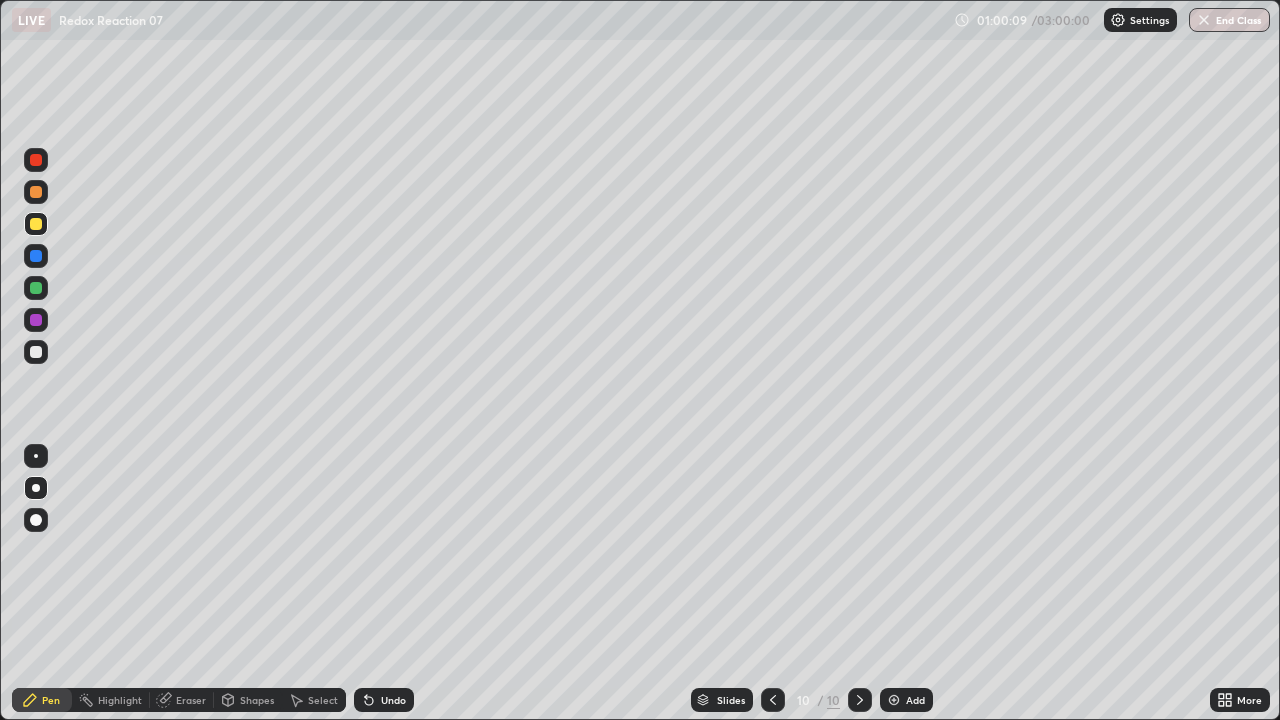 click at bounding box center (36, 224) 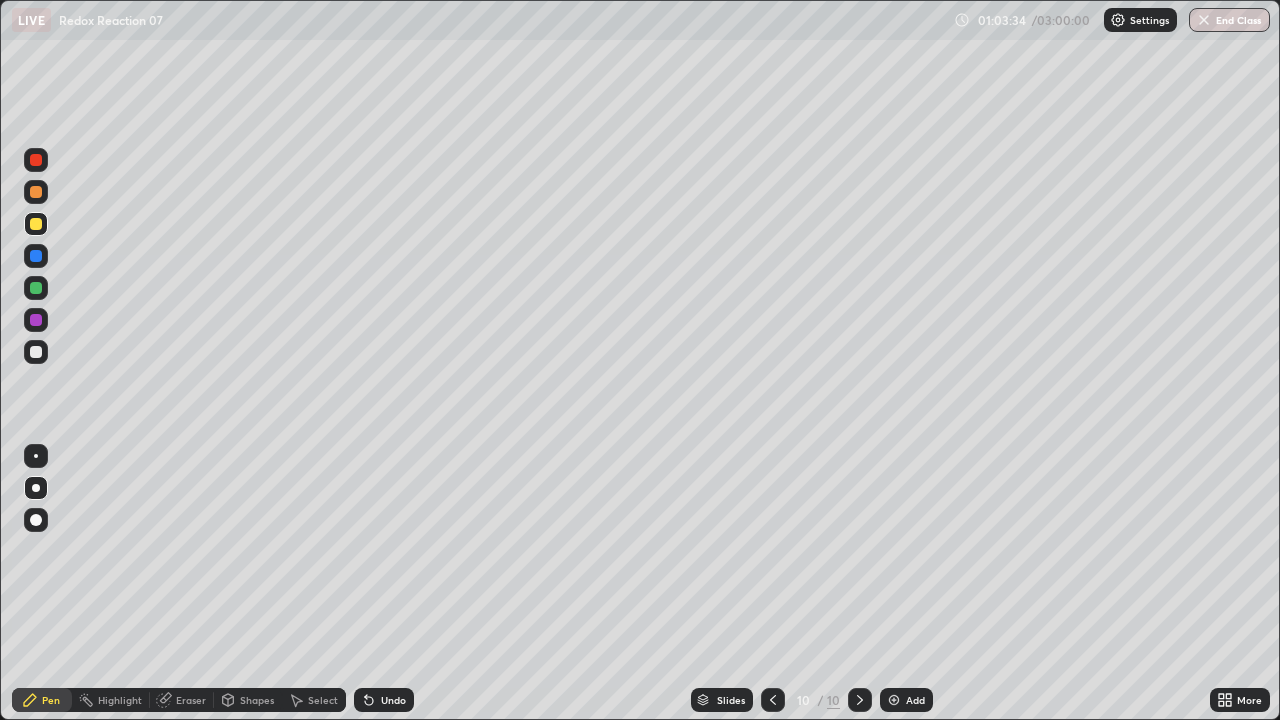 click at bounding box center [36, 288] 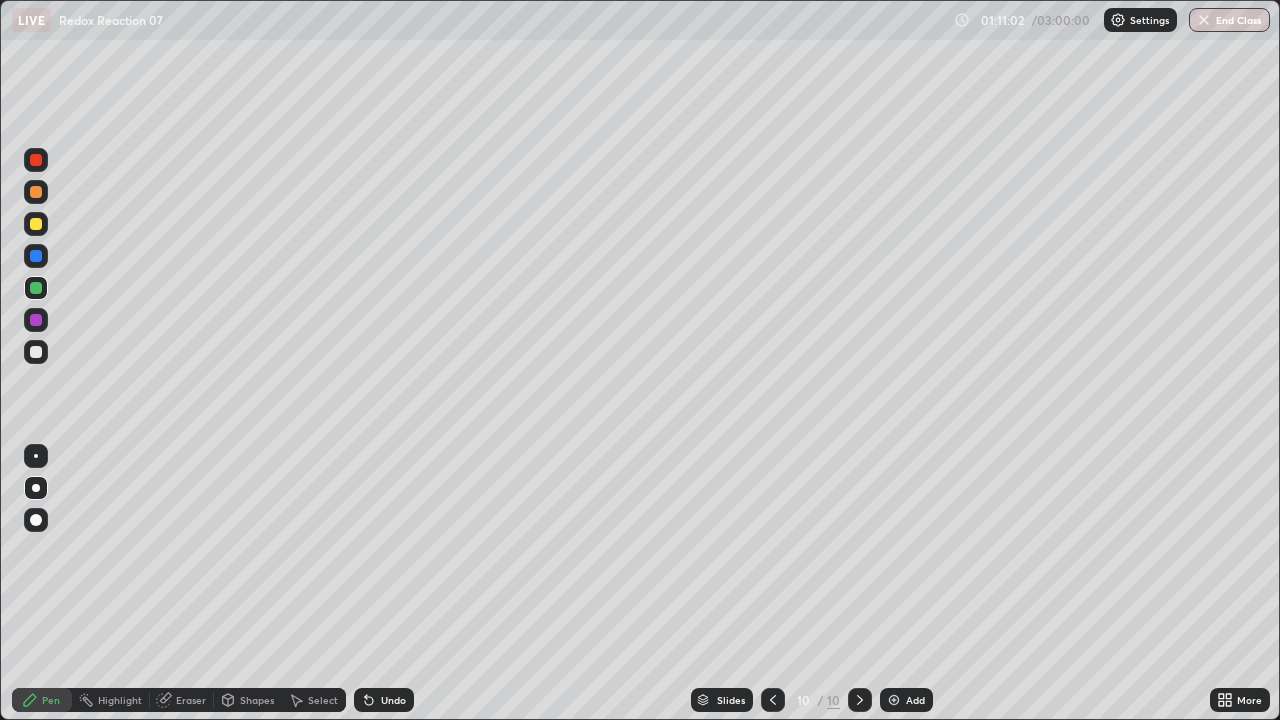 click on "Add" at bounding box center (915, 700) 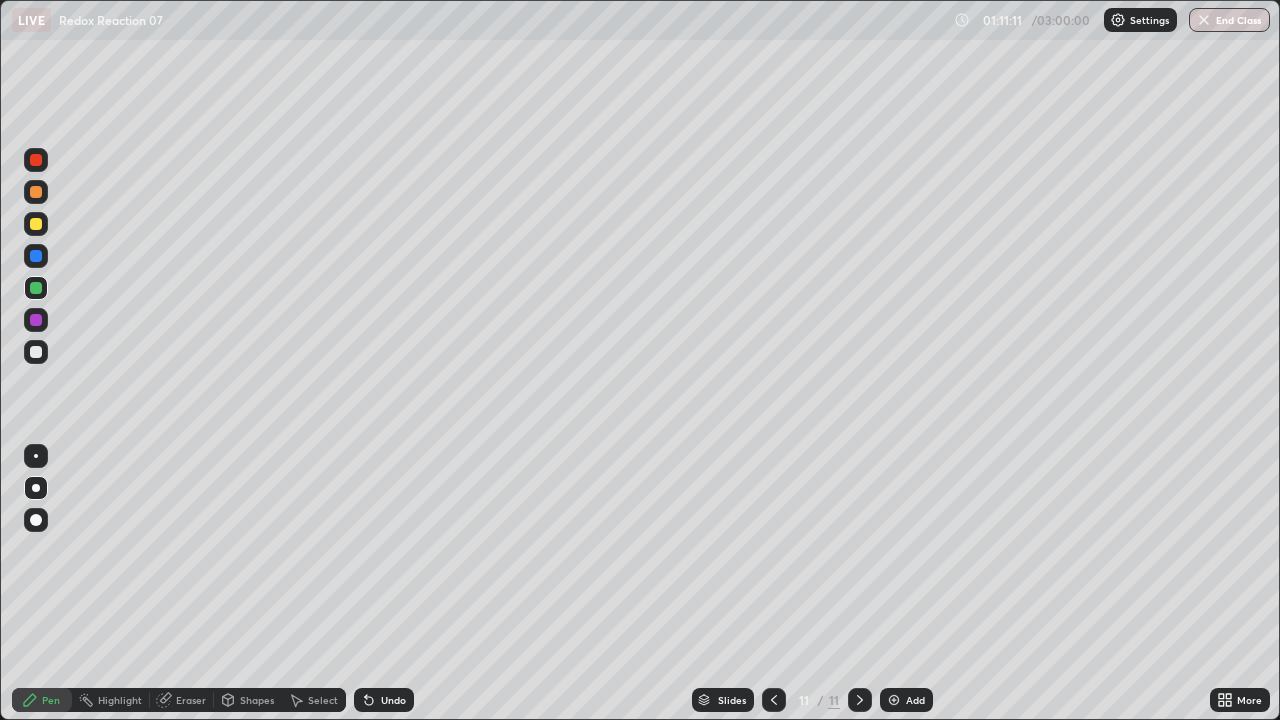 click at bounding box center [36, 224] 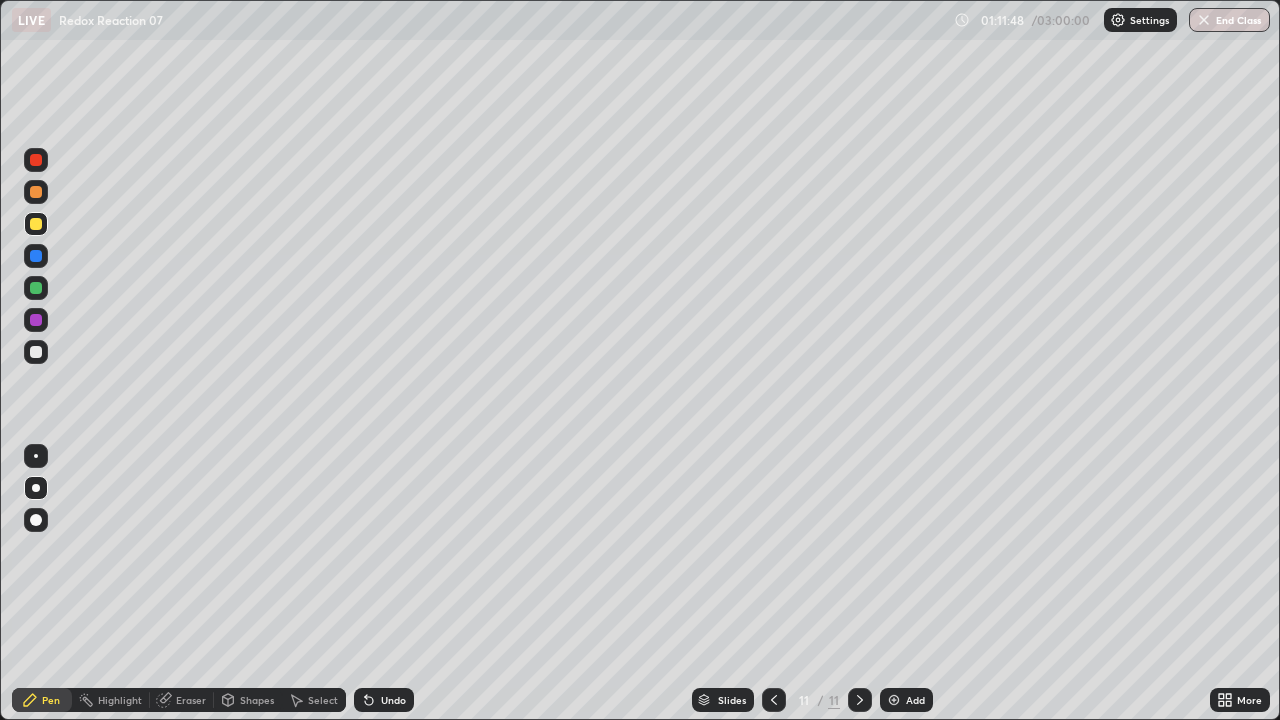 click on "Undo" at bounding box center [393, 700] 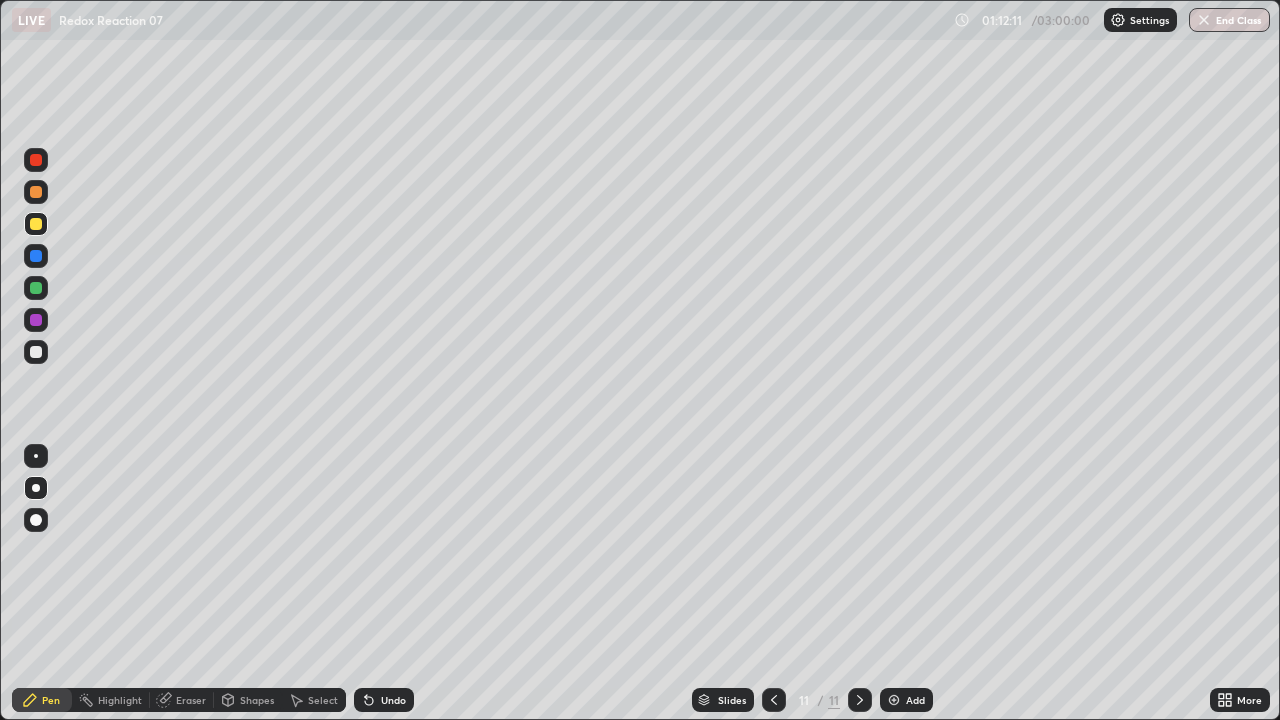 click at bounding box center (36, 288) 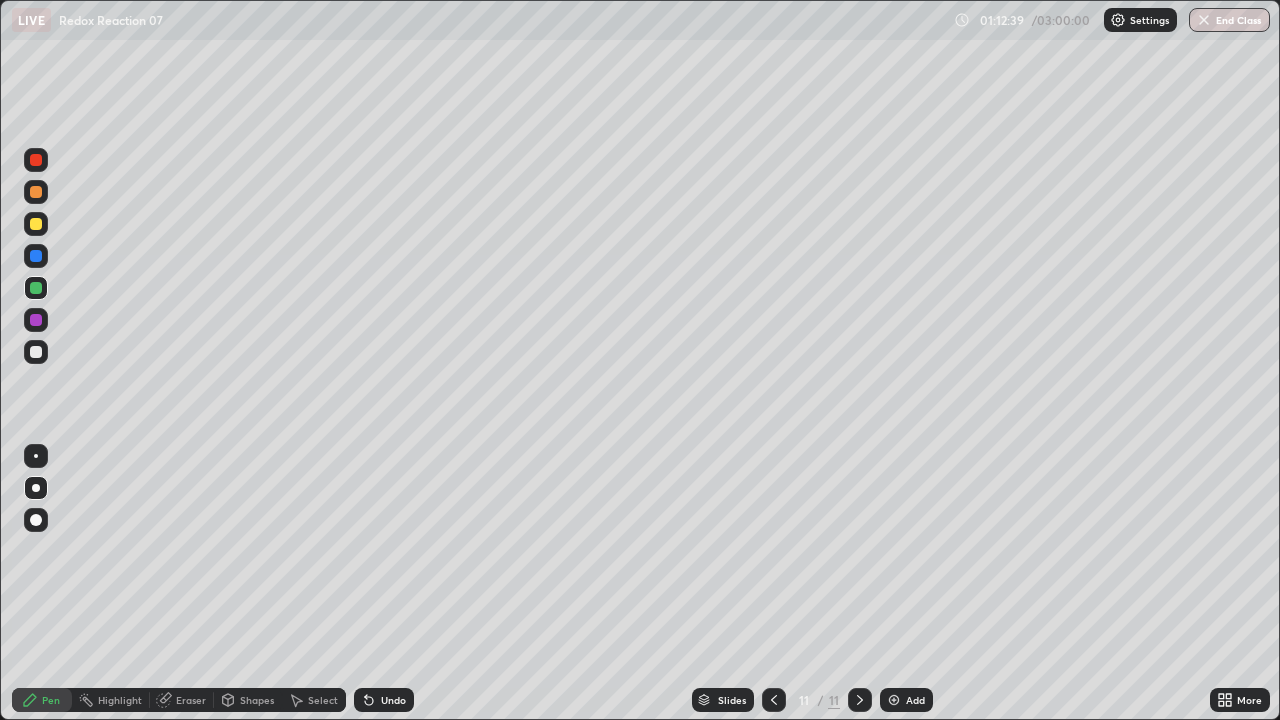 click at bounding box center (36, 352) 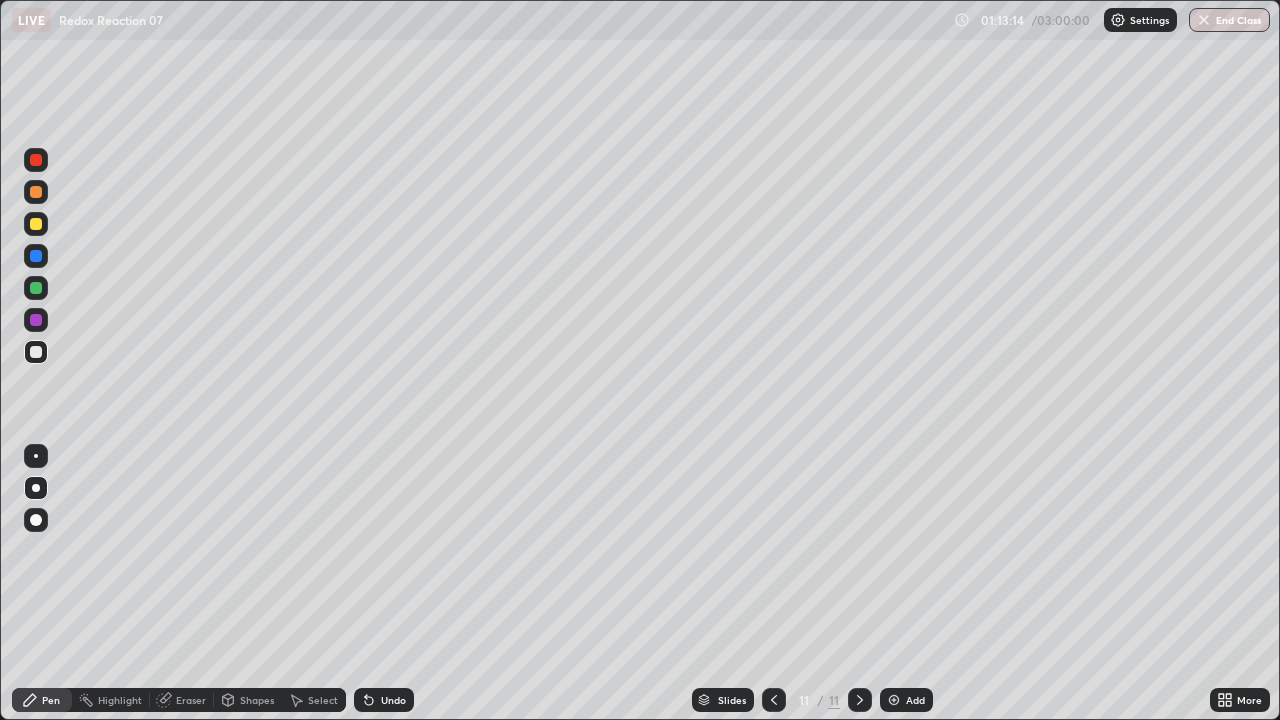 click on "Undo" at bounding box center (393, 700) 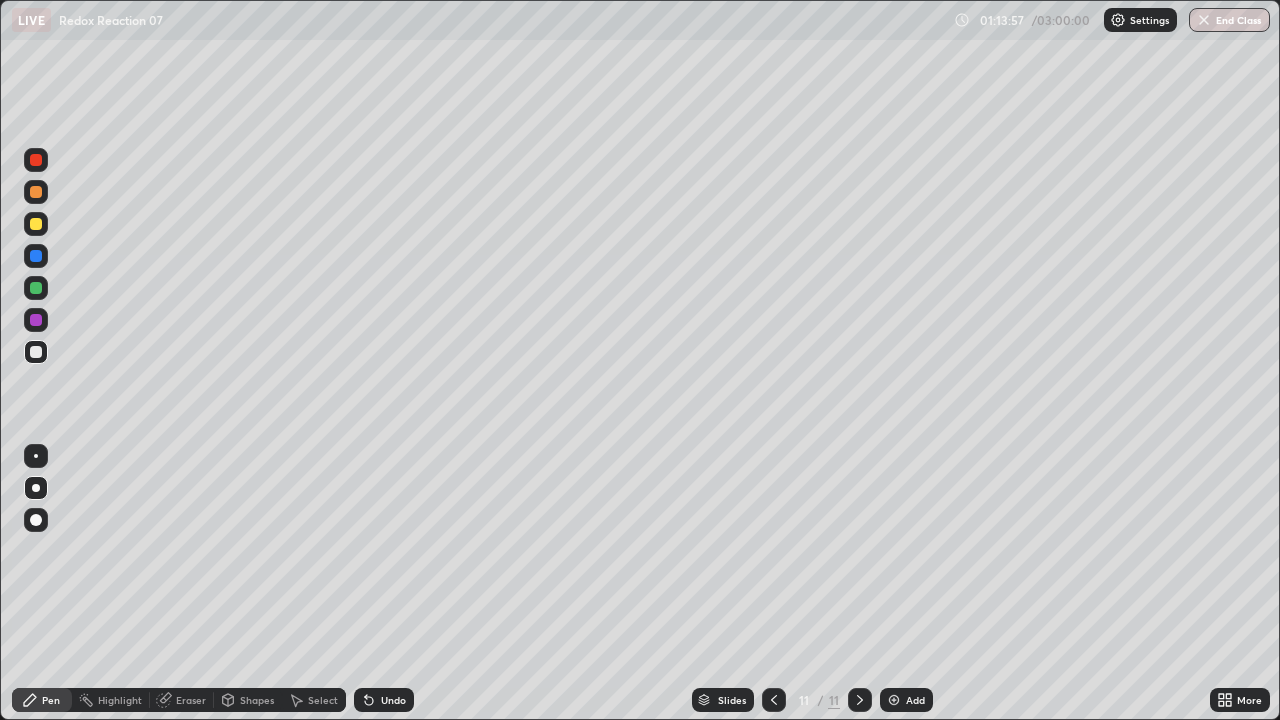 click at bounding box center [894, 700] 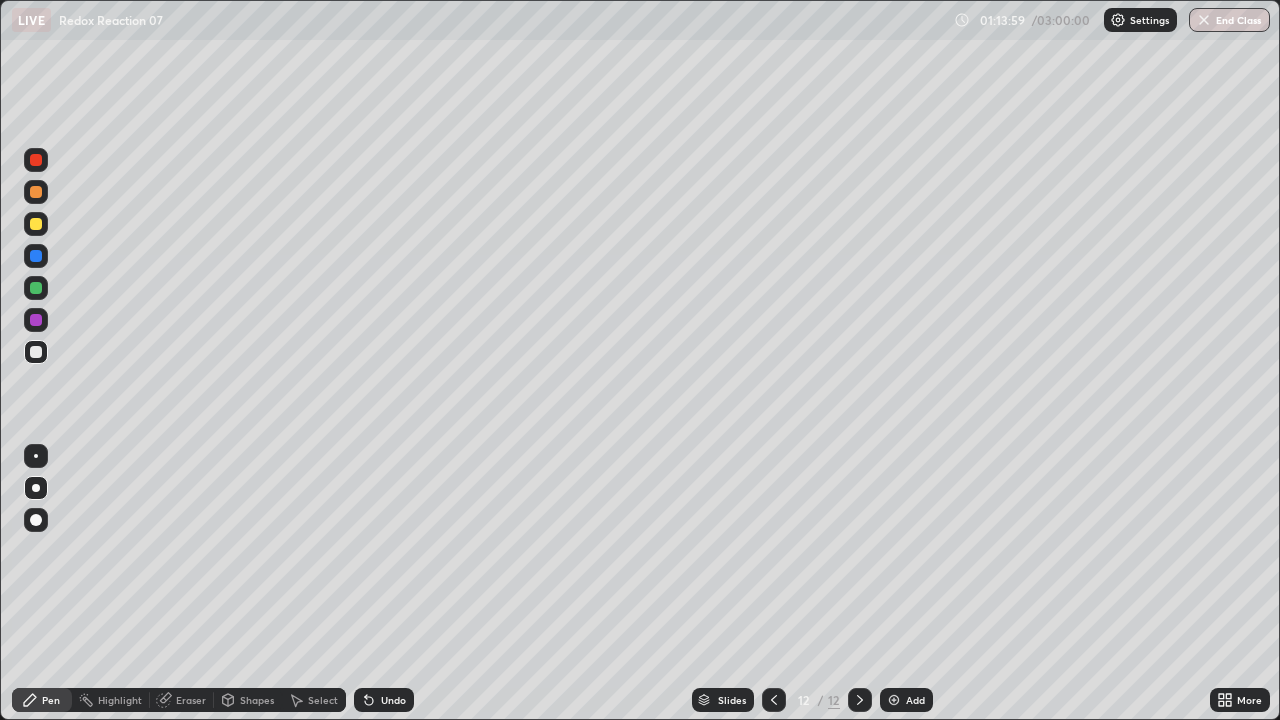 click at bounding box center (36, 224) 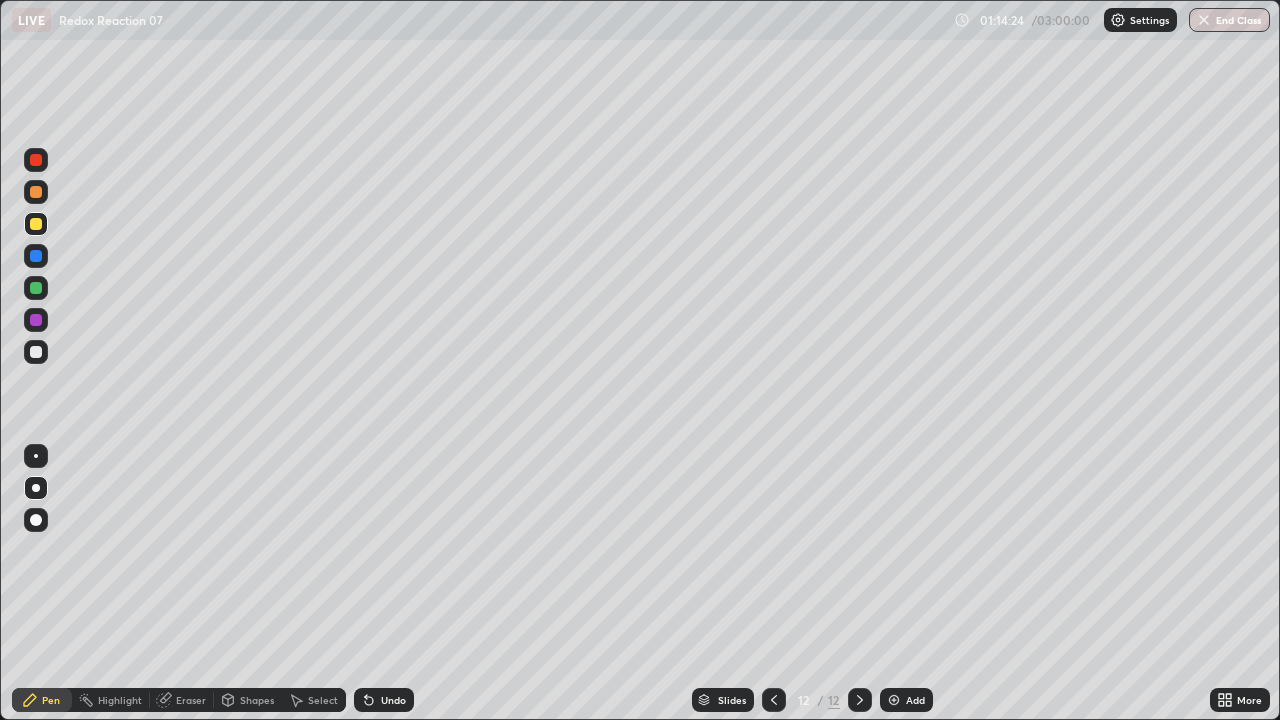 click on "Undo" at bounding box center (393, 700) 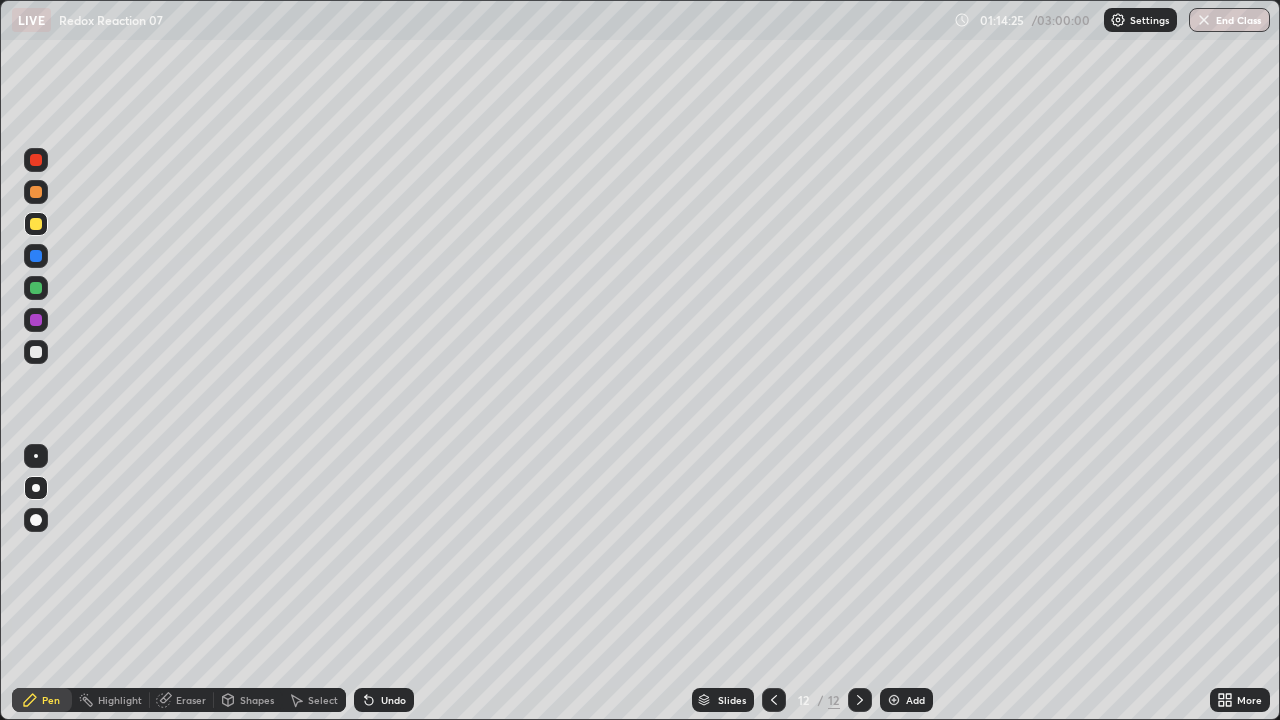 click on "Undo" at bounding box center [384, 700] 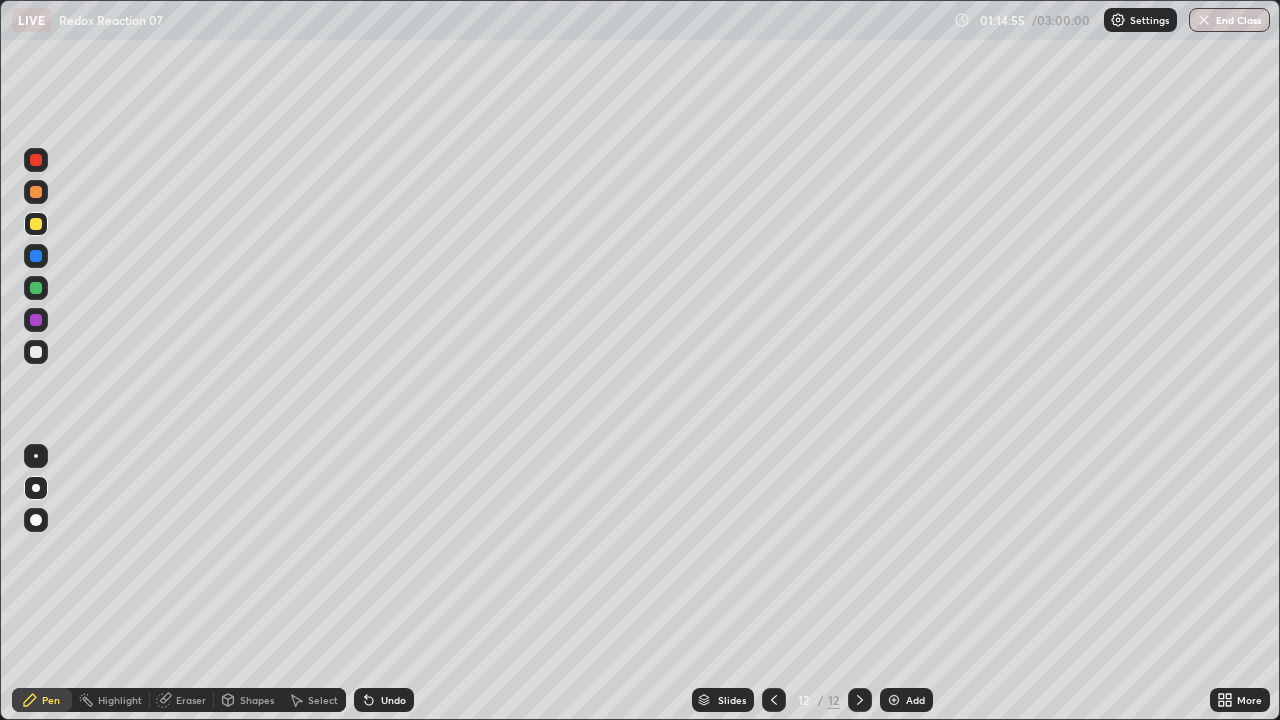 click on "Eraser" at bounding box center (191, 700) 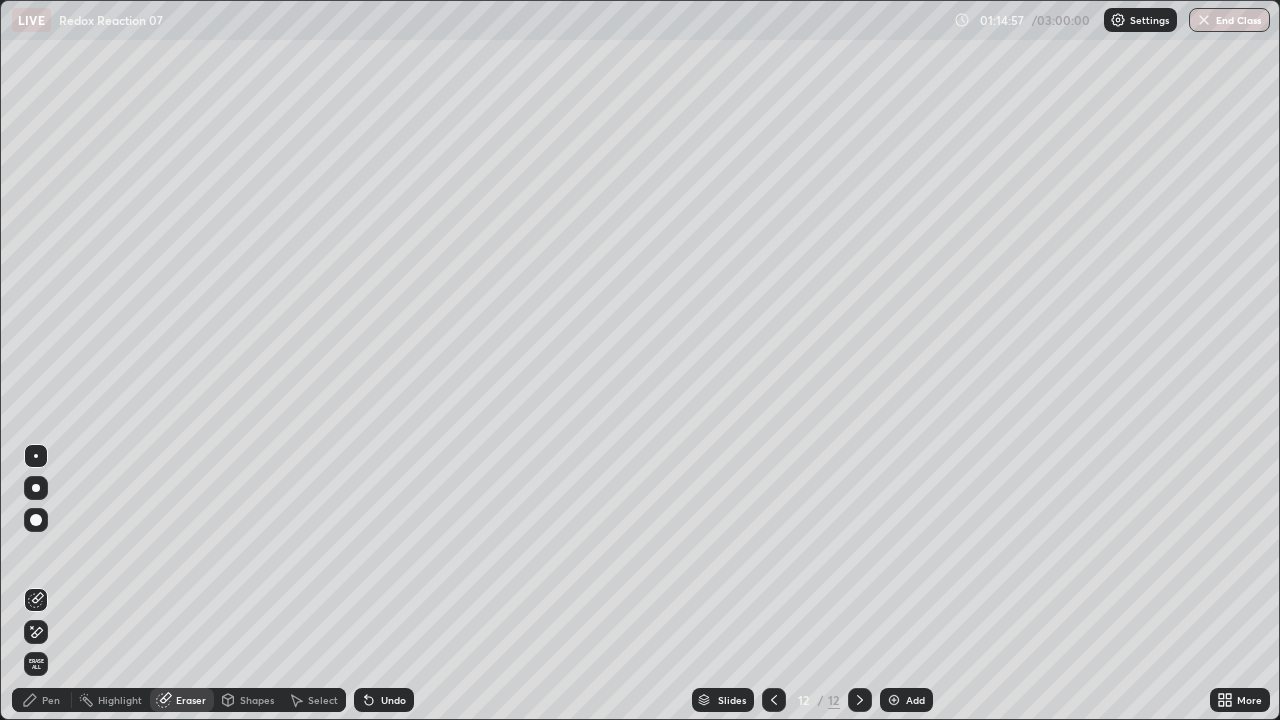 click on "Pen" at bounding box center [42, 700] 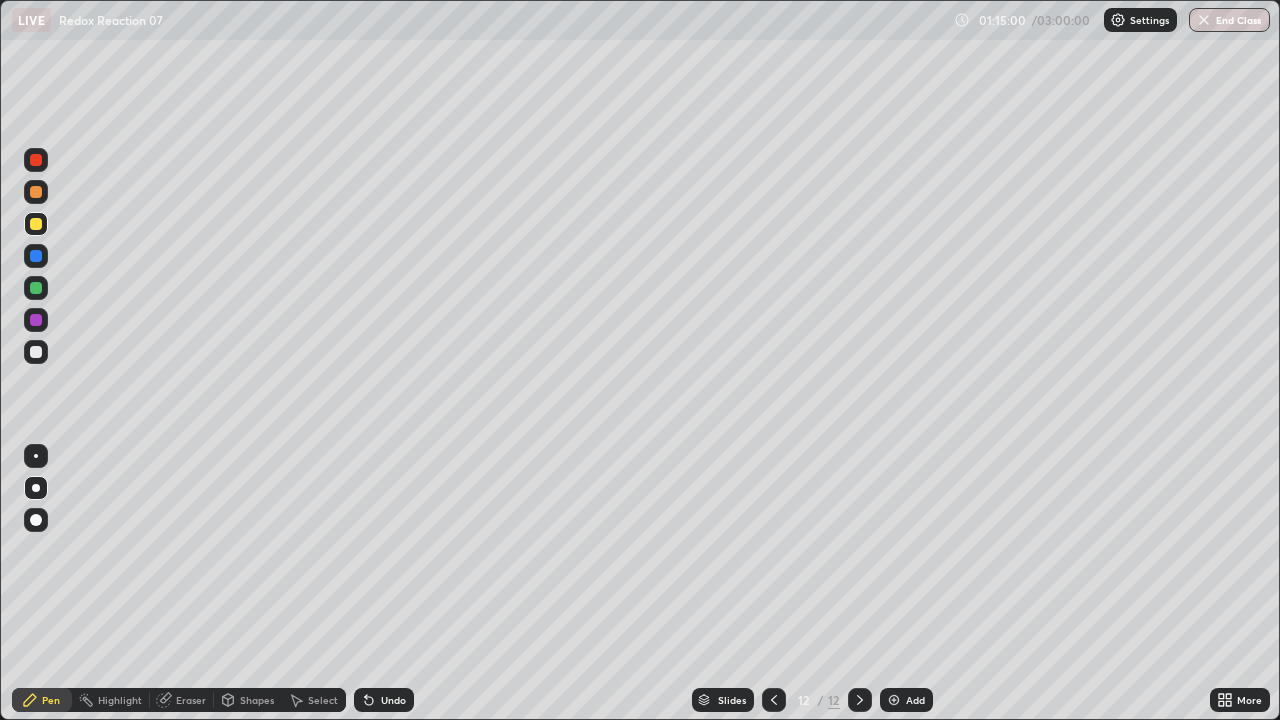 click at bounding box center [36, 288] 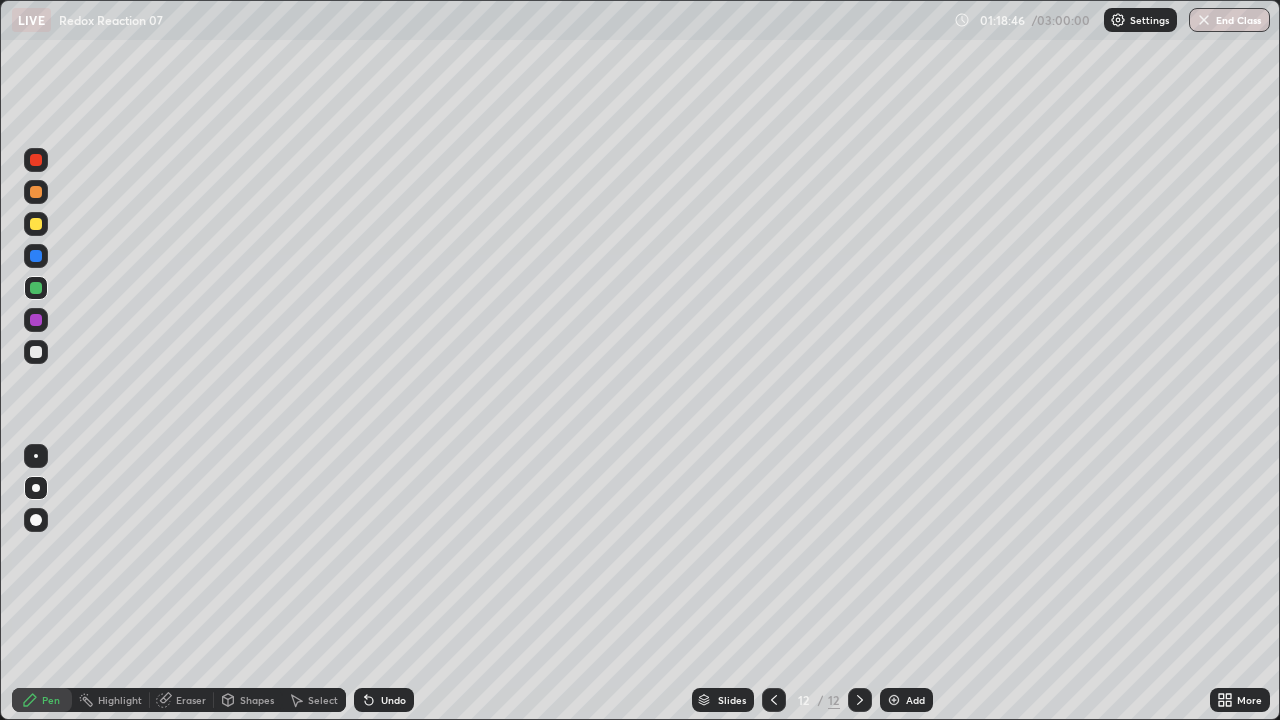 click at bounding box center [36, 288] 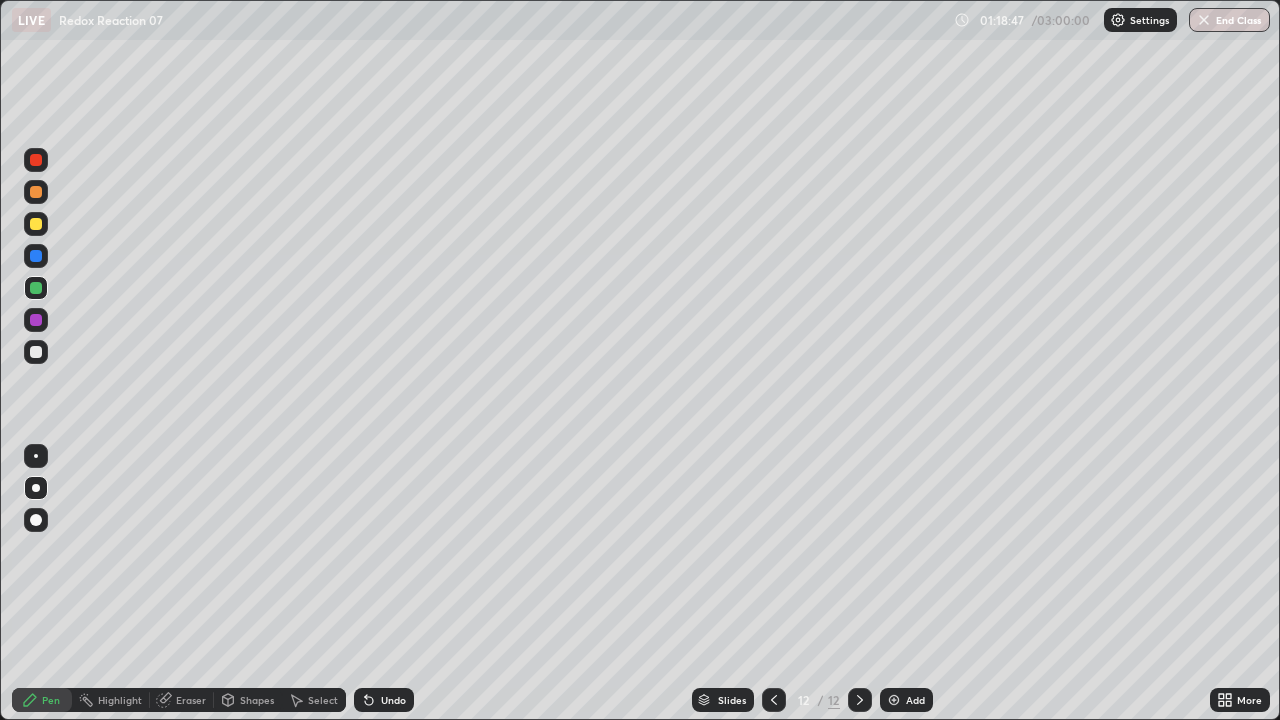 click at bounding box center [36, 224] 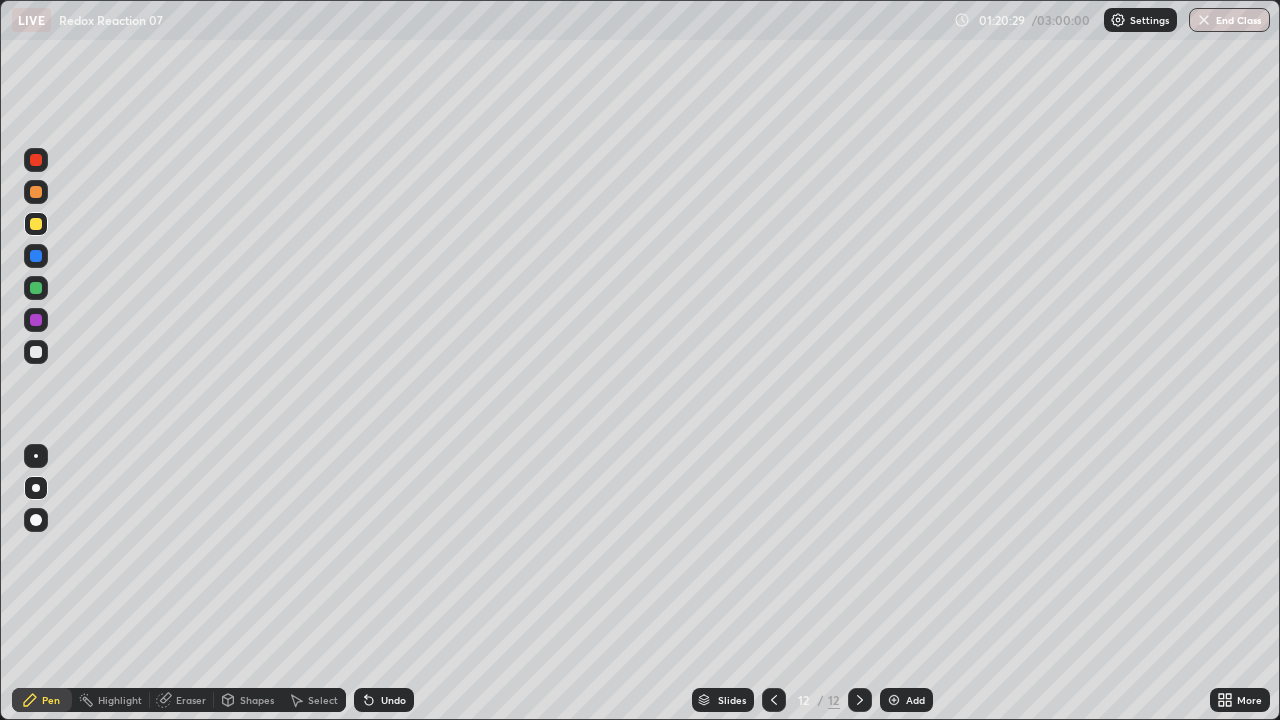 click on "Undo" at bounding box center (393, 700) 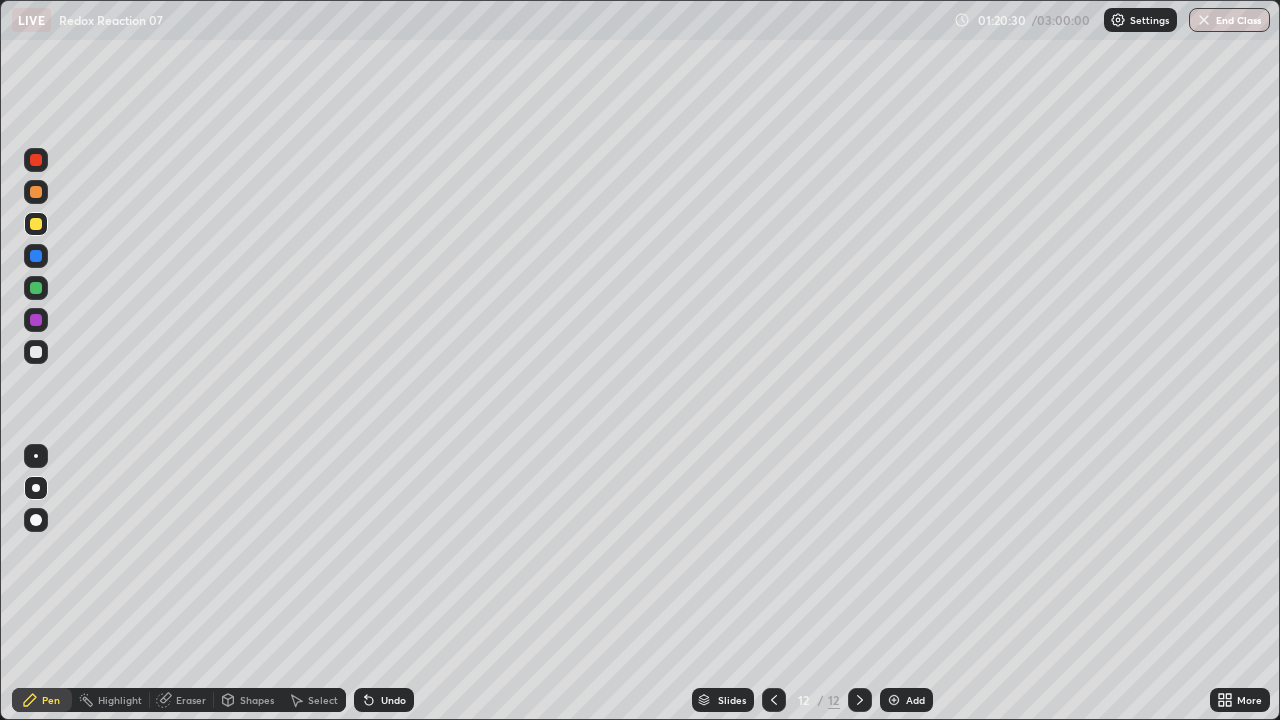 click on "Undo" at bounding box center (393, 700) 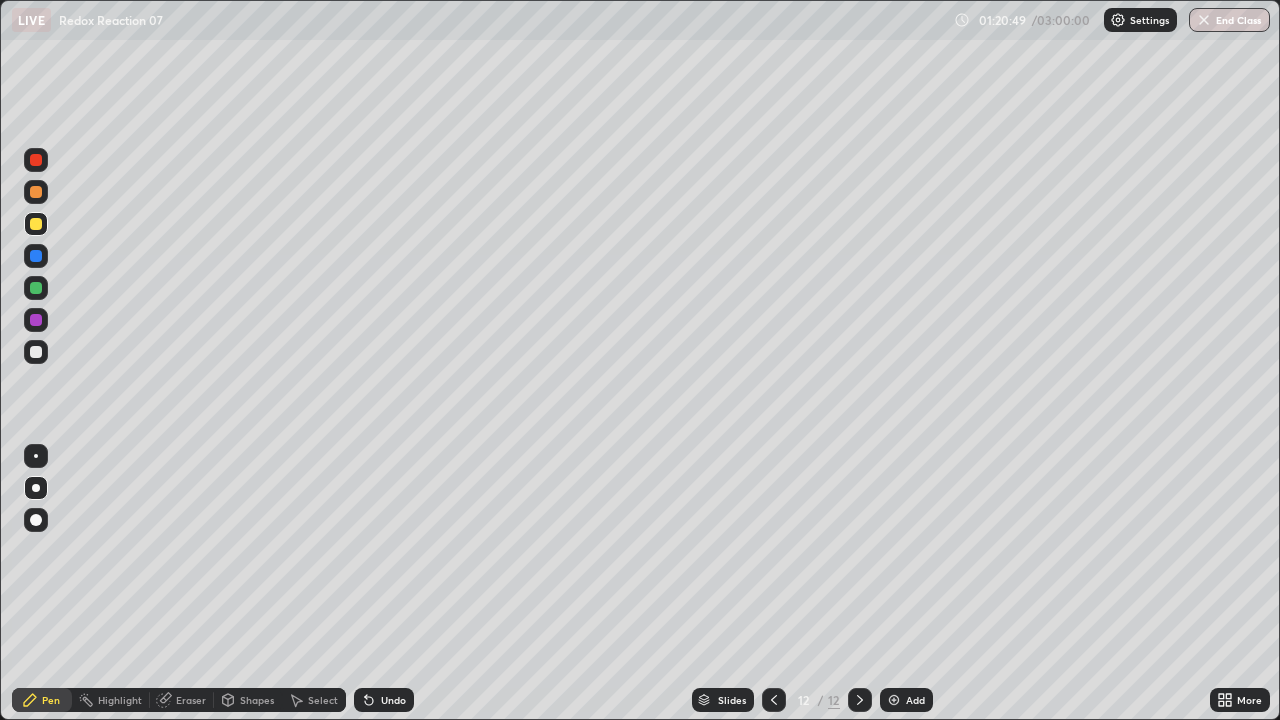 click on "Undo" at bounding box center (384, 700) 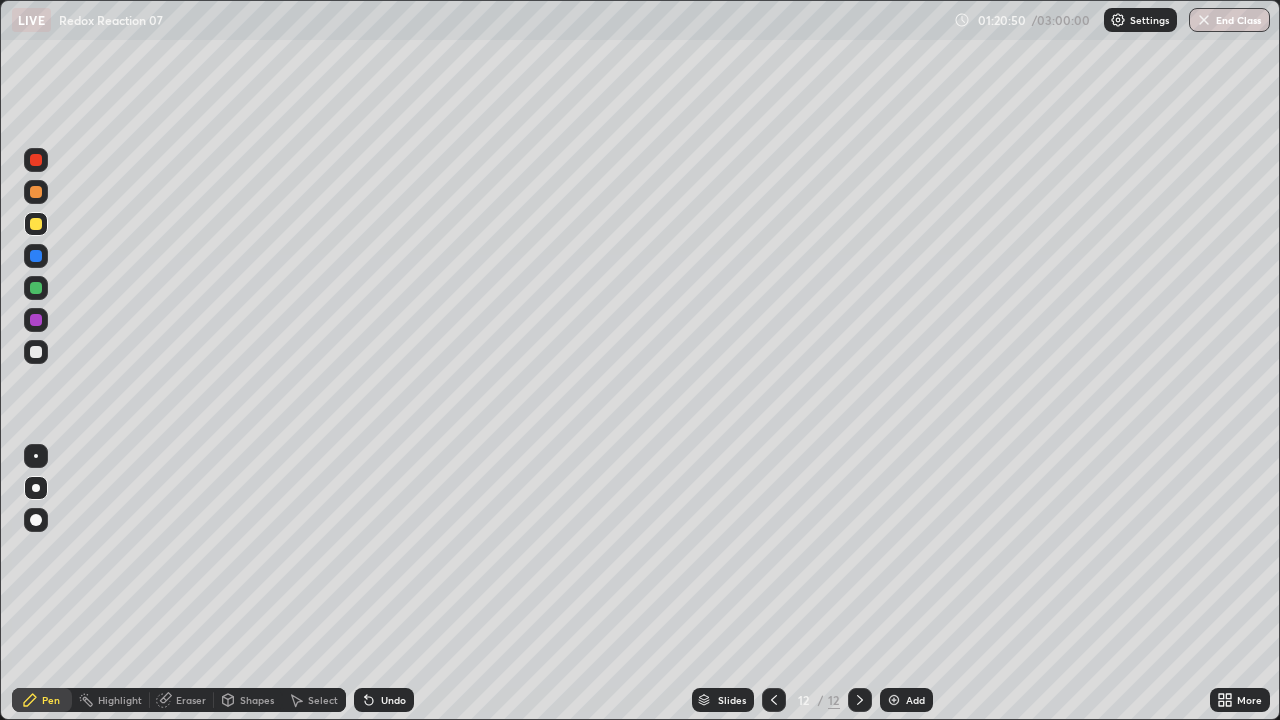 click at bounding box center [36, 352] 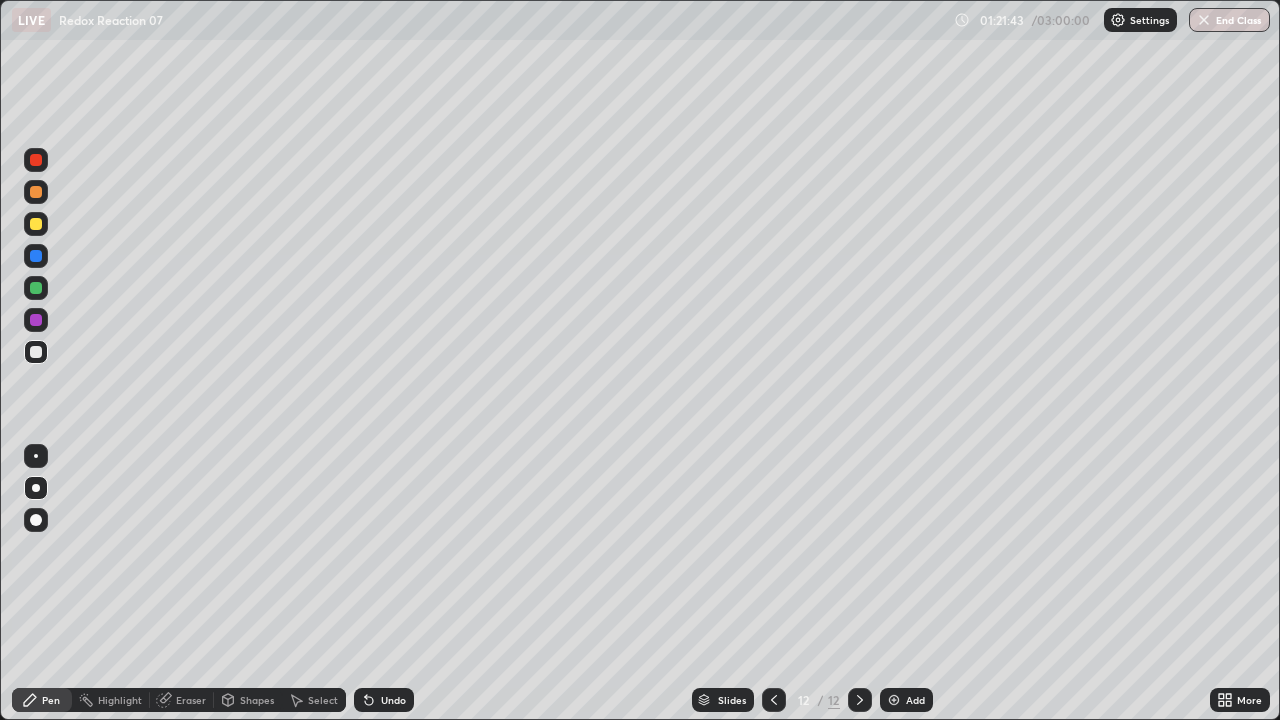 click at bounding box center (36, 288) 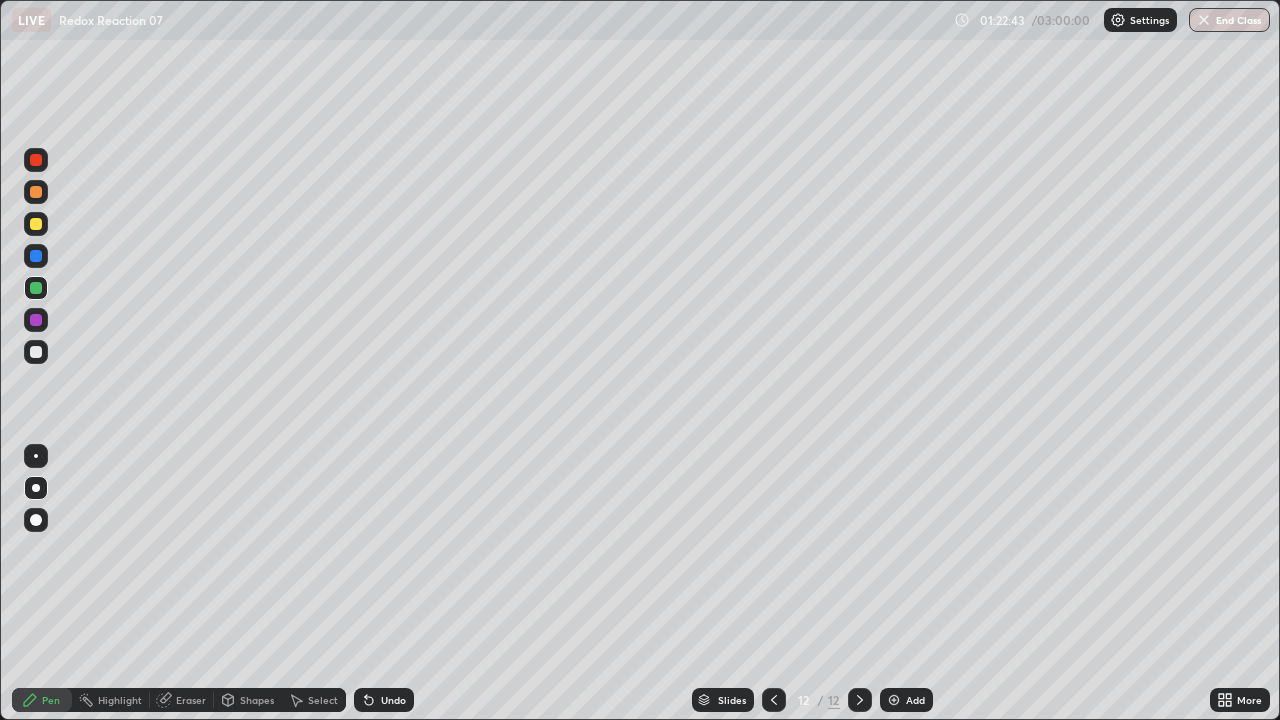click at bounding box center [36, 224] 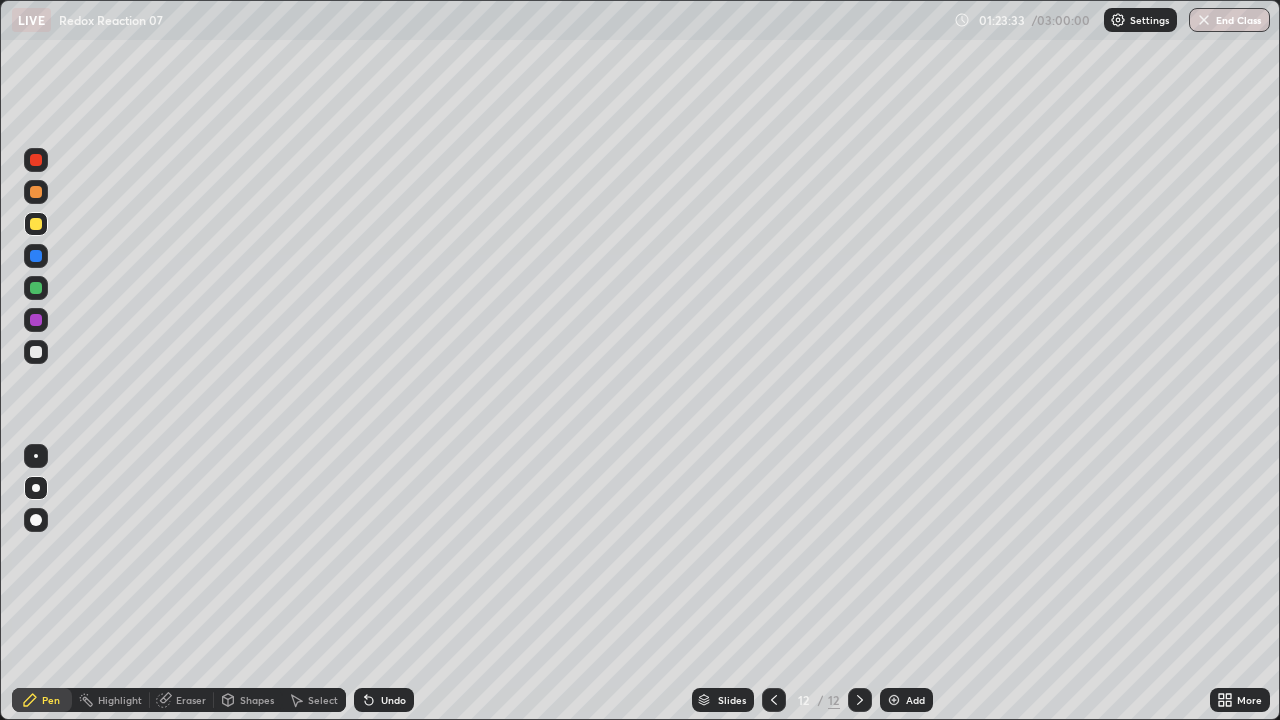 click 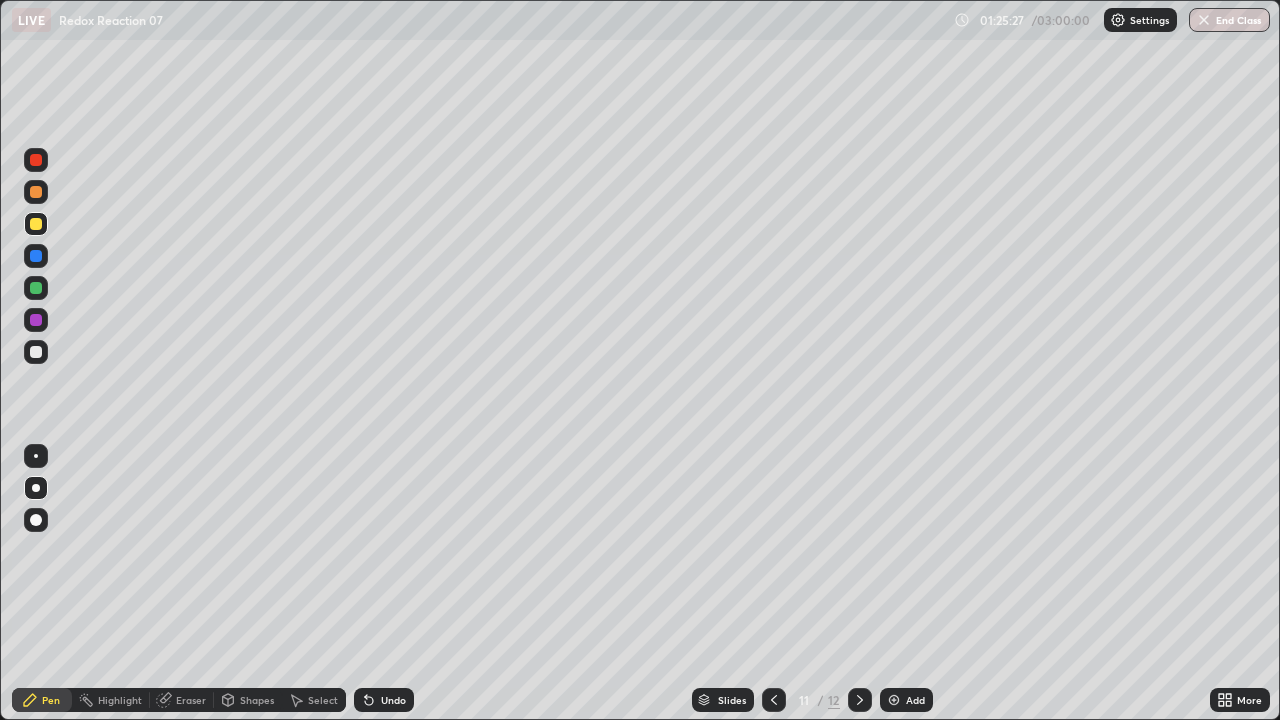 click 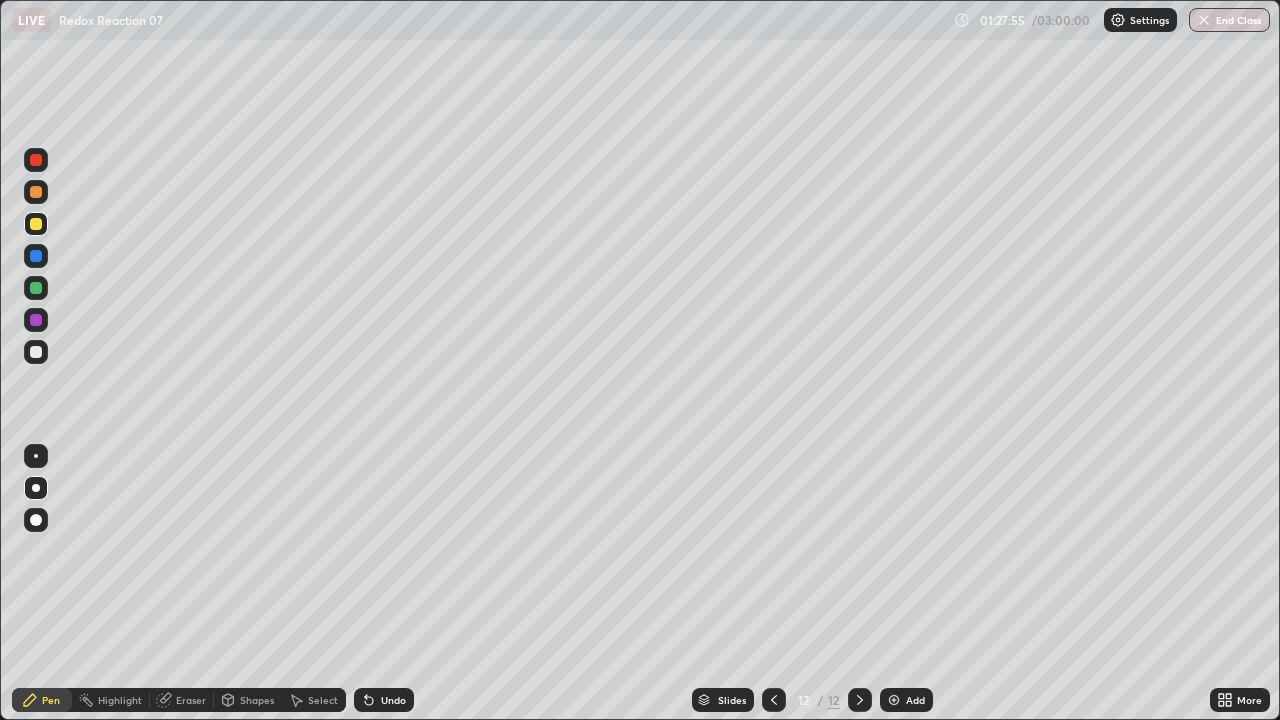 click at bounding box center [894, 700] 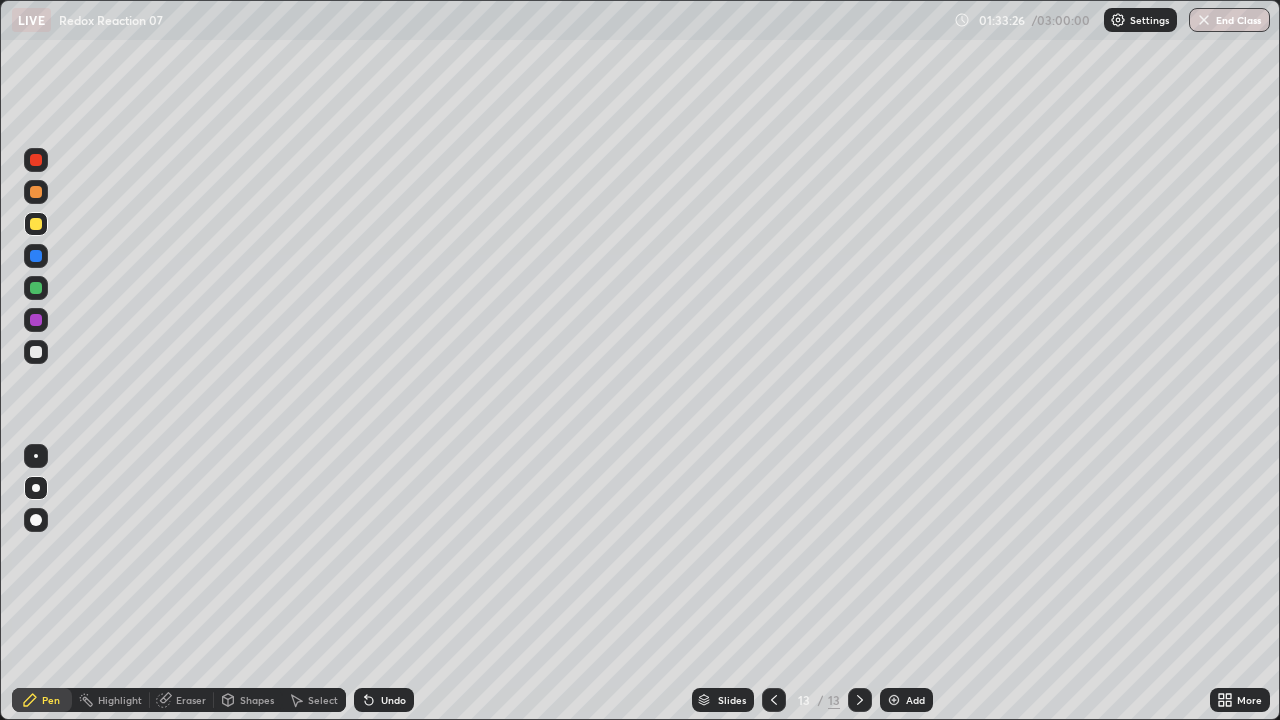 click on "Undo" at bounding box center [393, 700] 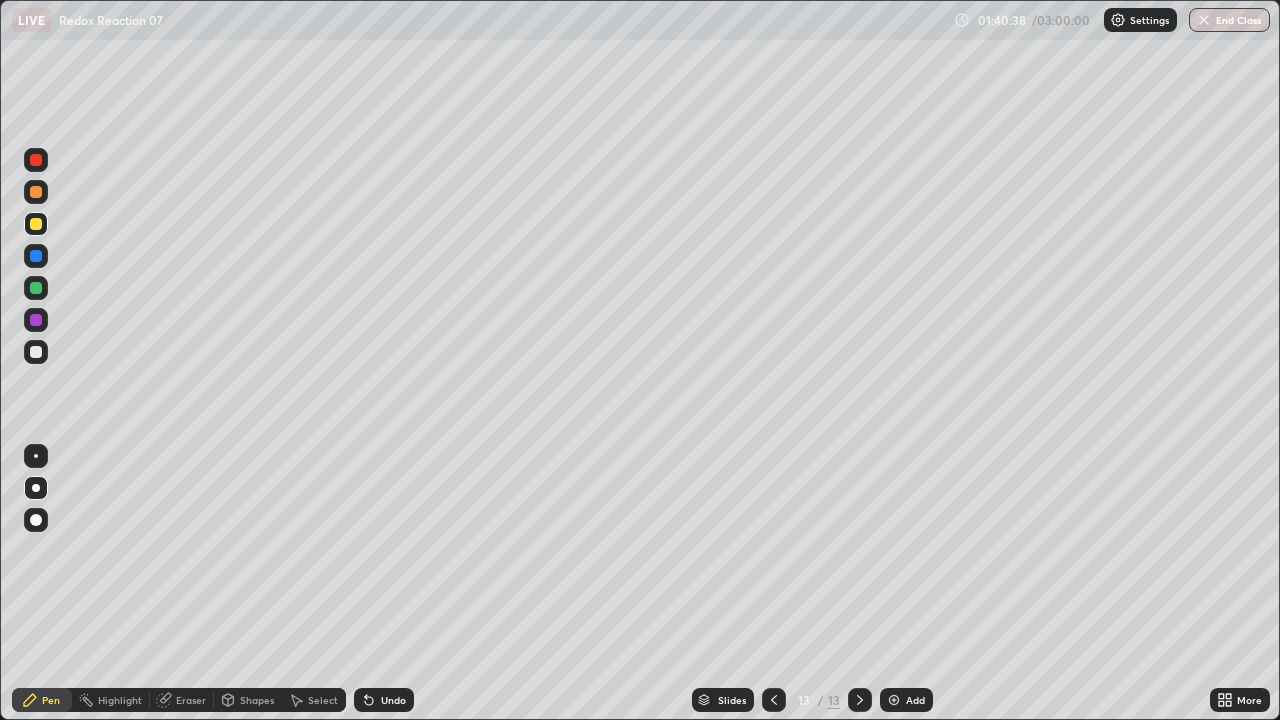 click at bounding box center (36, 352) 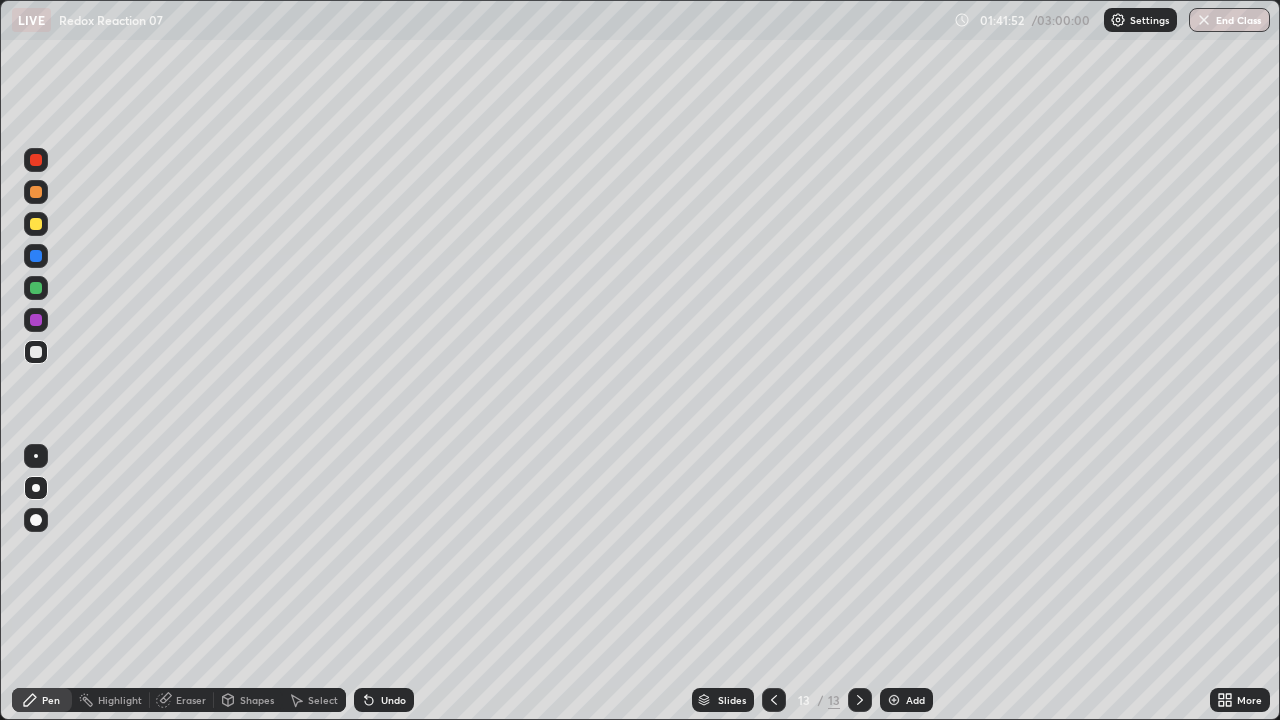 click at bounding box center (36, 288) 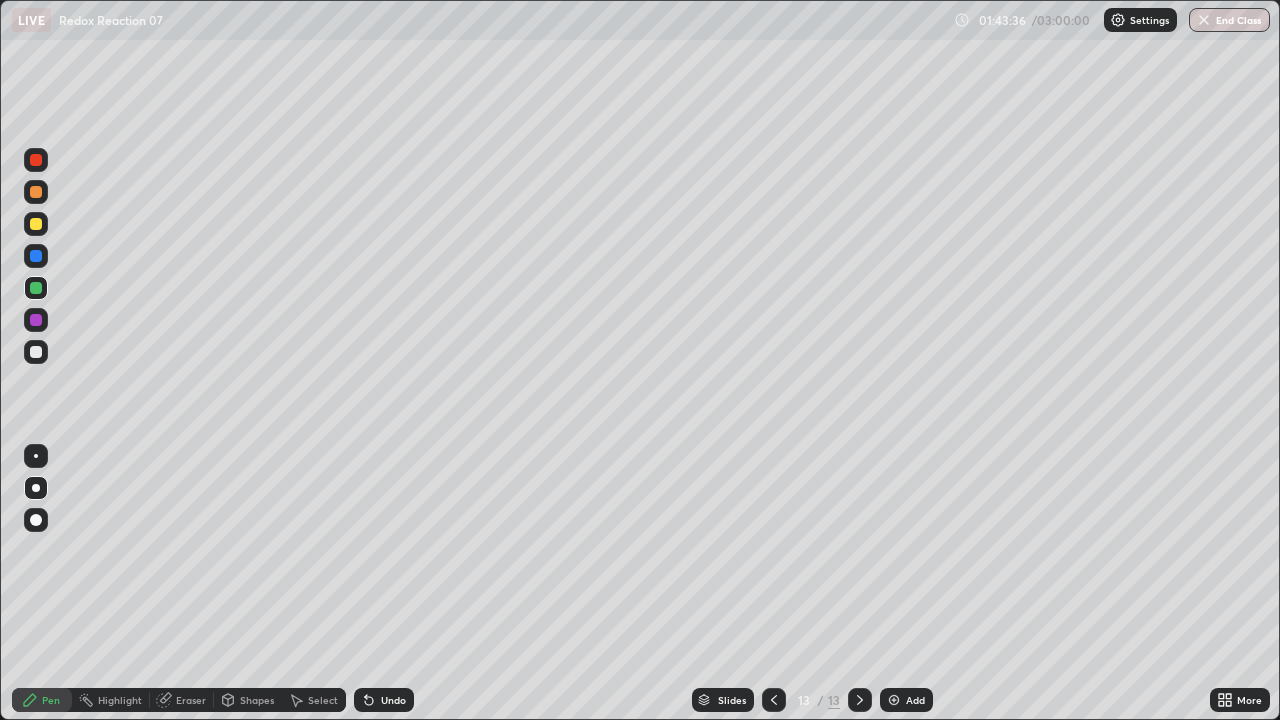 click at bounding box center (894, 700) 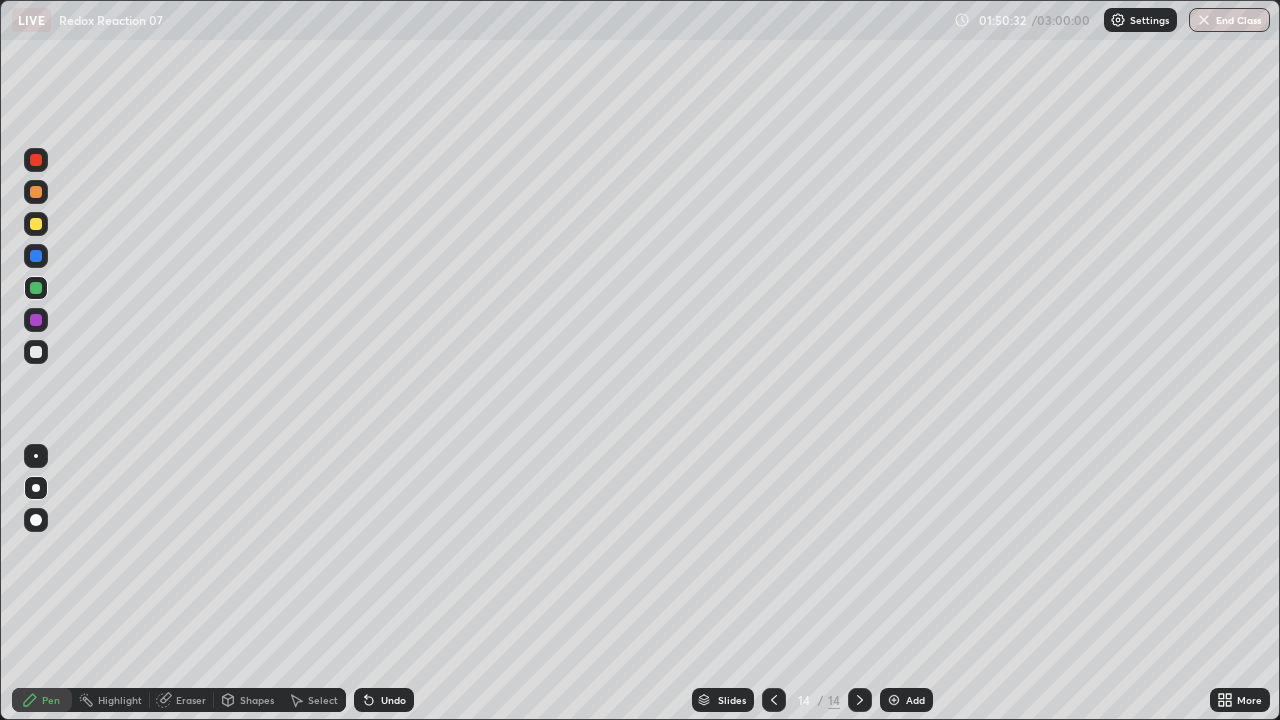 click on "Add" at bounding box center [915, 700] 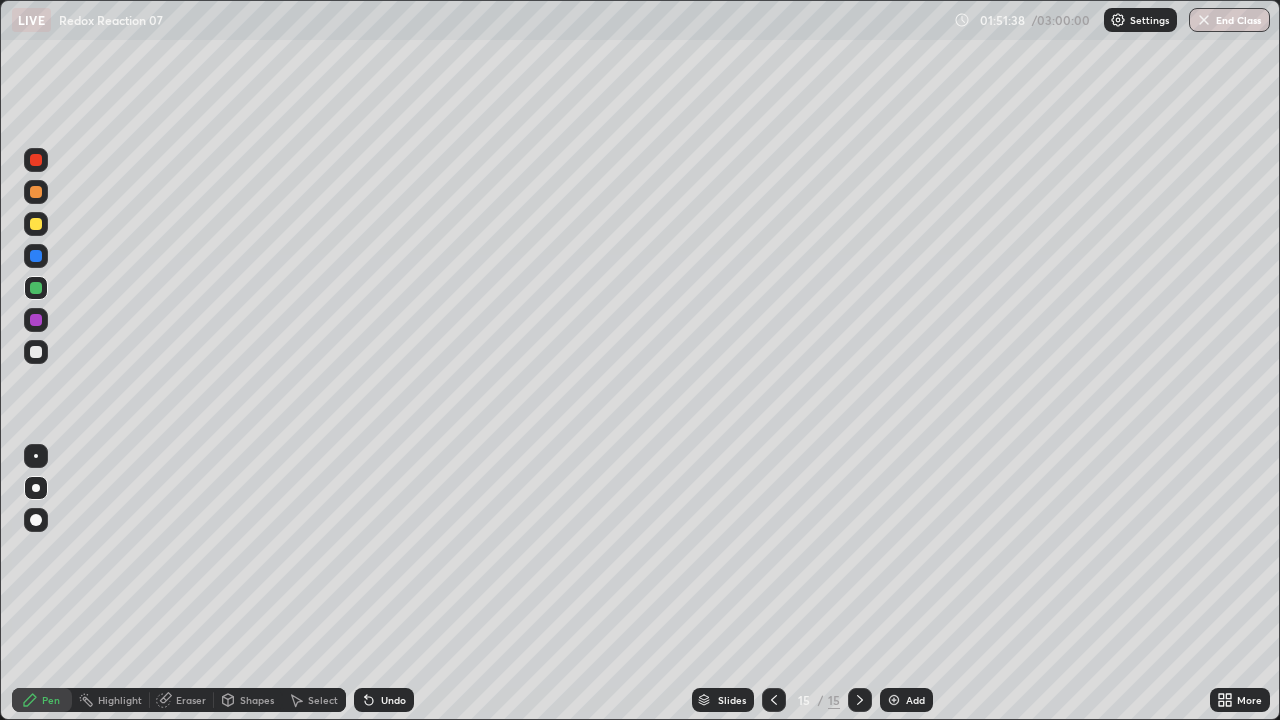 click at bounding box center (36, 224) 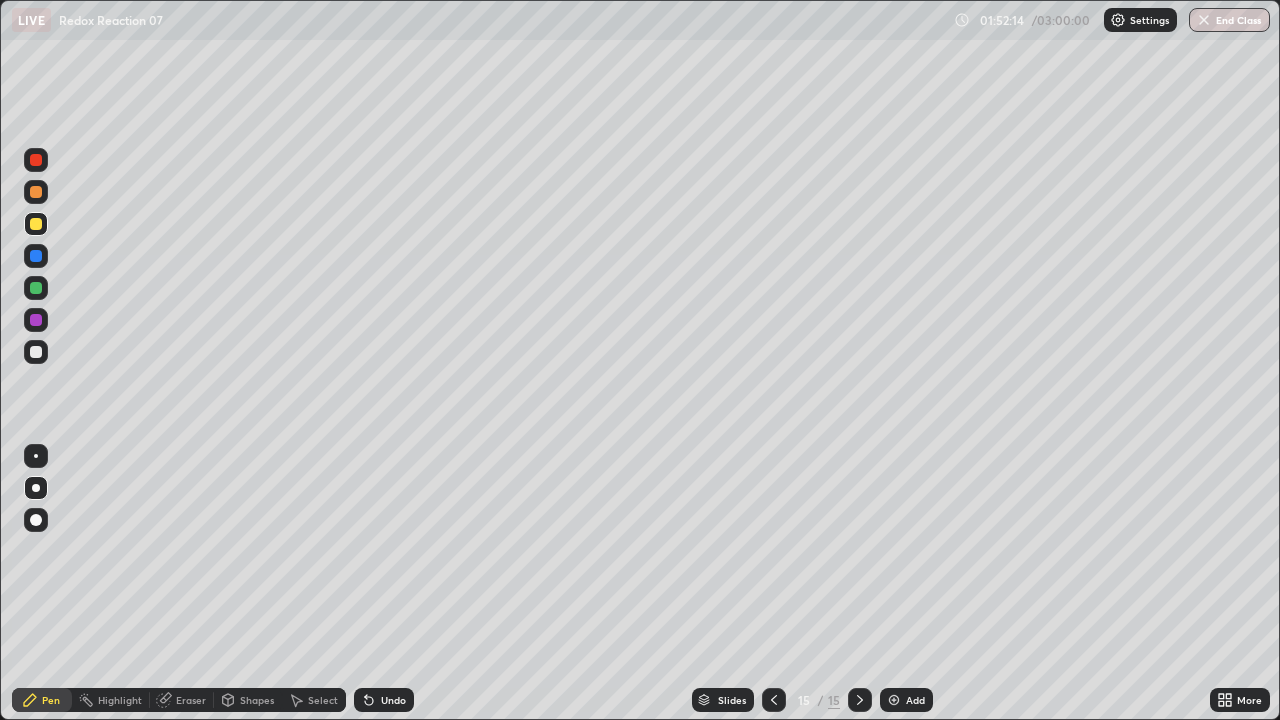 click on "Undo" at bounding box center [393, 700] 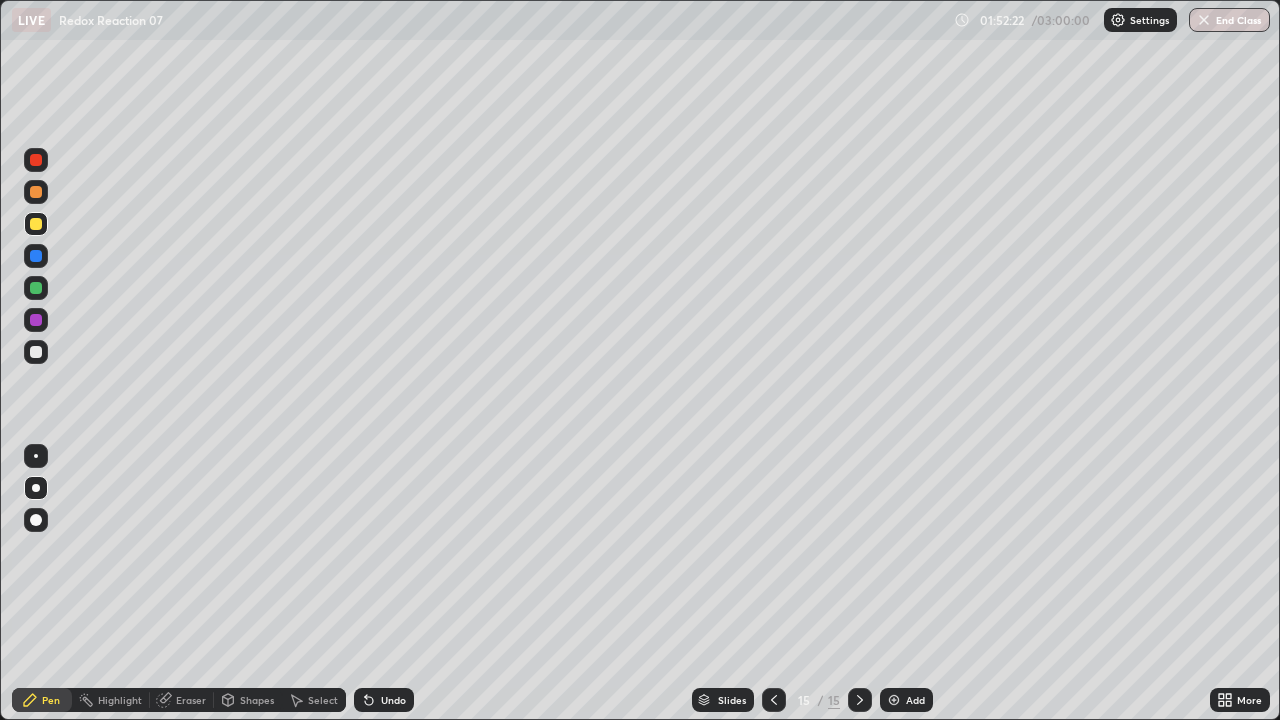 click at bounding box center [36, 320] 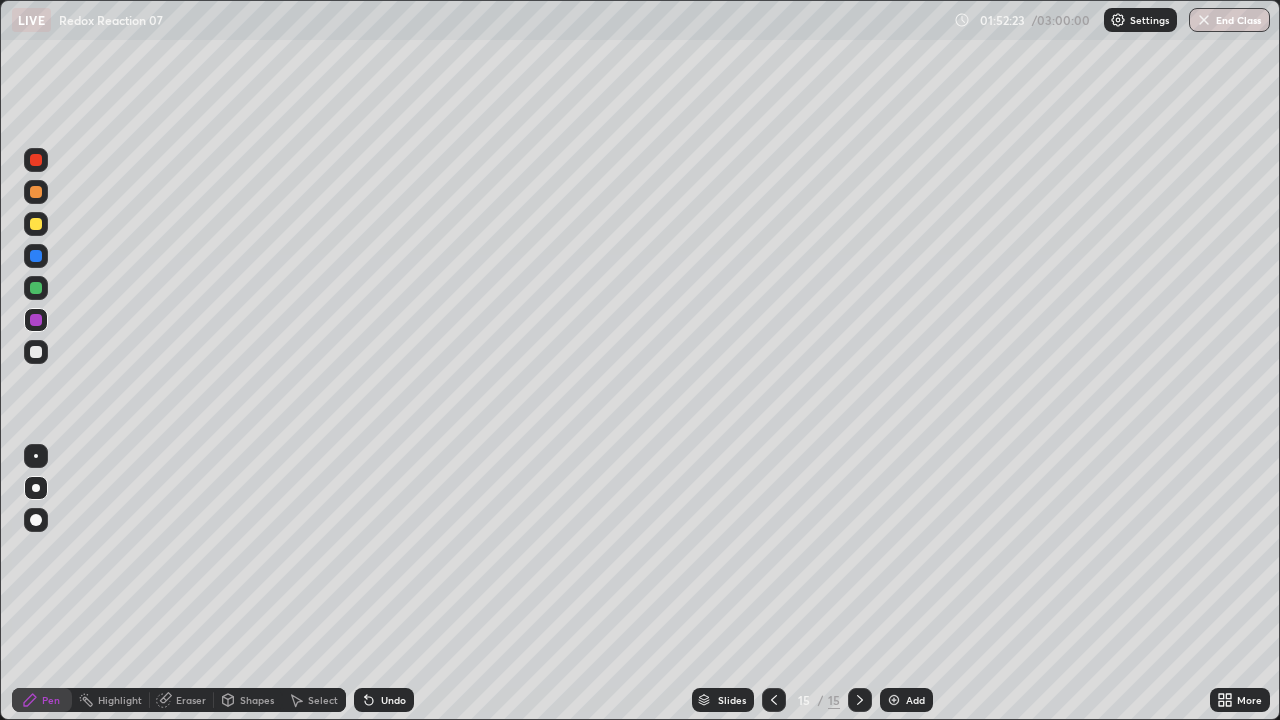 click at bounding box center (36, 224) 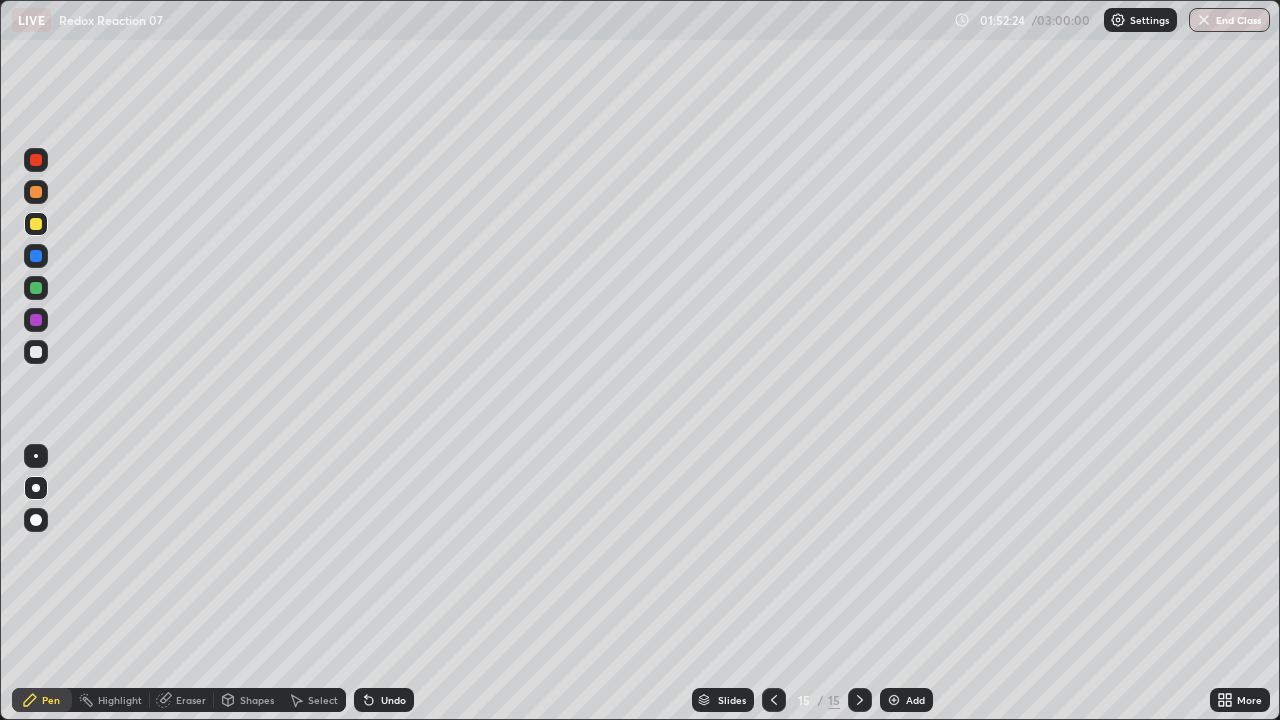 click at bounding box center (36, 288) 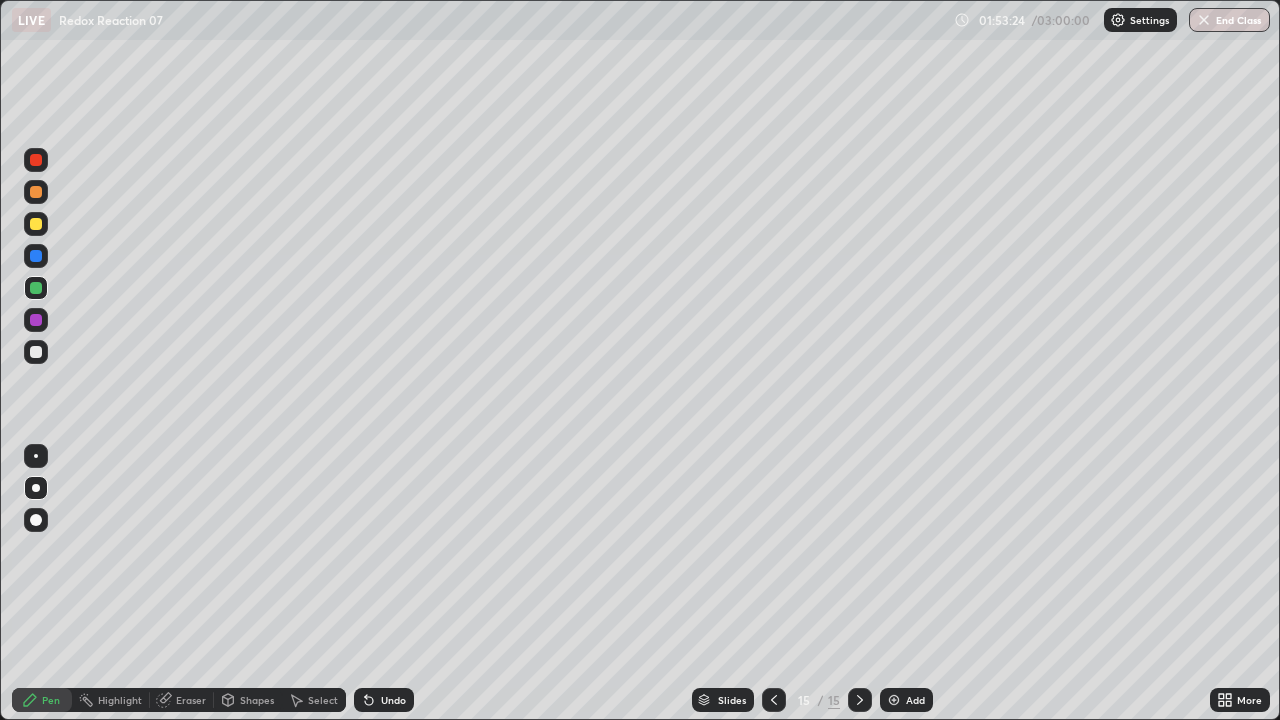click at bounding box center (36, 224) 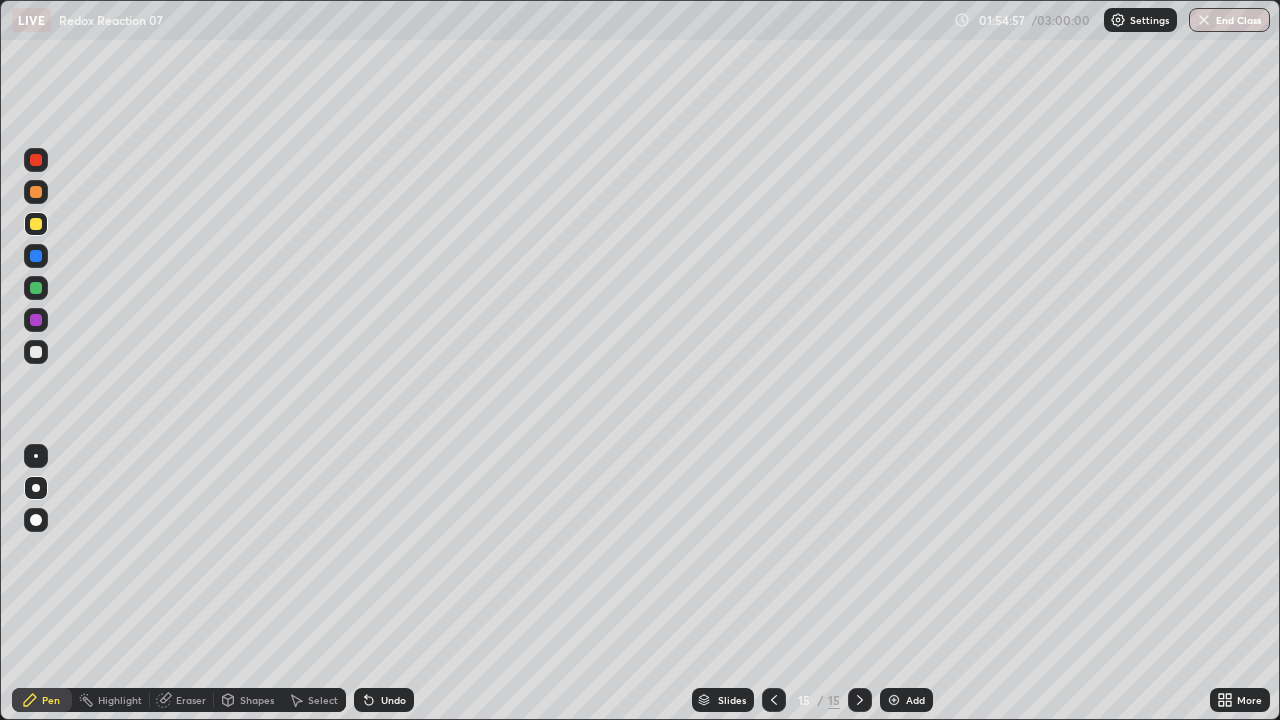 click on "Eraser" at bounding box center (182, 700) 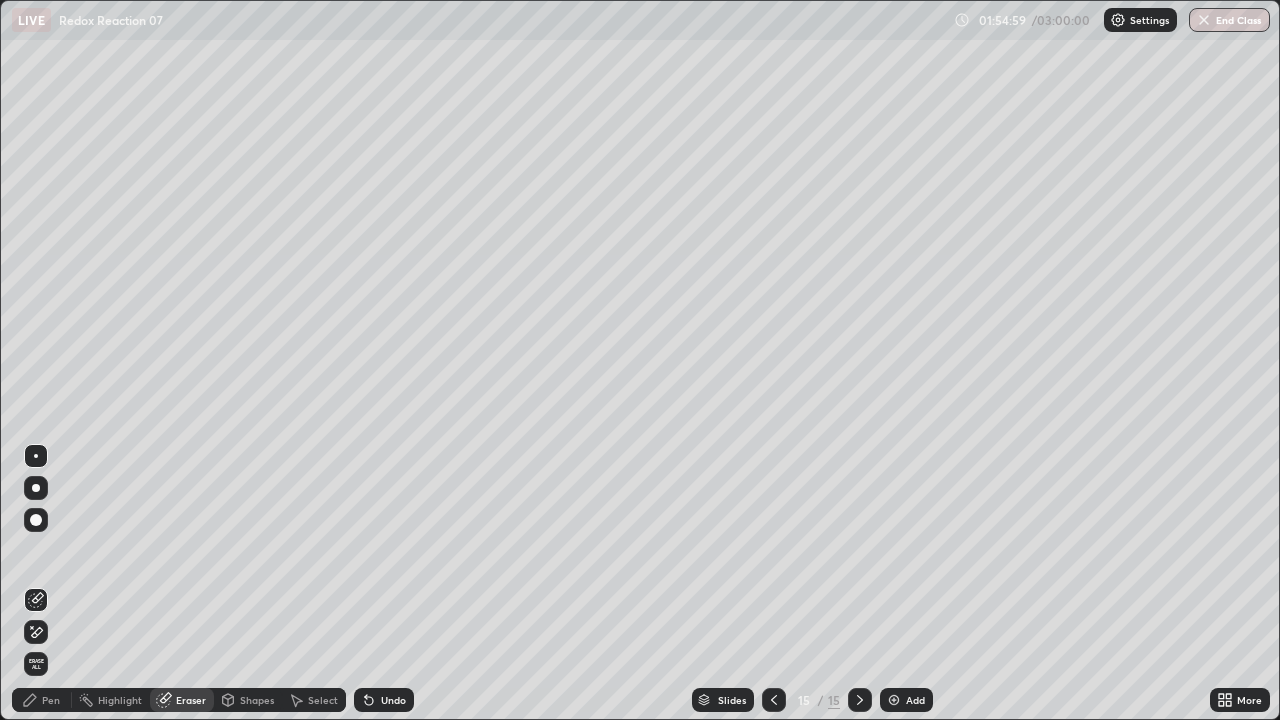 click on "Pen" at bounding box center (51, 700) 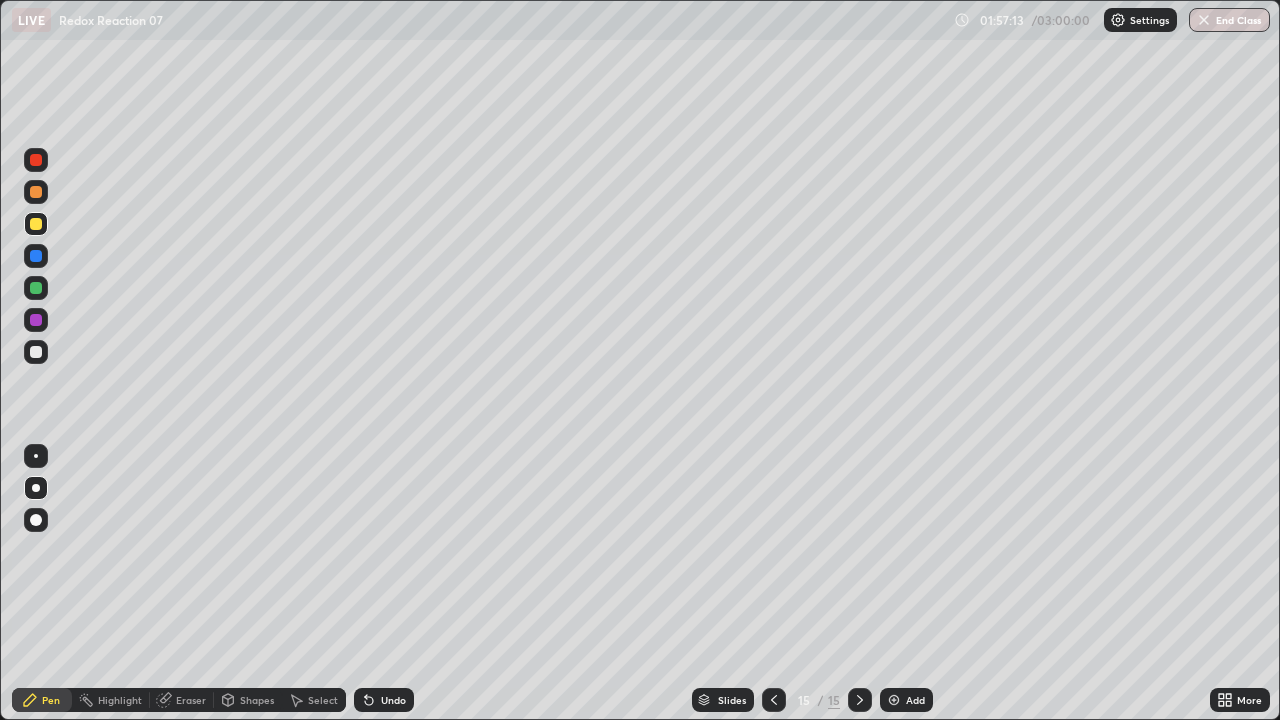 click at bounding box center (36, 224) 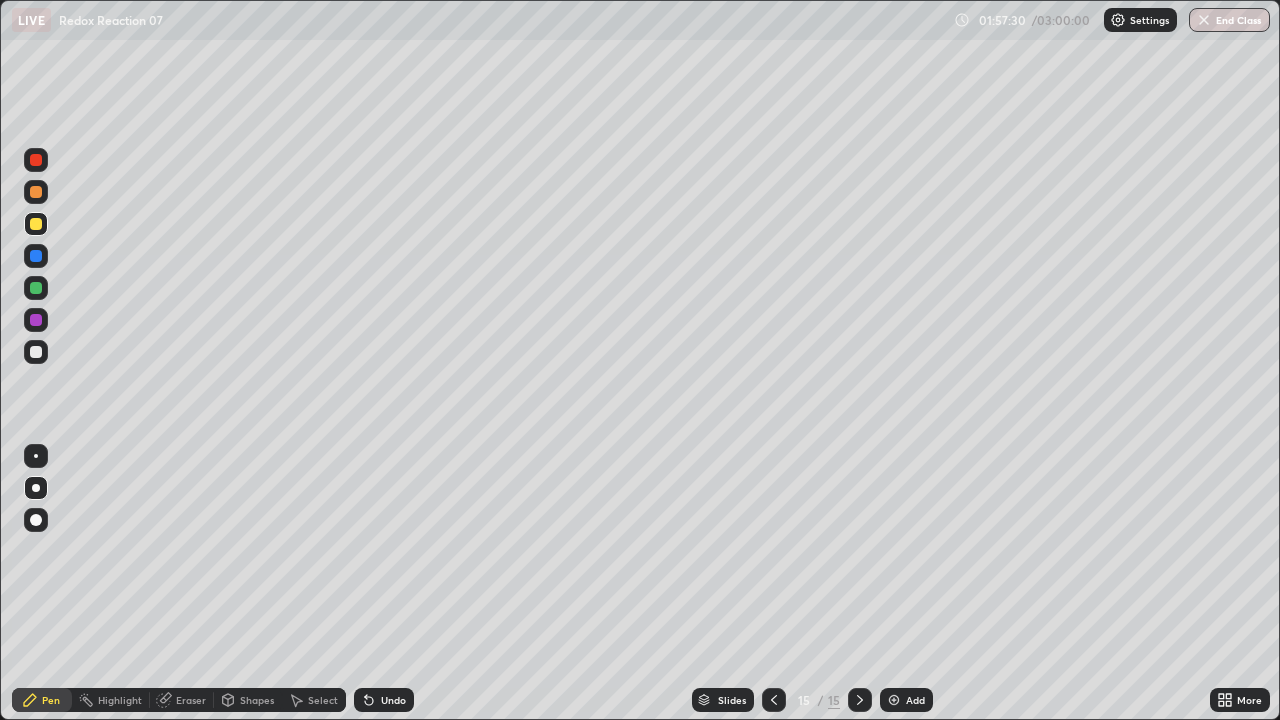 click at bounding box center [36, 288] 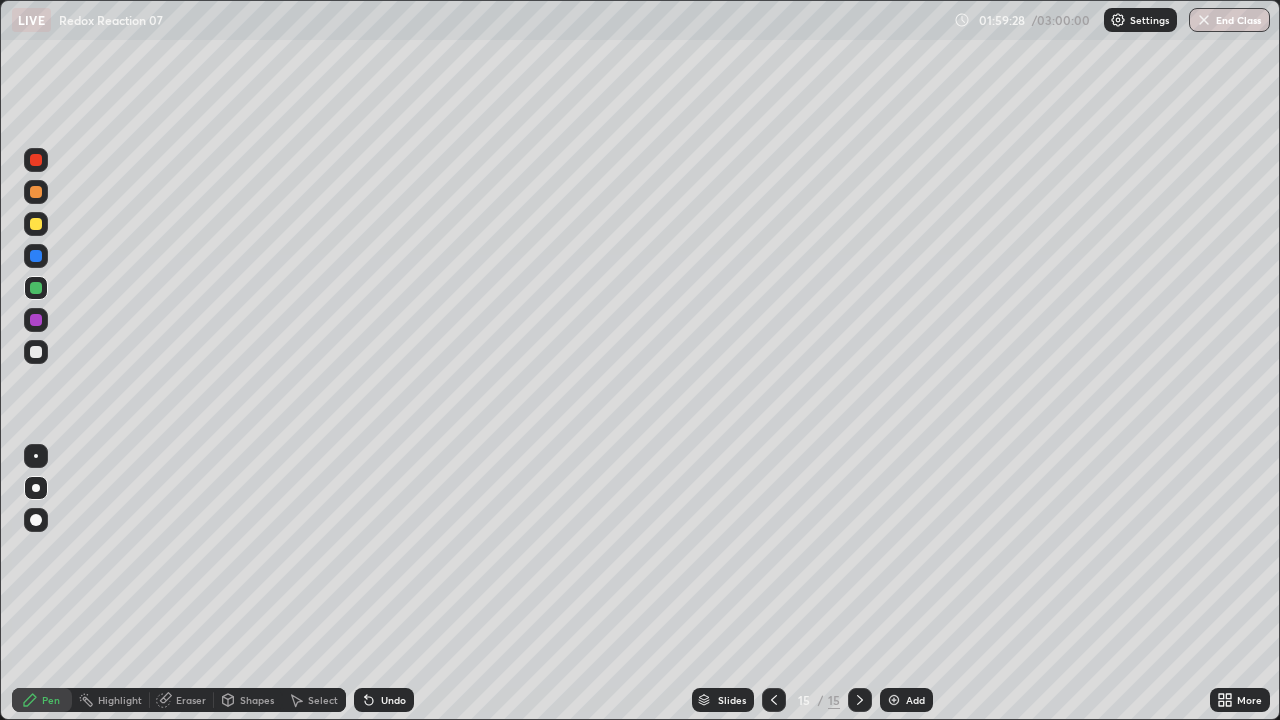 click on "Add" at bounding box center (915, 700) 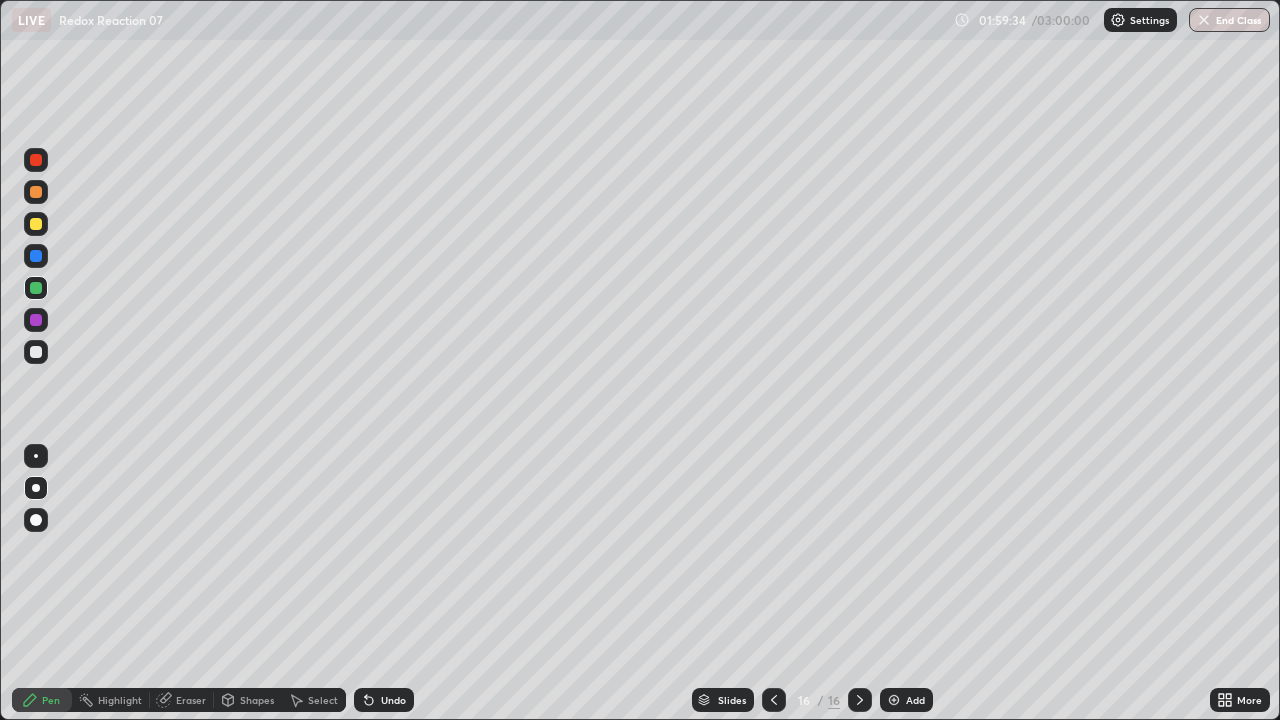 click at bounding box center [36, 224] 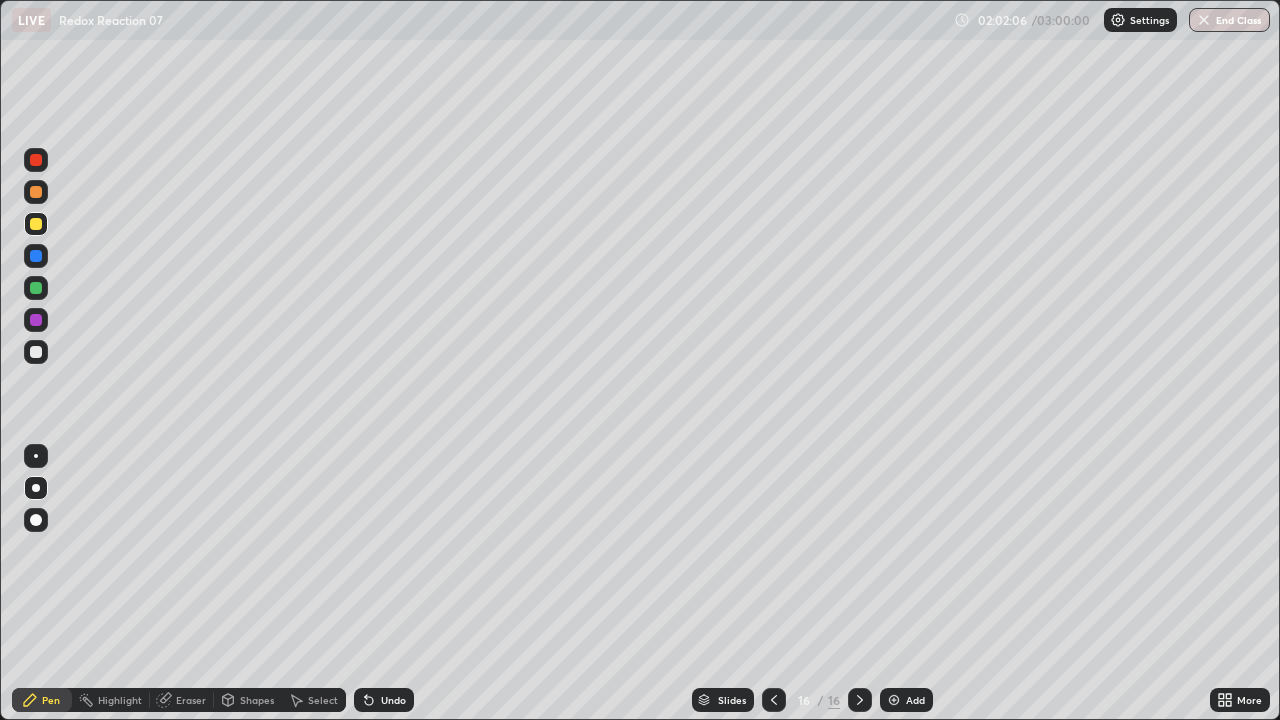click on "Undo" at bounding box center (393, 700) 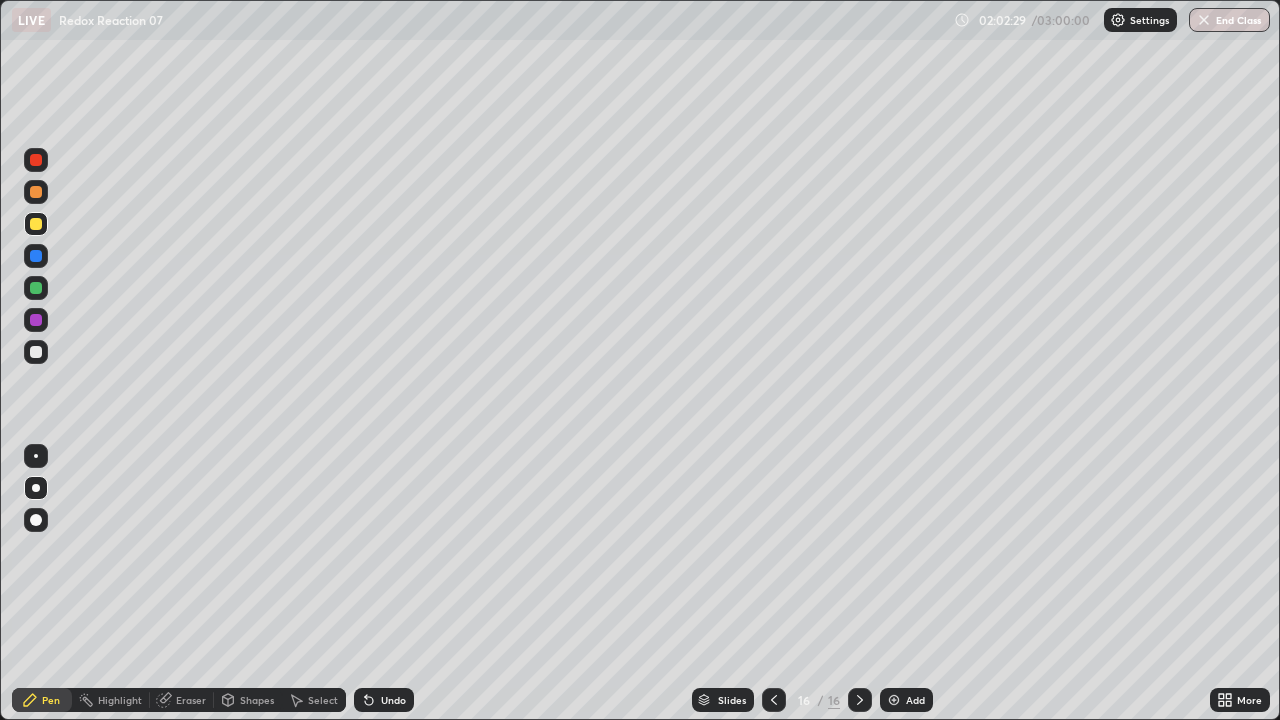 click at bounding box center (36, 288) 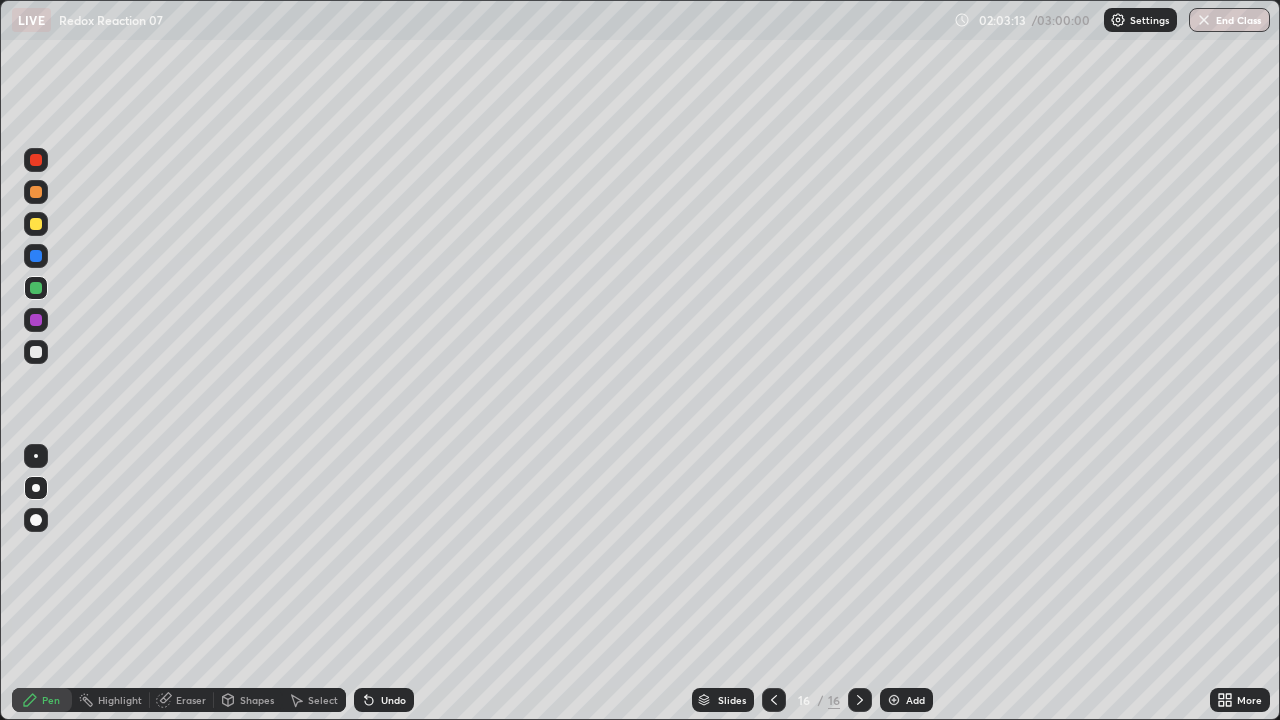click at bounding box center (36, 352) 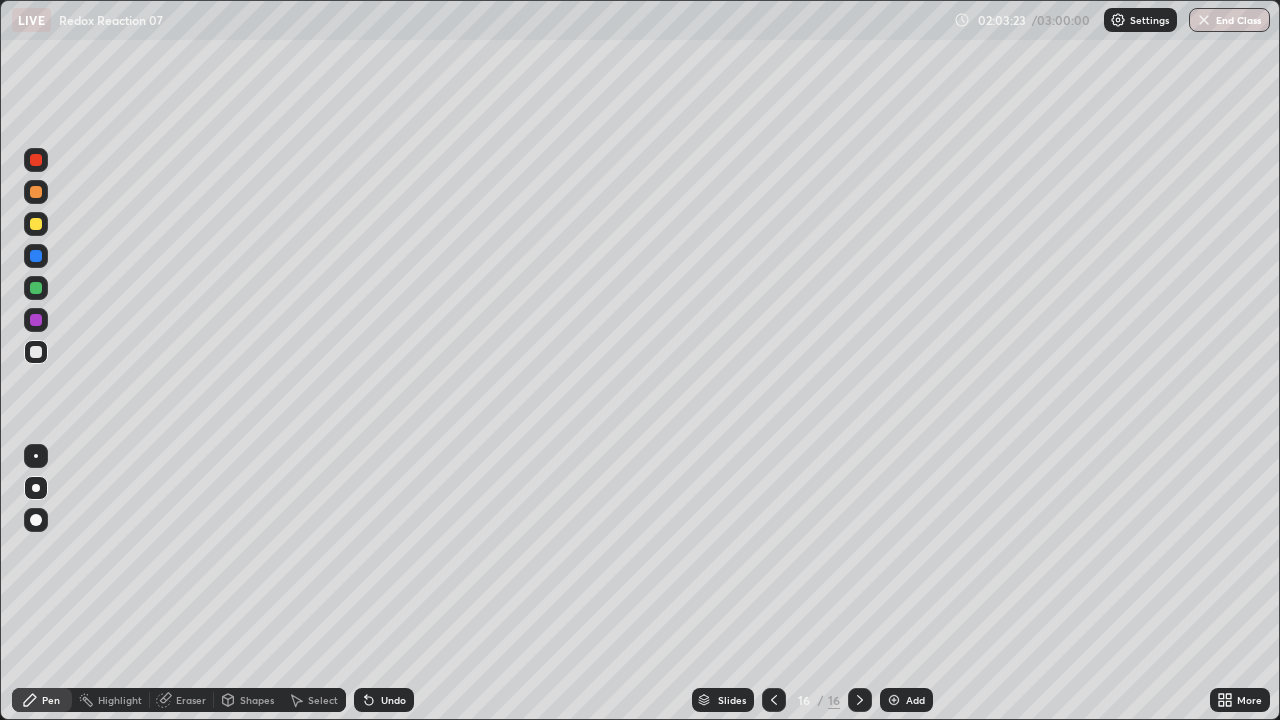 click at bounding box center (36, 288) 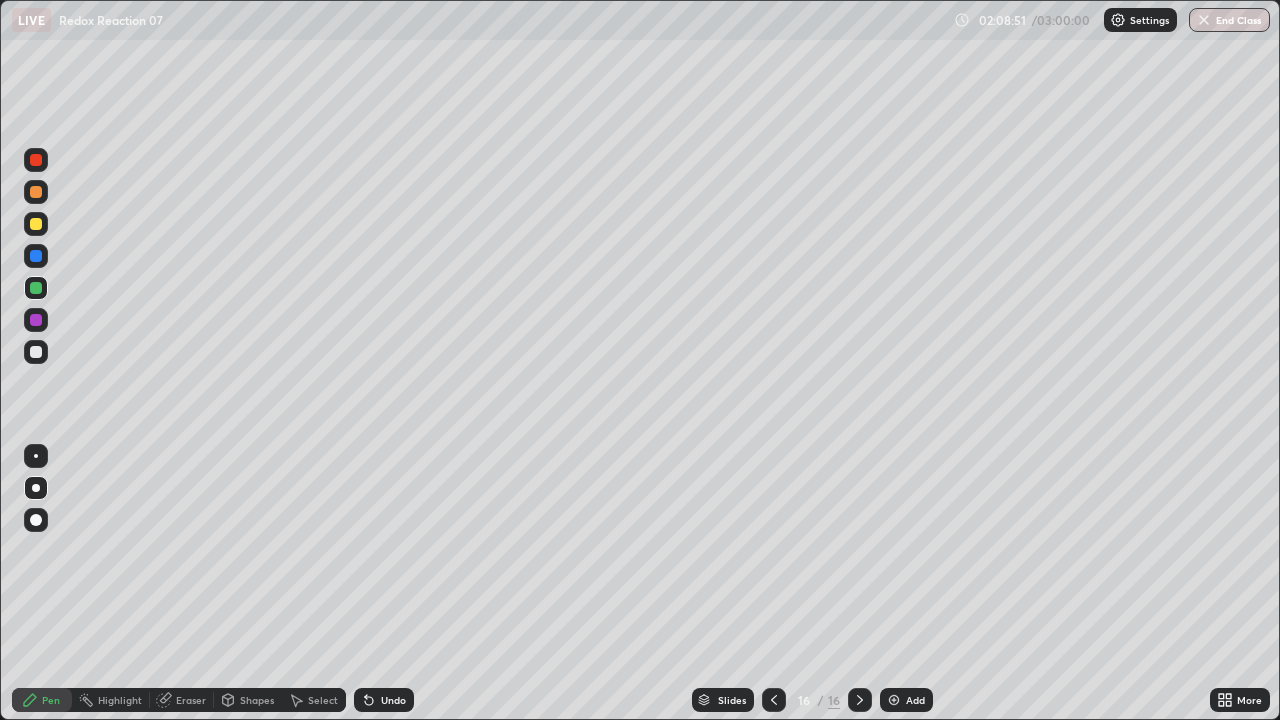 click on "Undo" at bounding box center (393, 700) 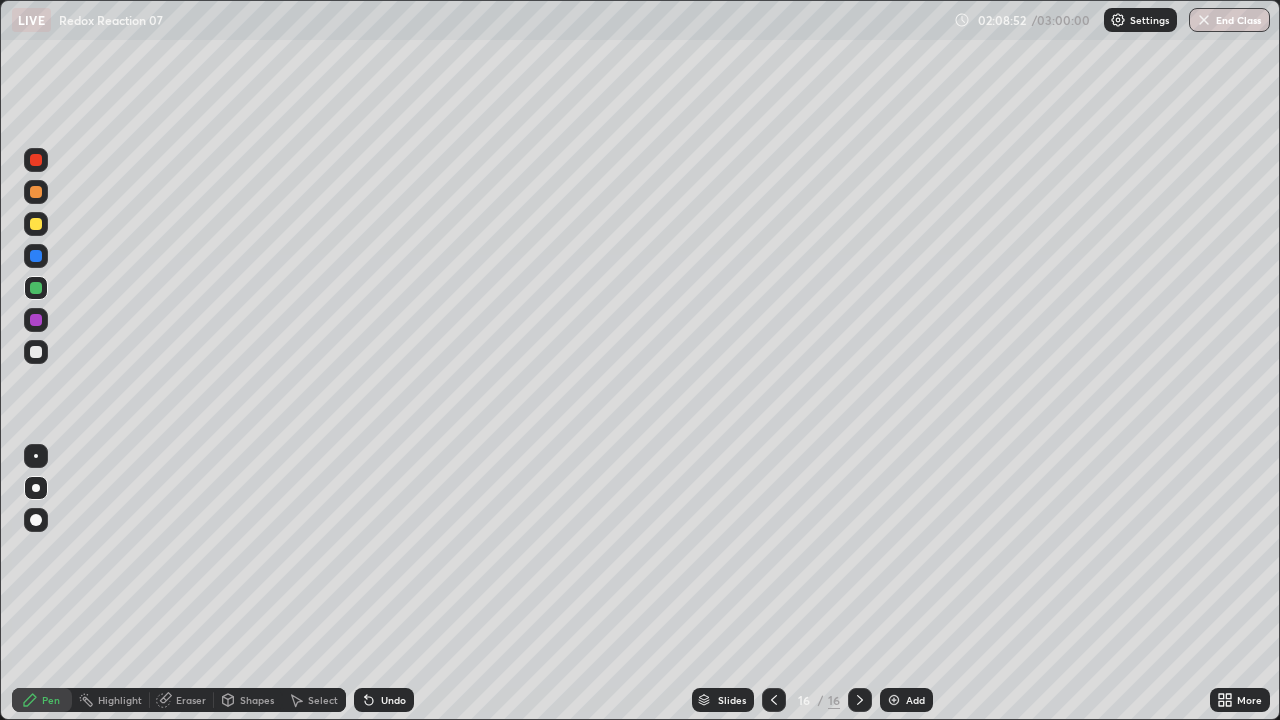 click on "Undo" at bounding box center [393, 700] 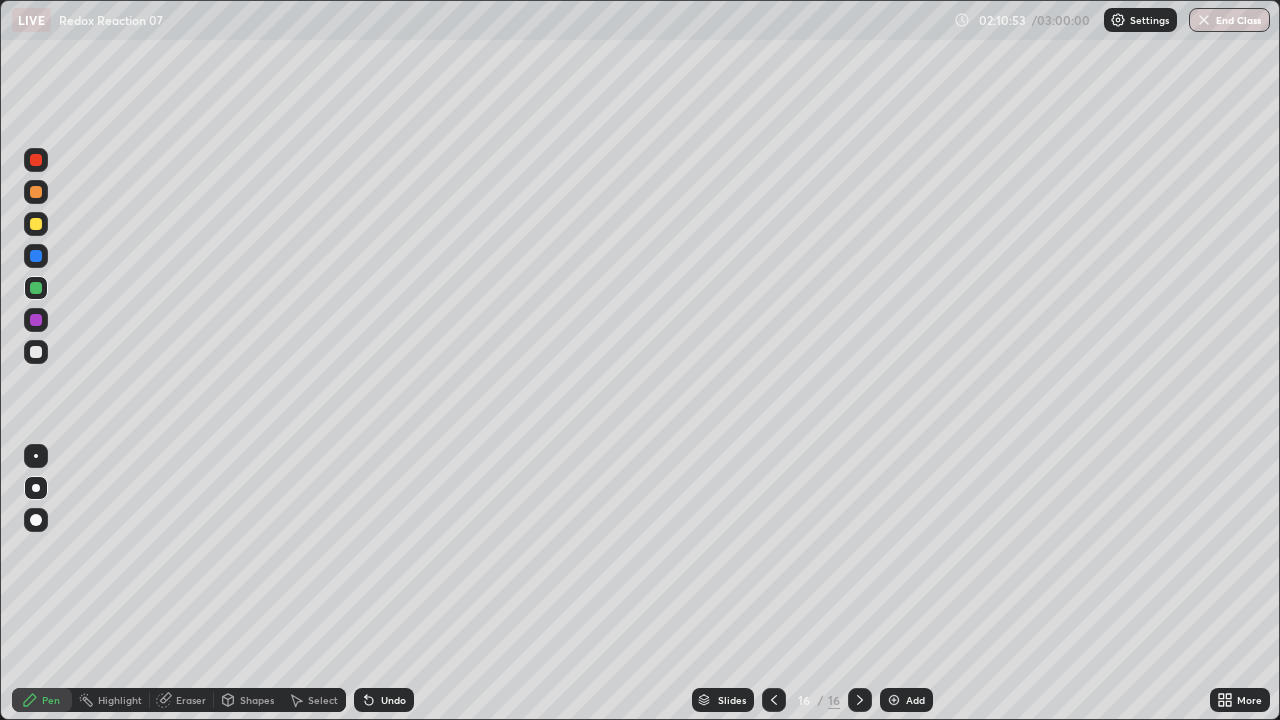 click at bounding box center [36, 224] 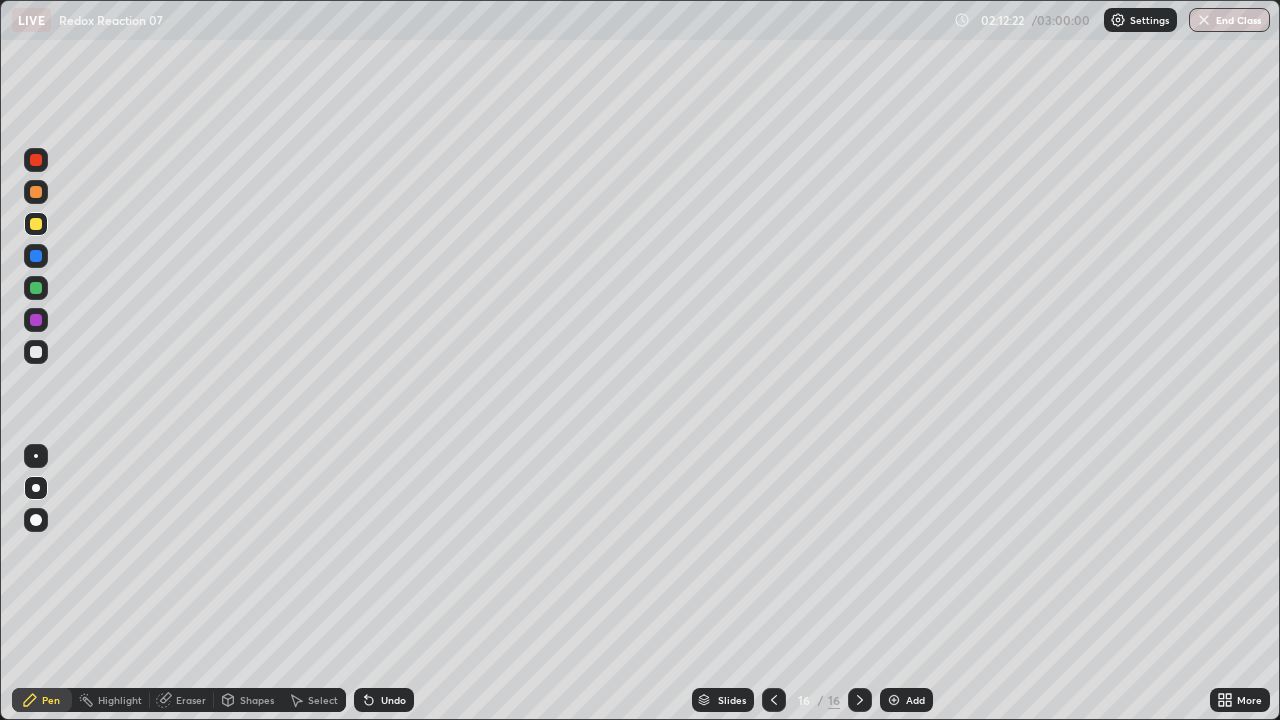 click on "Add" at bounding box center (906, 700) 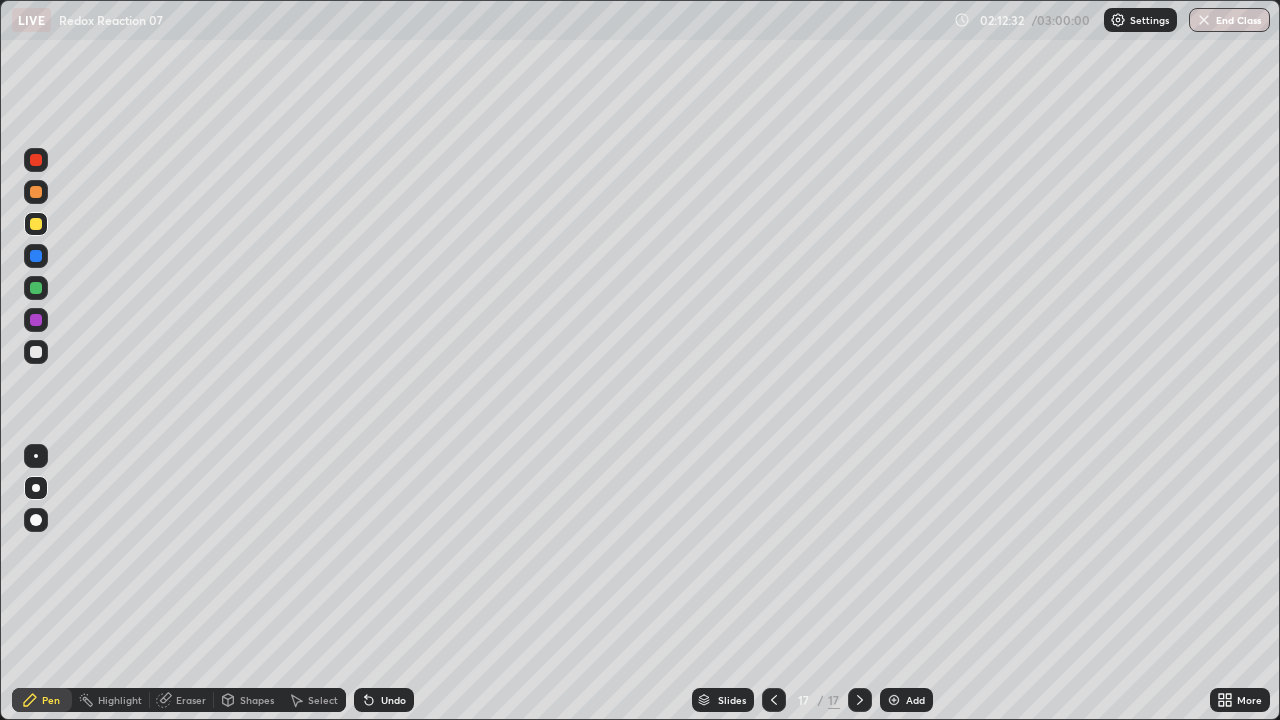 click on "Undo" at bounding box center [393, 700] 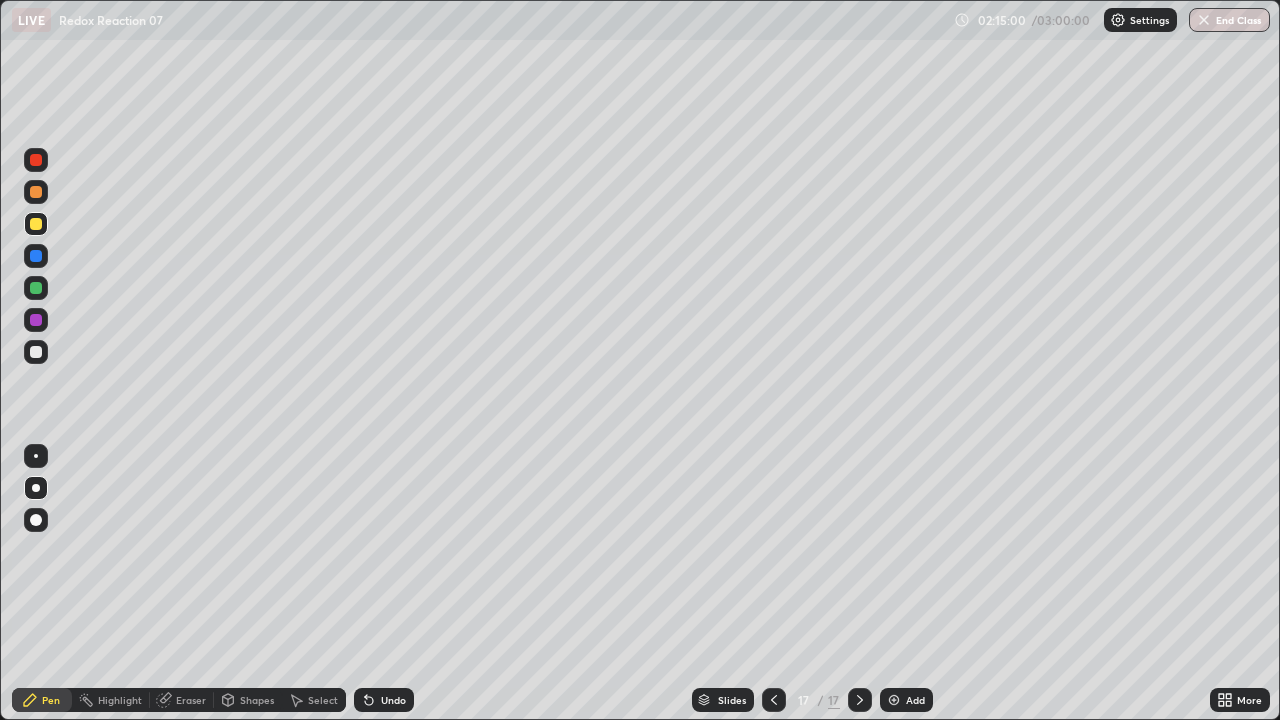 click at bounding box center [36, 288] 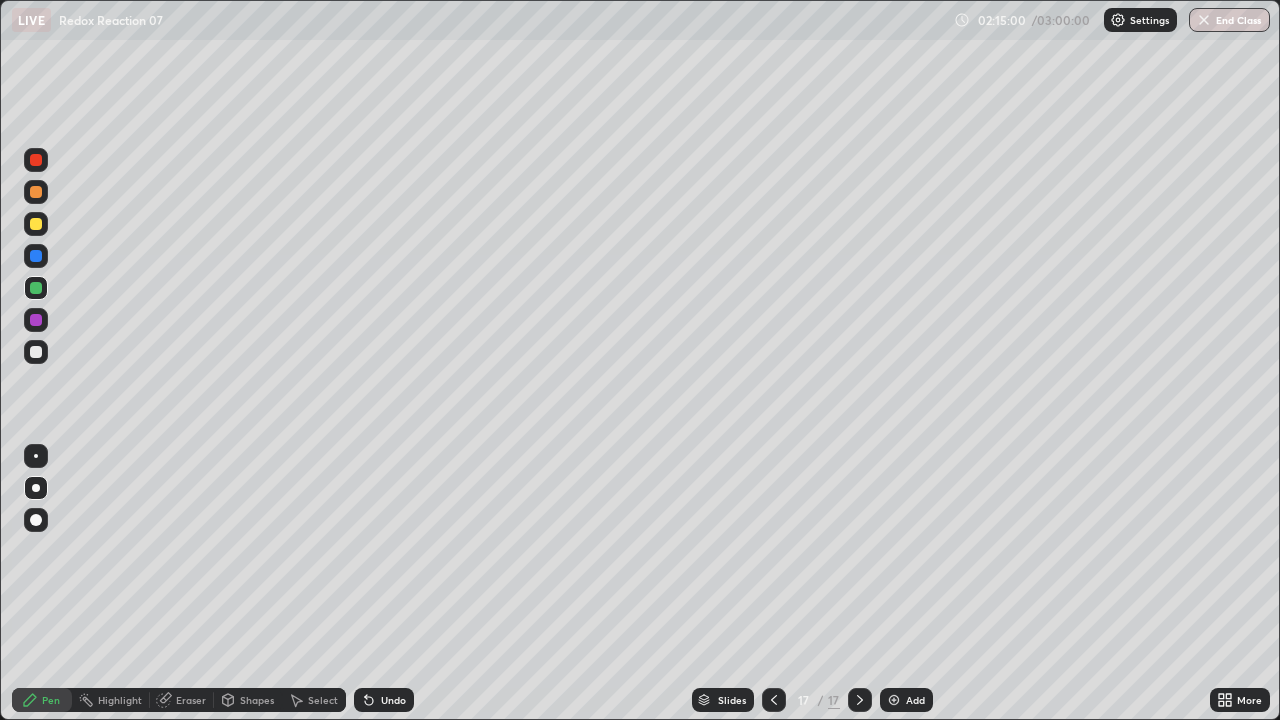 click at bounding box center (36, 192) 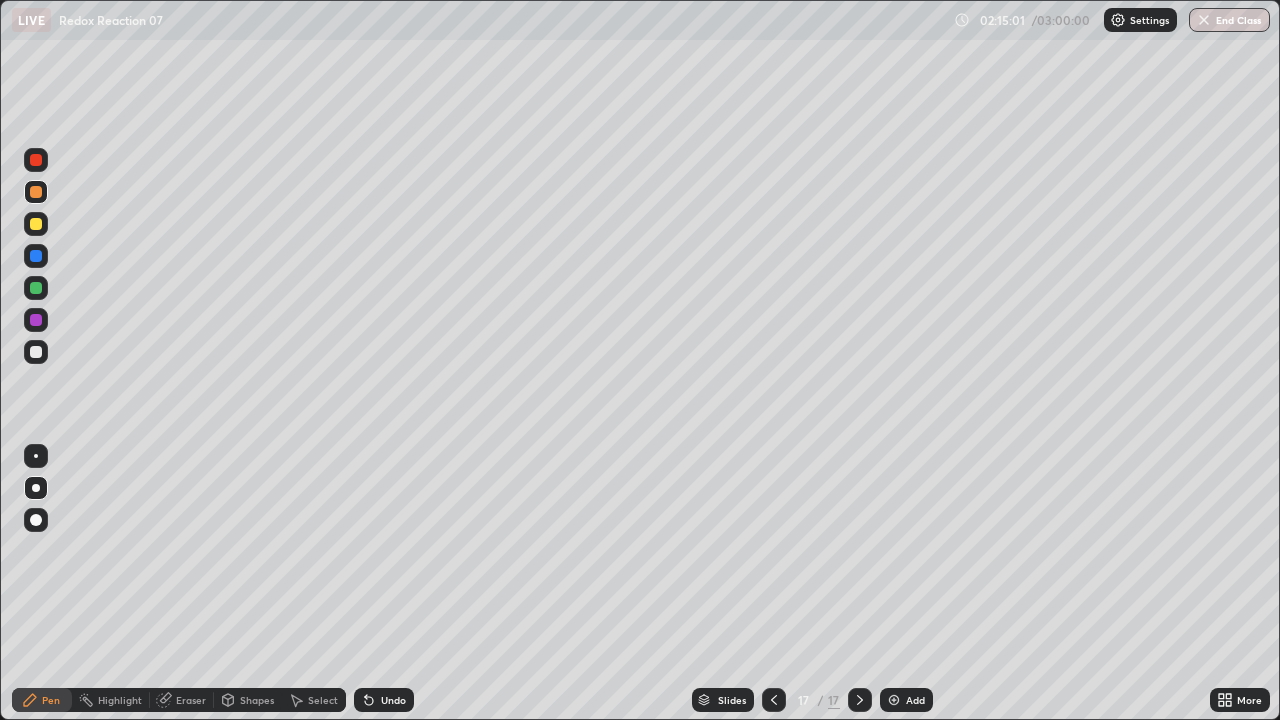 click at bounding box center [36, 288] 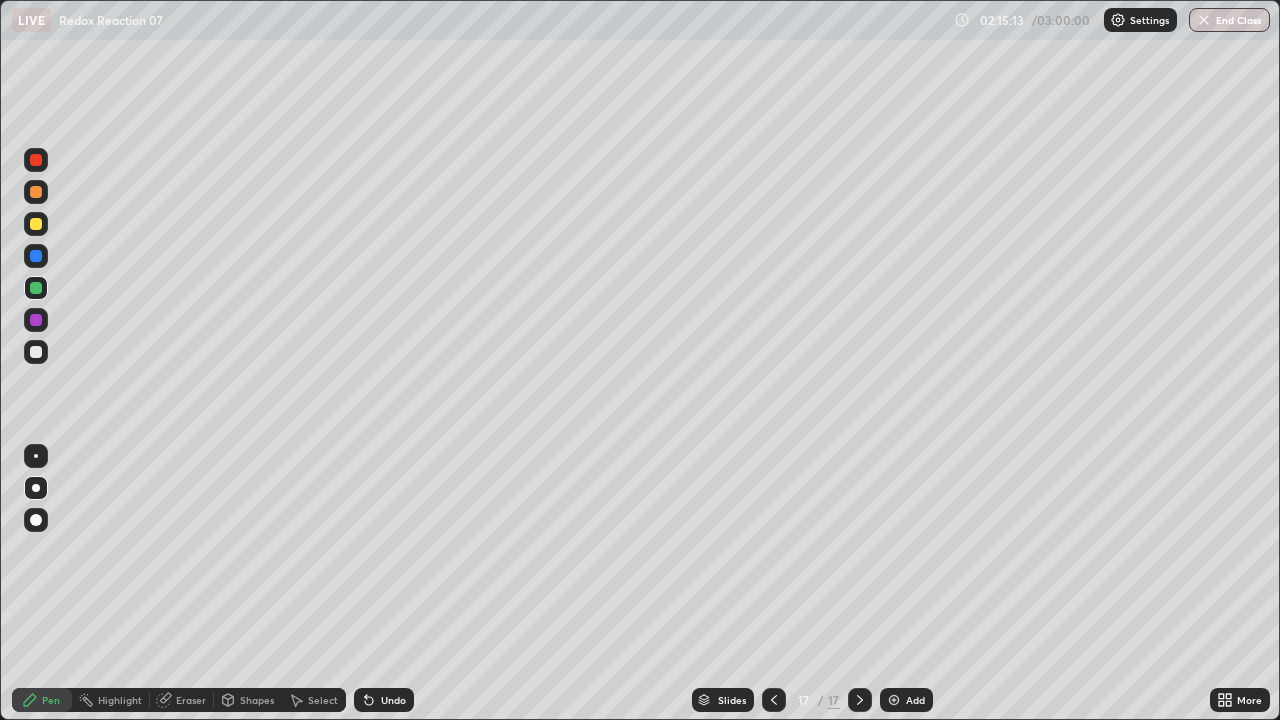 click on "Undo" at bounding box center [384, 700] 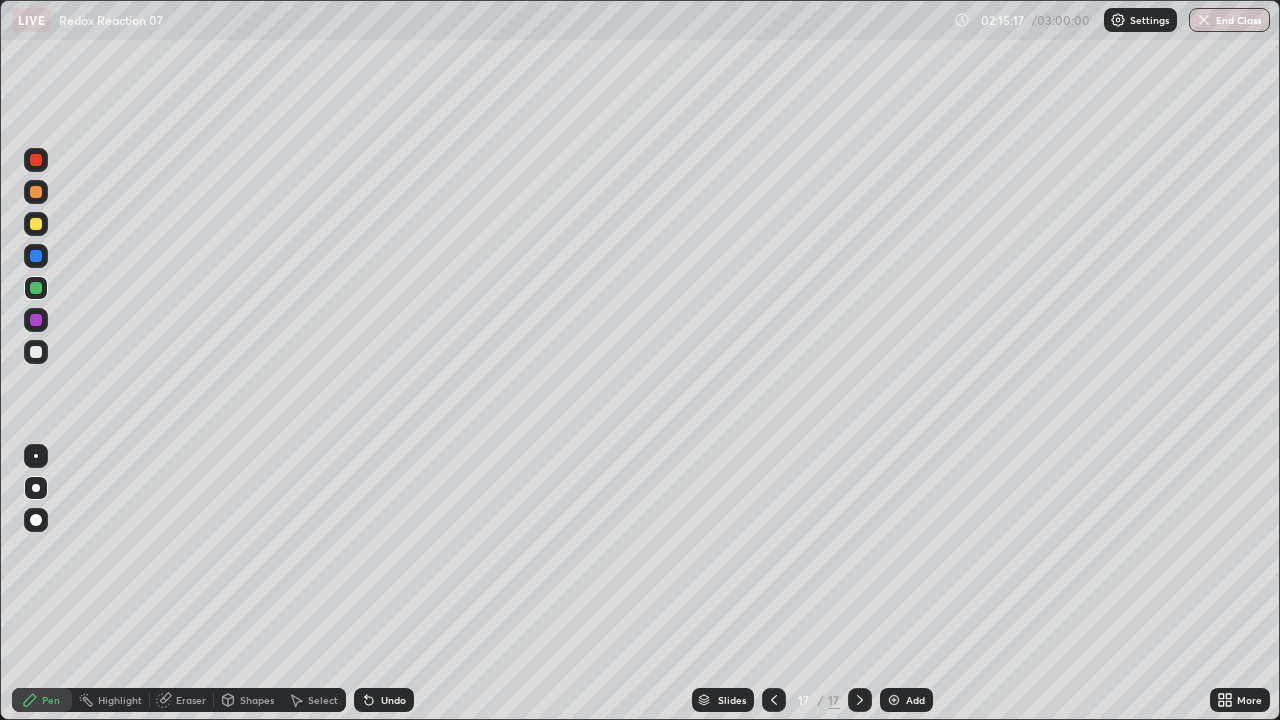 click on "Undo" at bounding box center (384, 700) 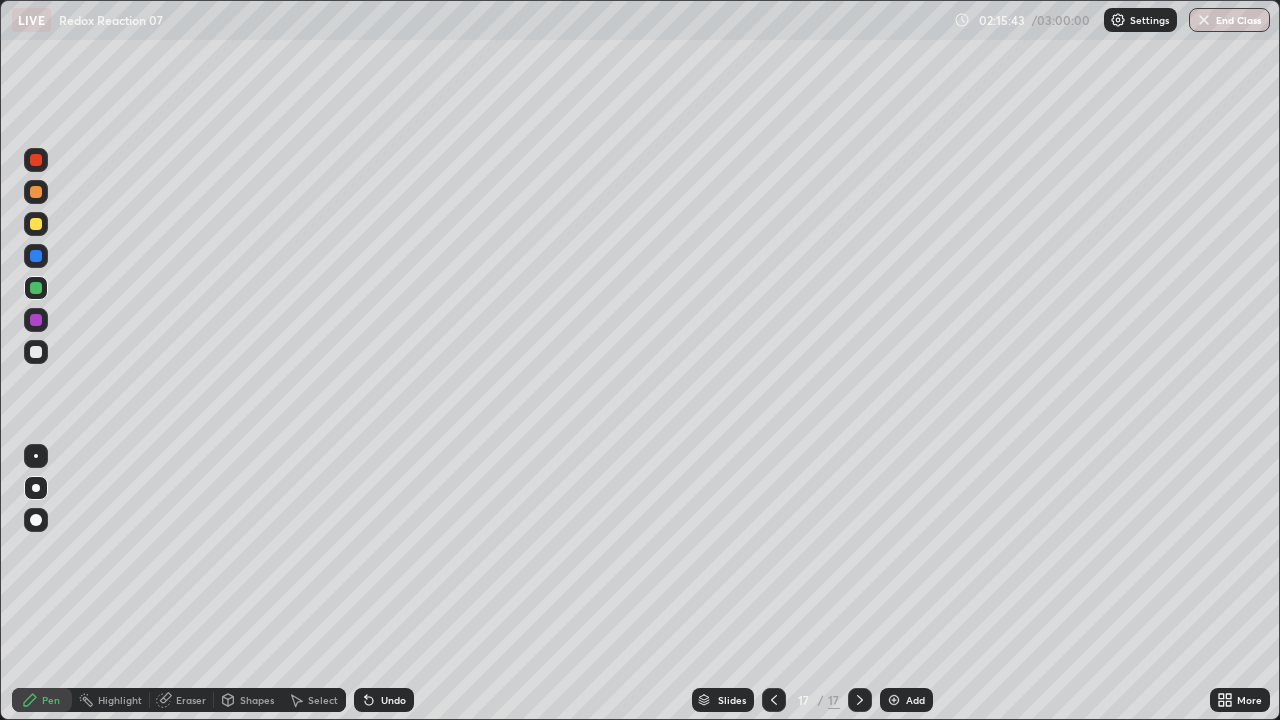 click at bounding box center (36, 224) 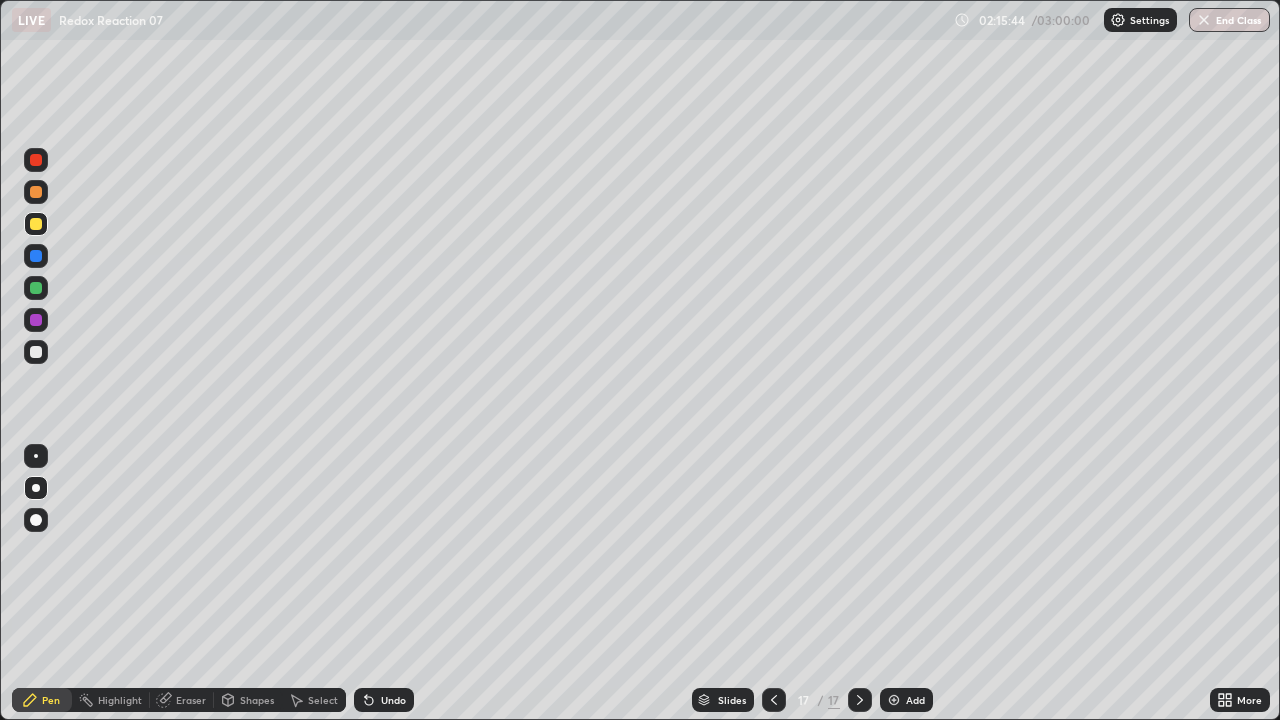 click at bounding box center (36, 288) 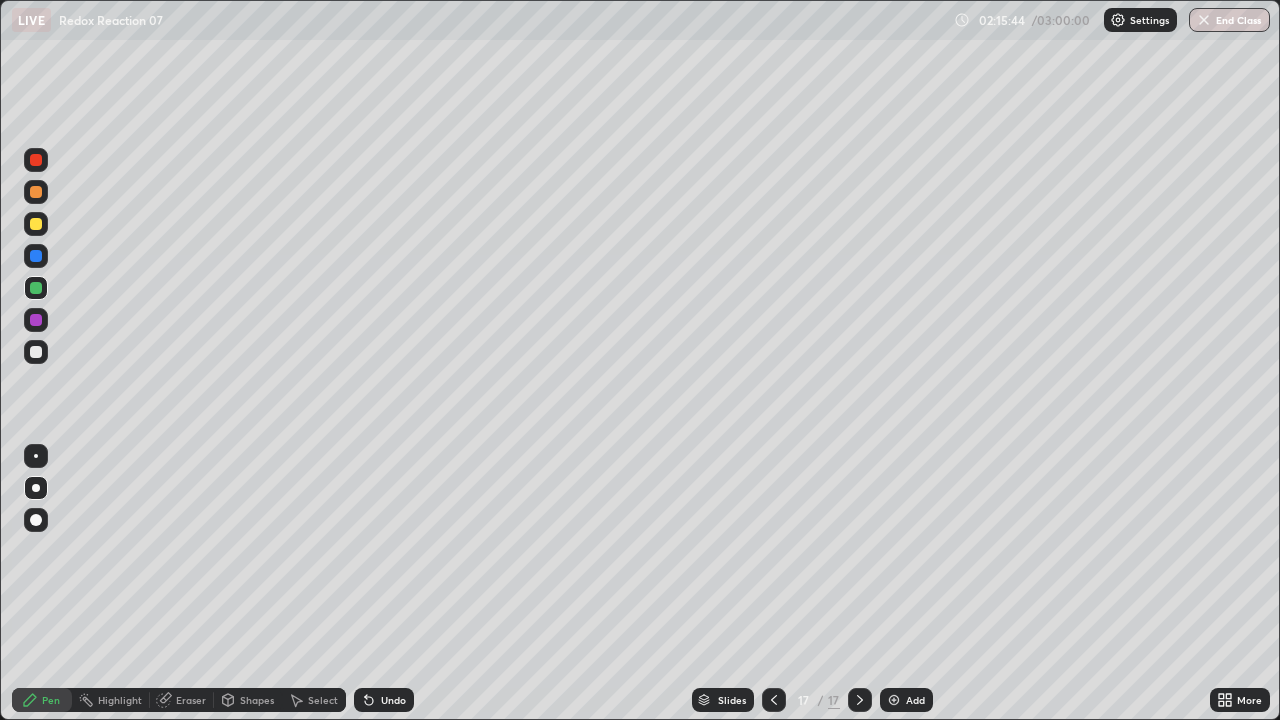 click at bounding box center [36, 352] 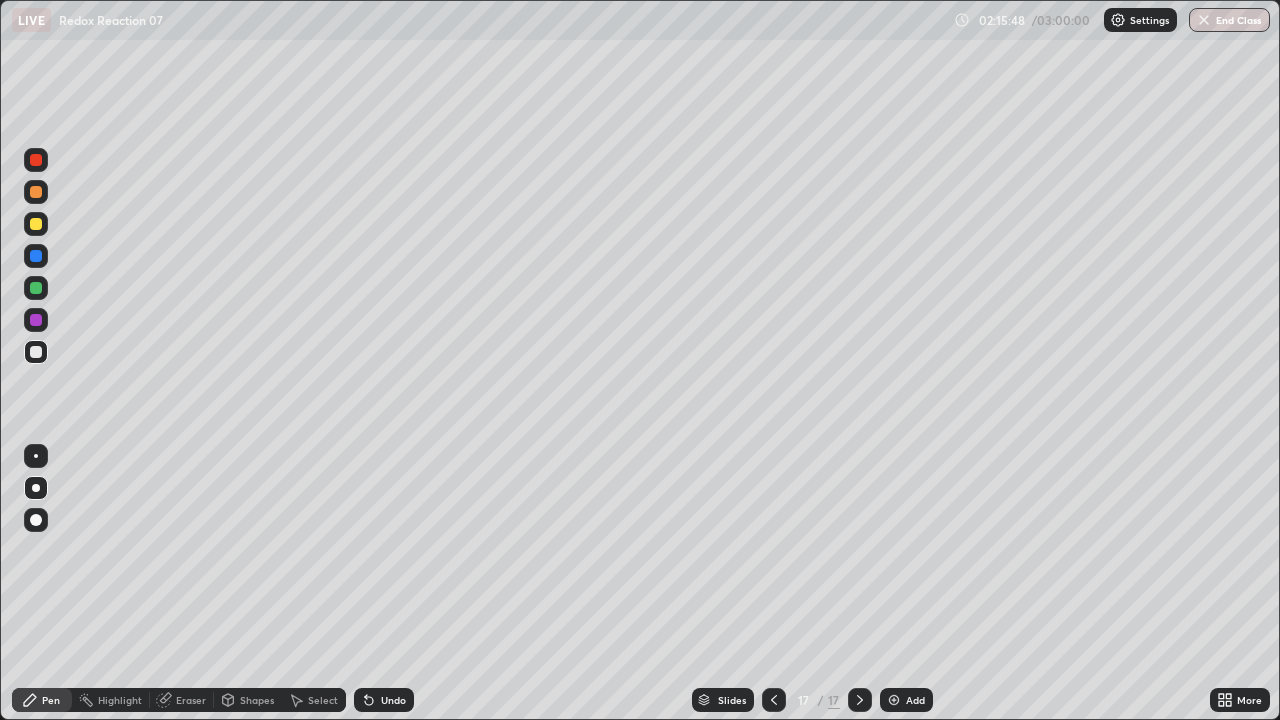 click on "Undo" at bounding box center (393, 700) 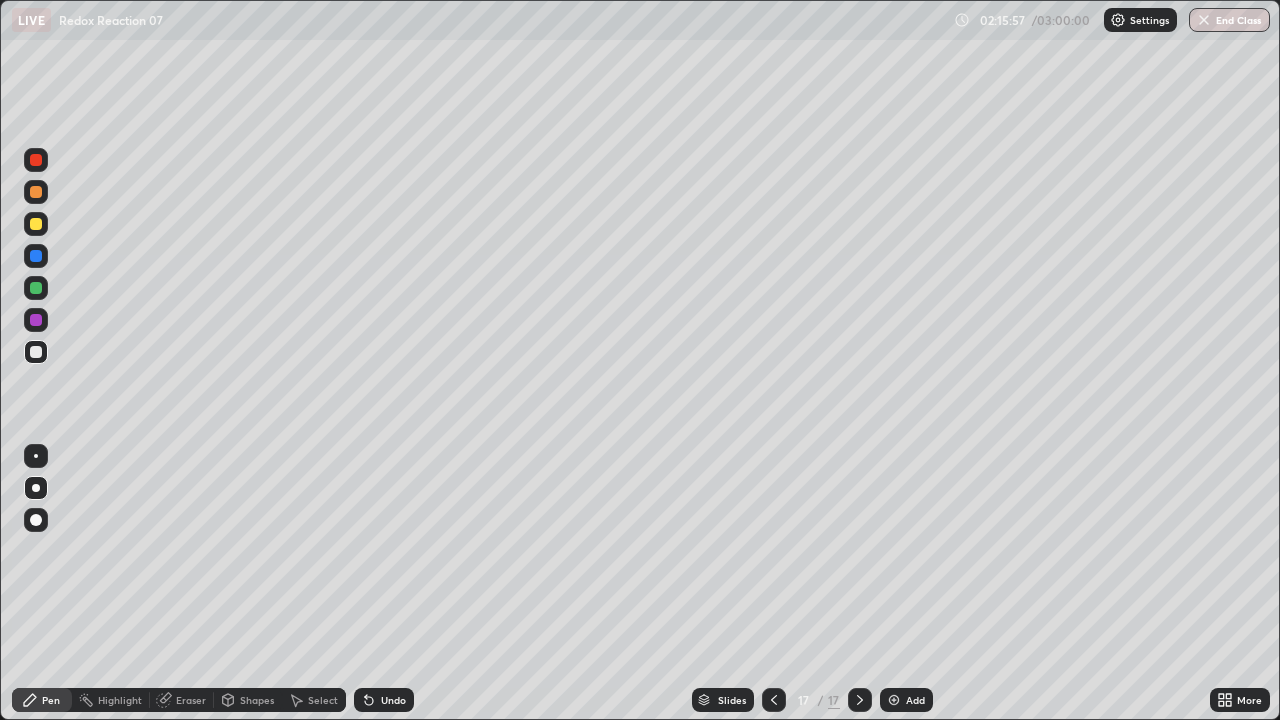 click on "Eraser" at bounding box center [191, 700] 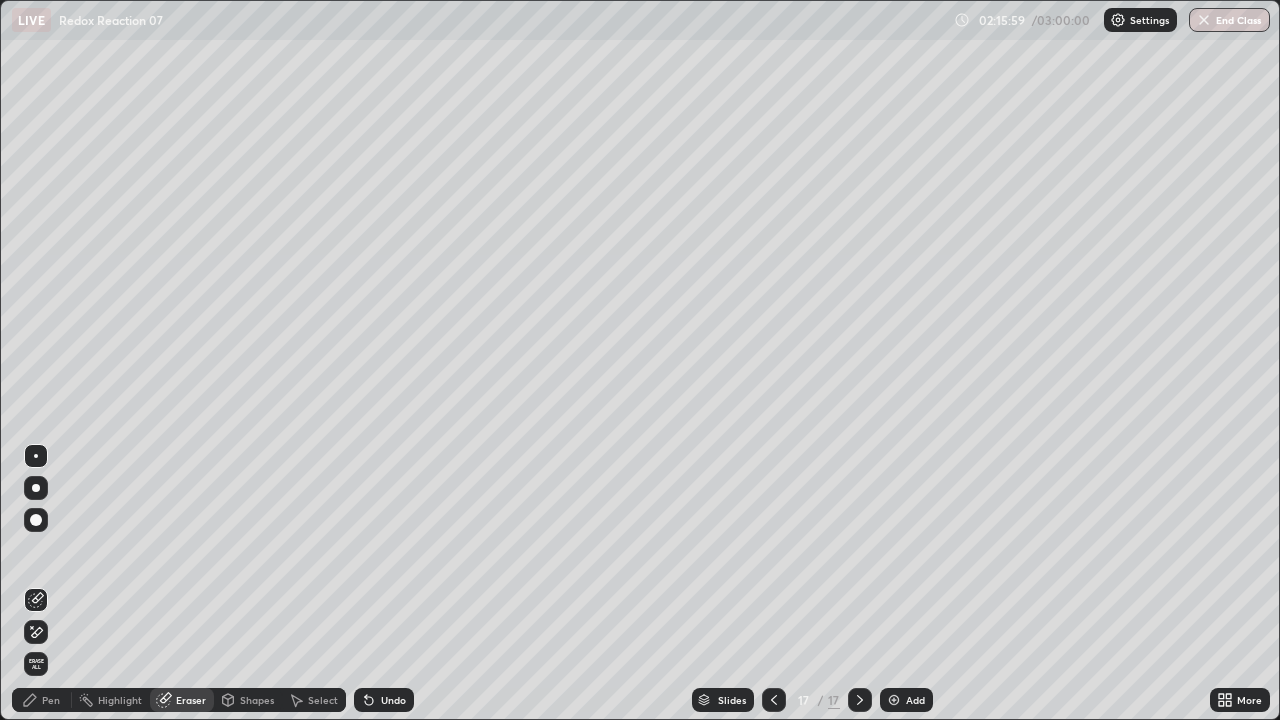 click on "Pen" at bounding box center (42, 700) 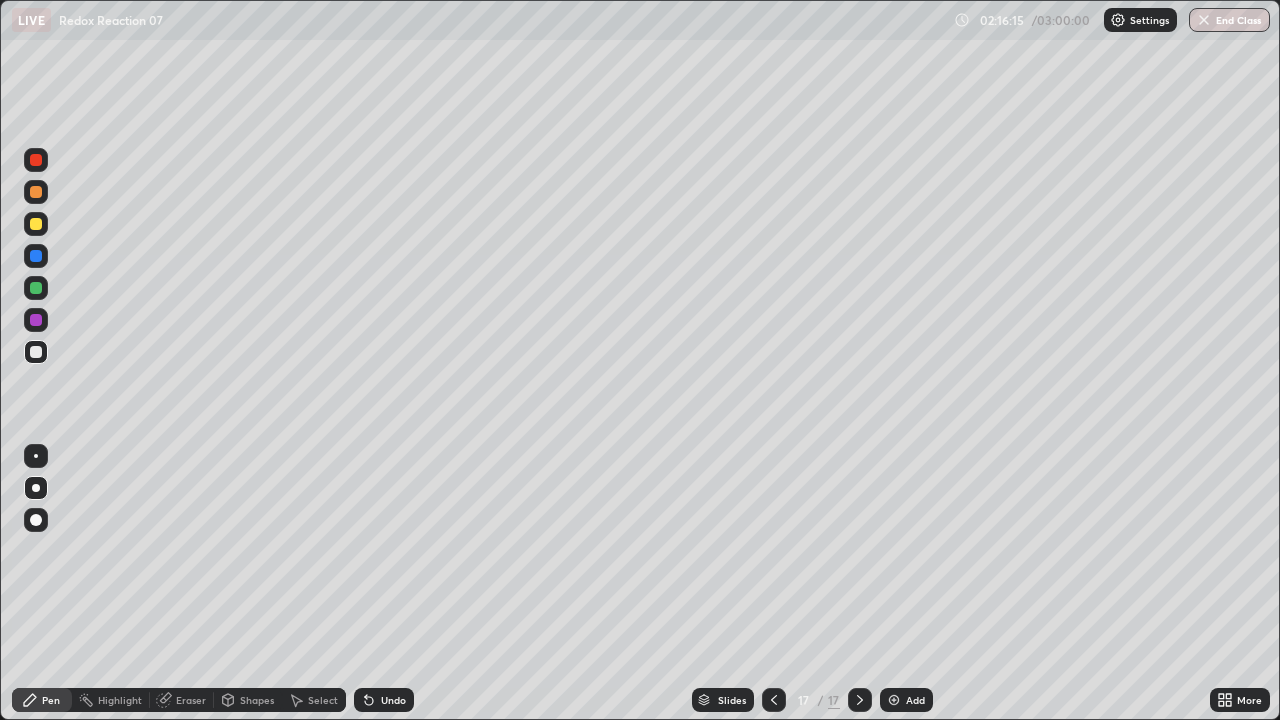 click at bounding box center (36, 320) 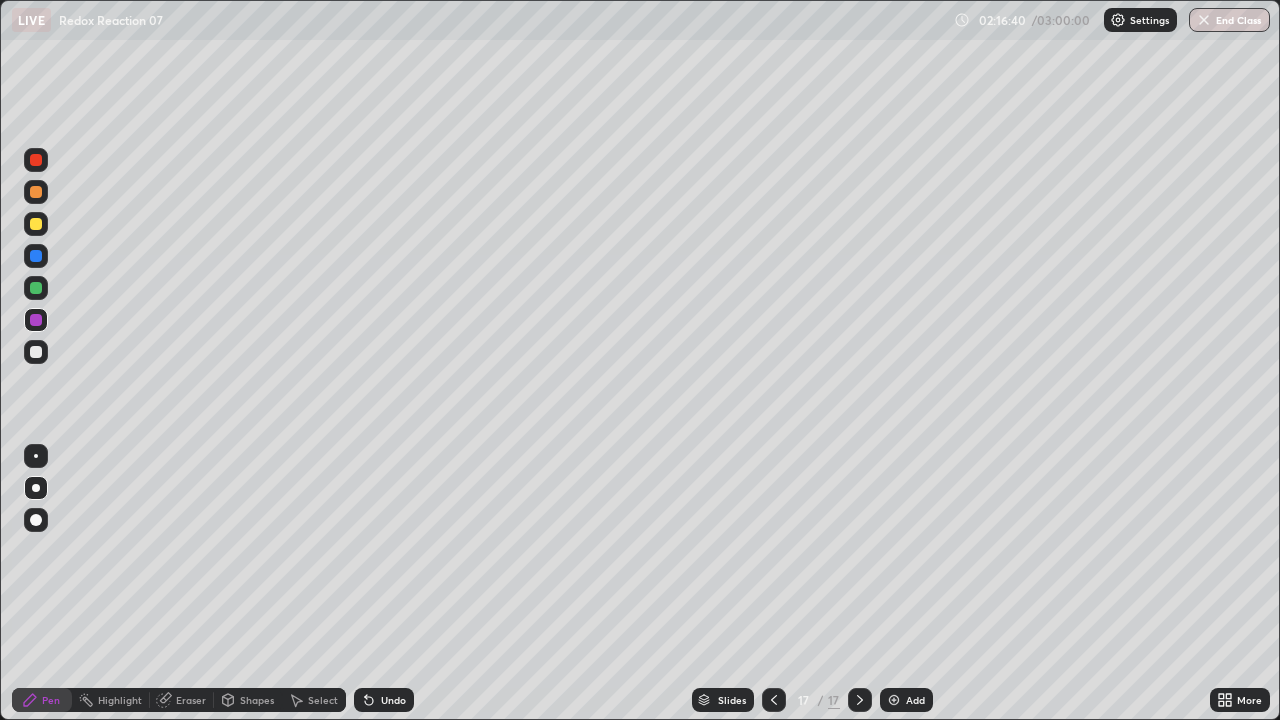 click at bounding box center (36, 352) 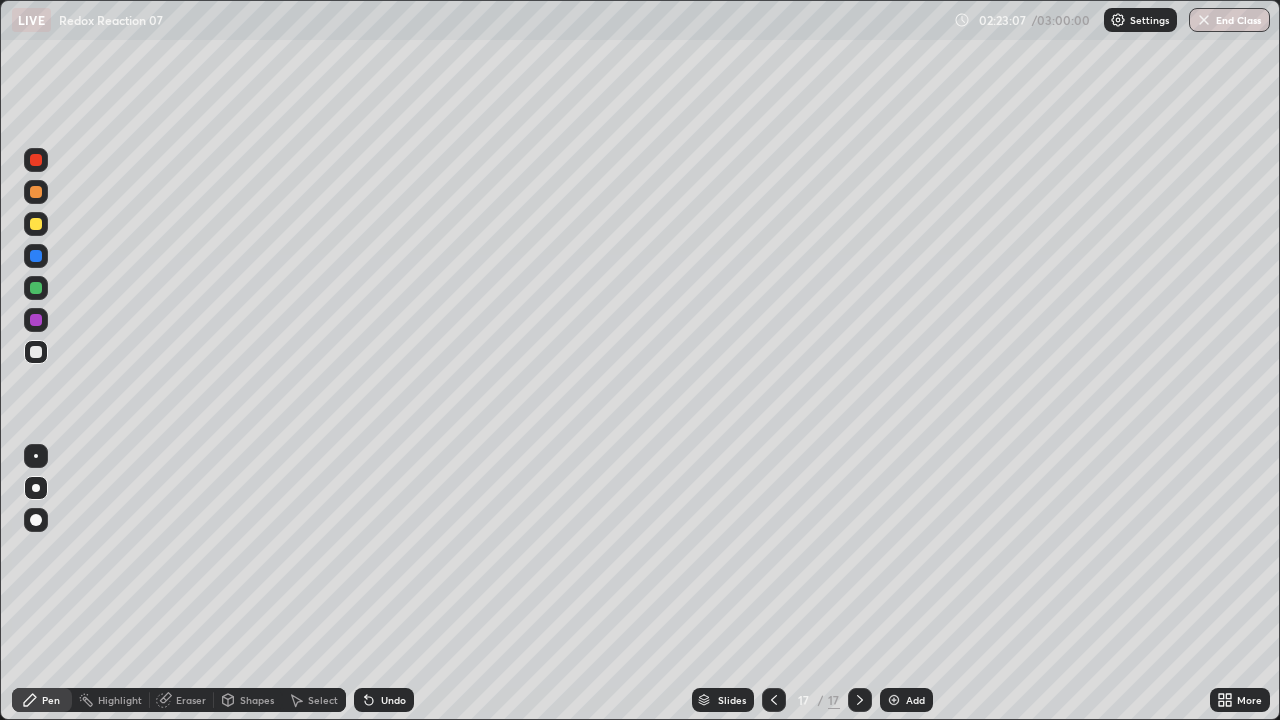 click at bounding box center [894, 700] 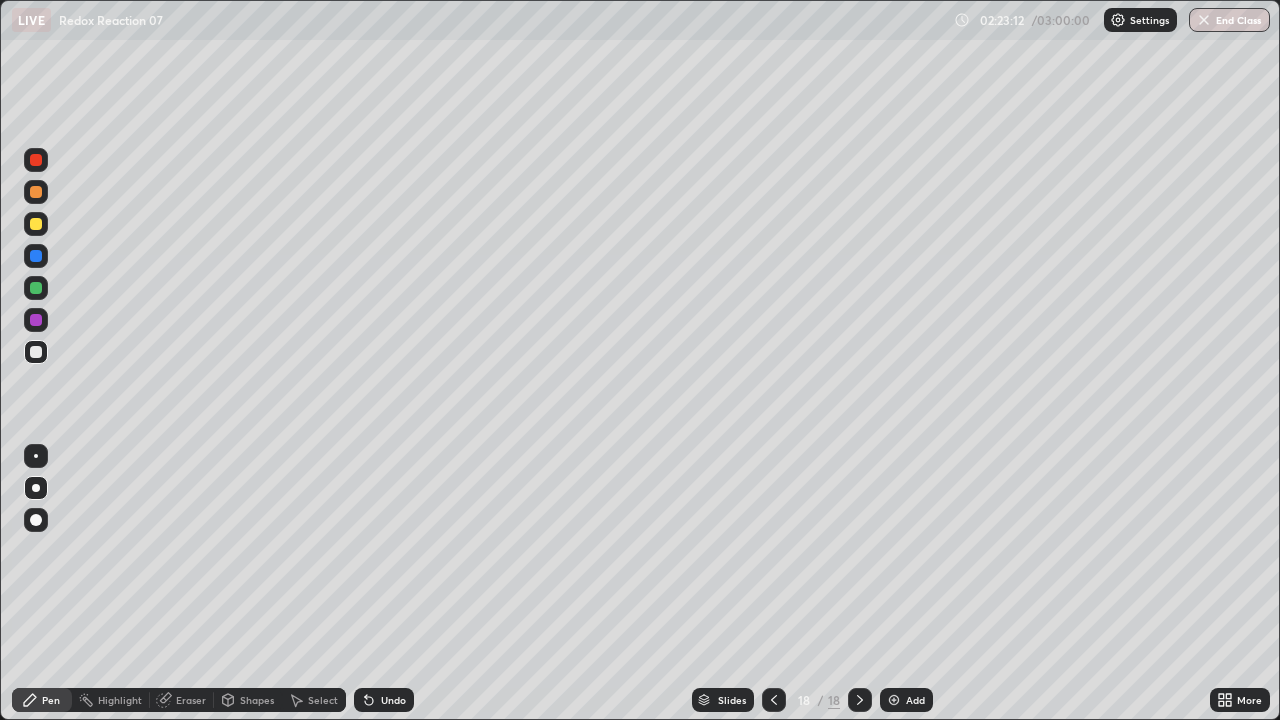 click at bounding box center (36, 224) 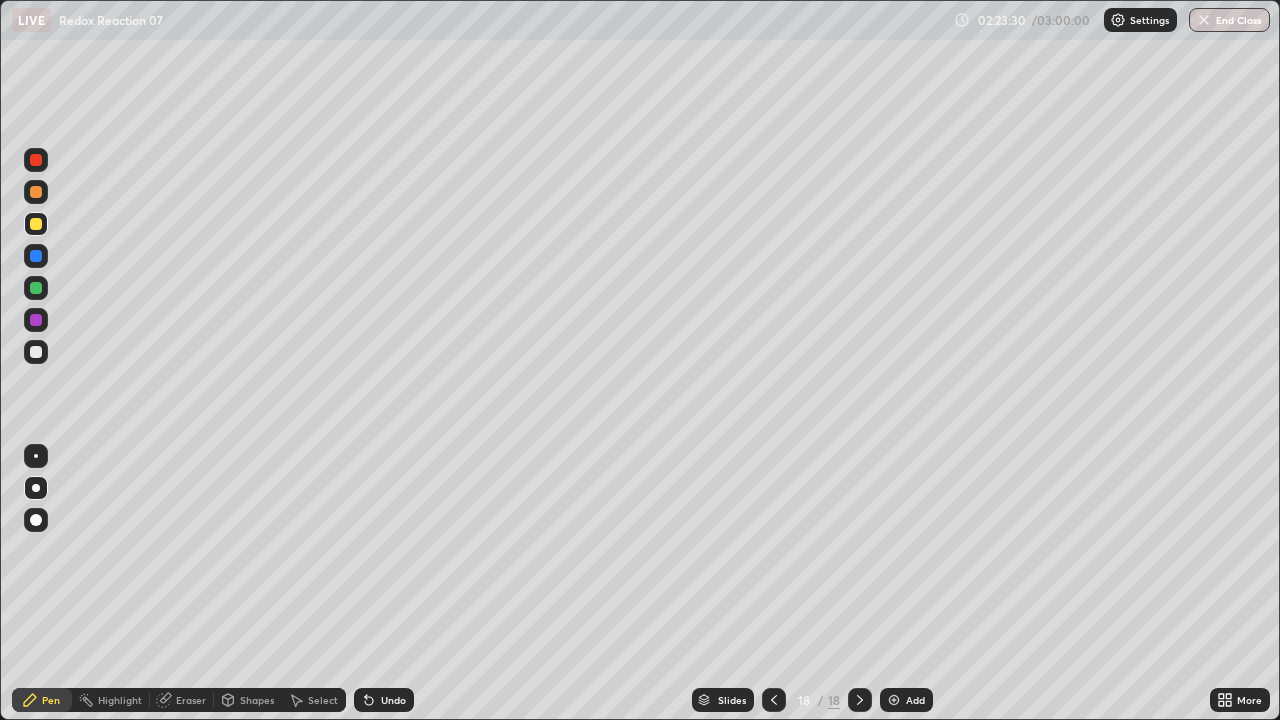 click 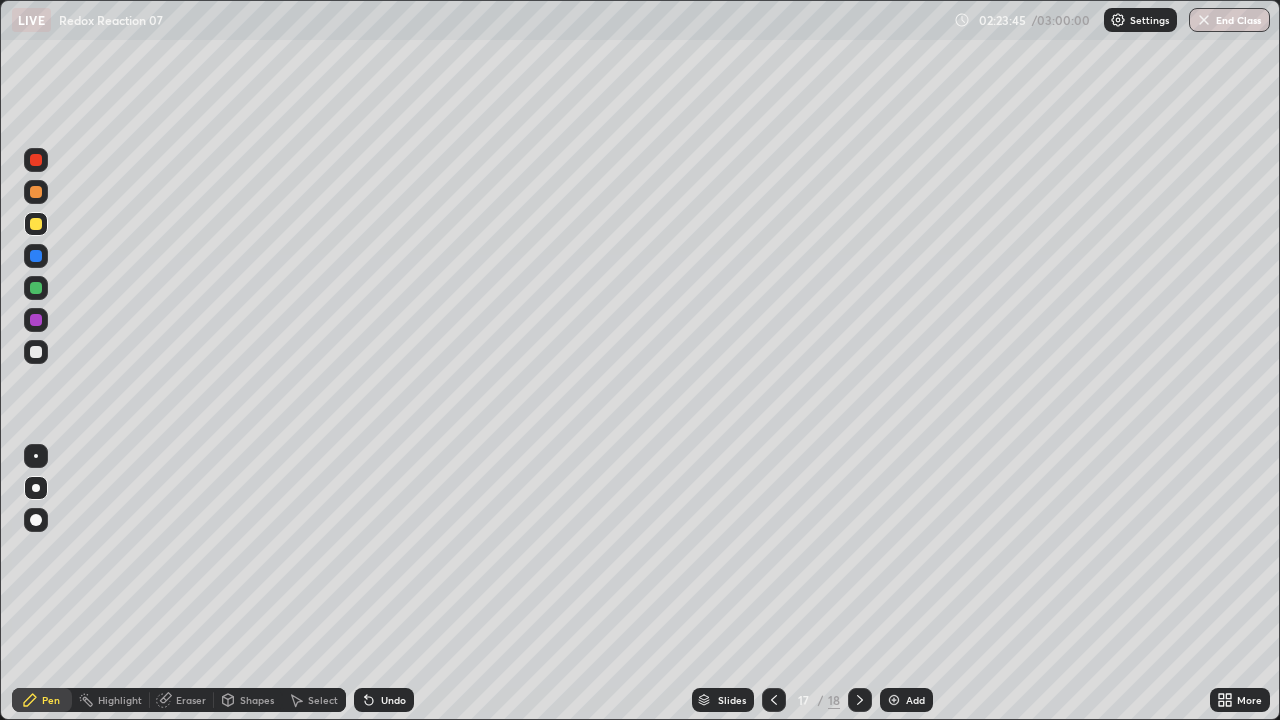 click 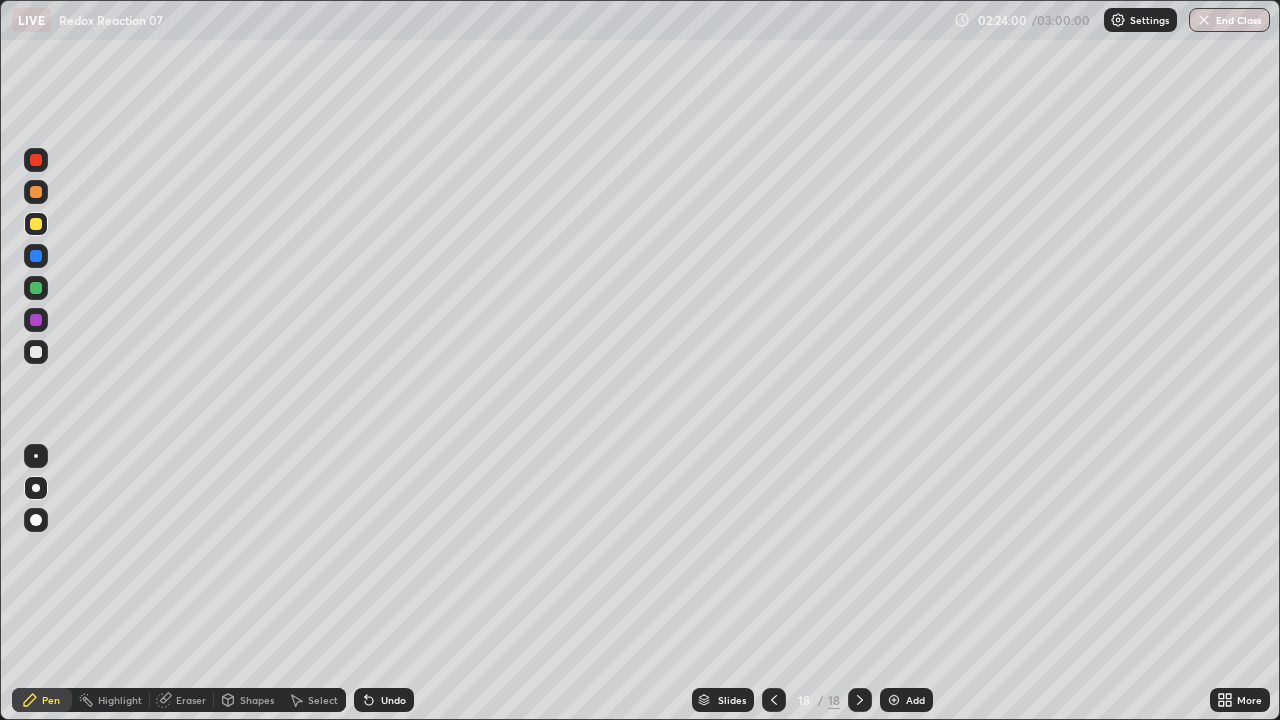 click on "Undo" at bounding box center (384, 700) 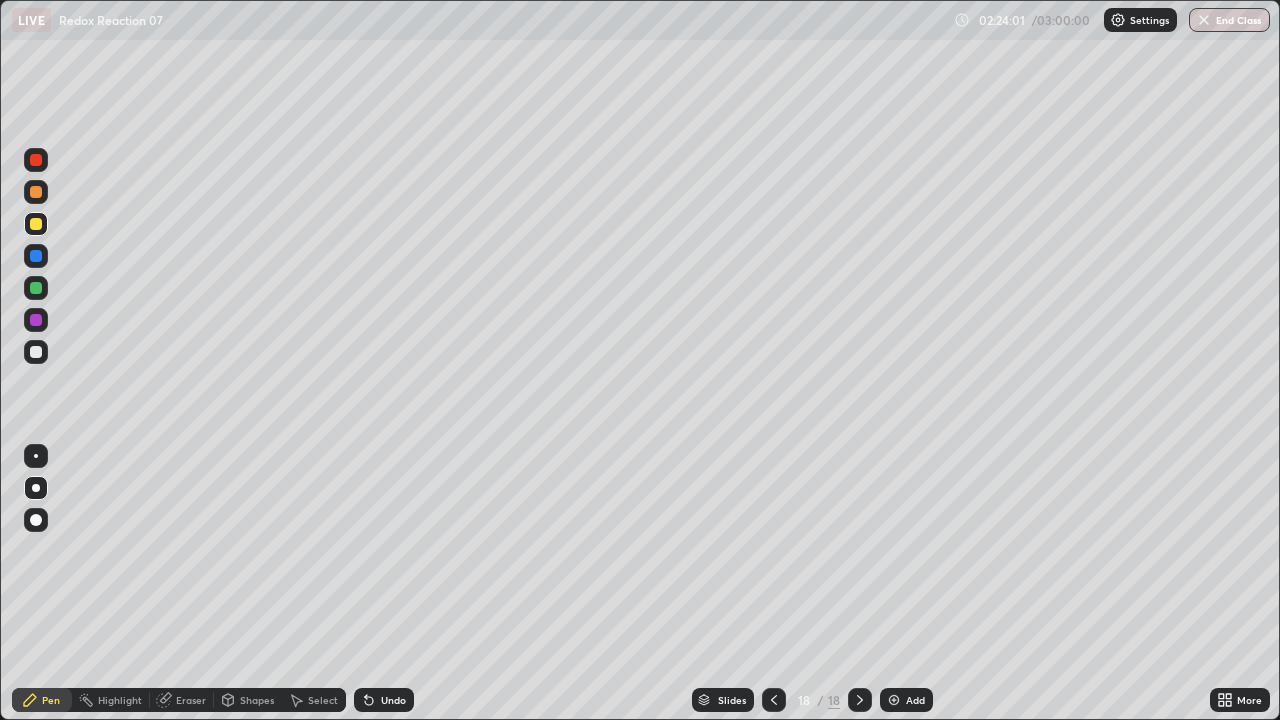 click on "Undo" at bounding box center (384, 700) 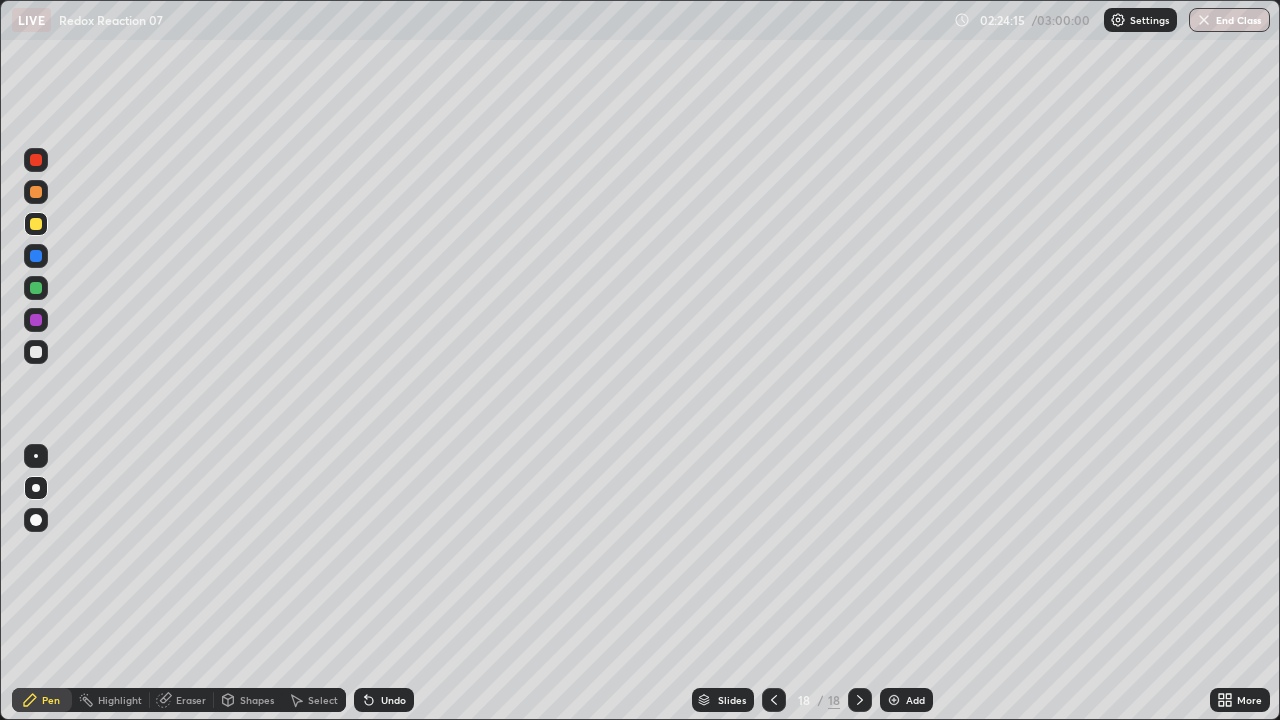 click on "Undo" at bounding box center [393, 700] 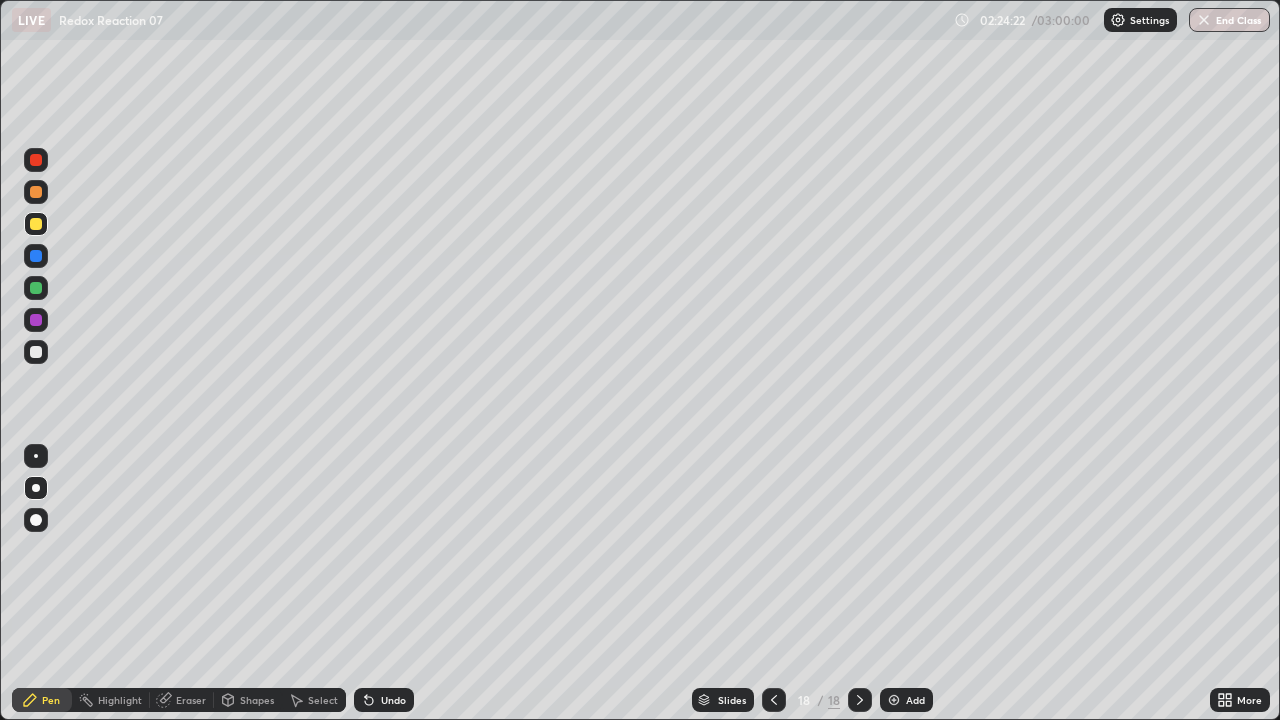 click on "Undo" at bounding box center [393, 700] 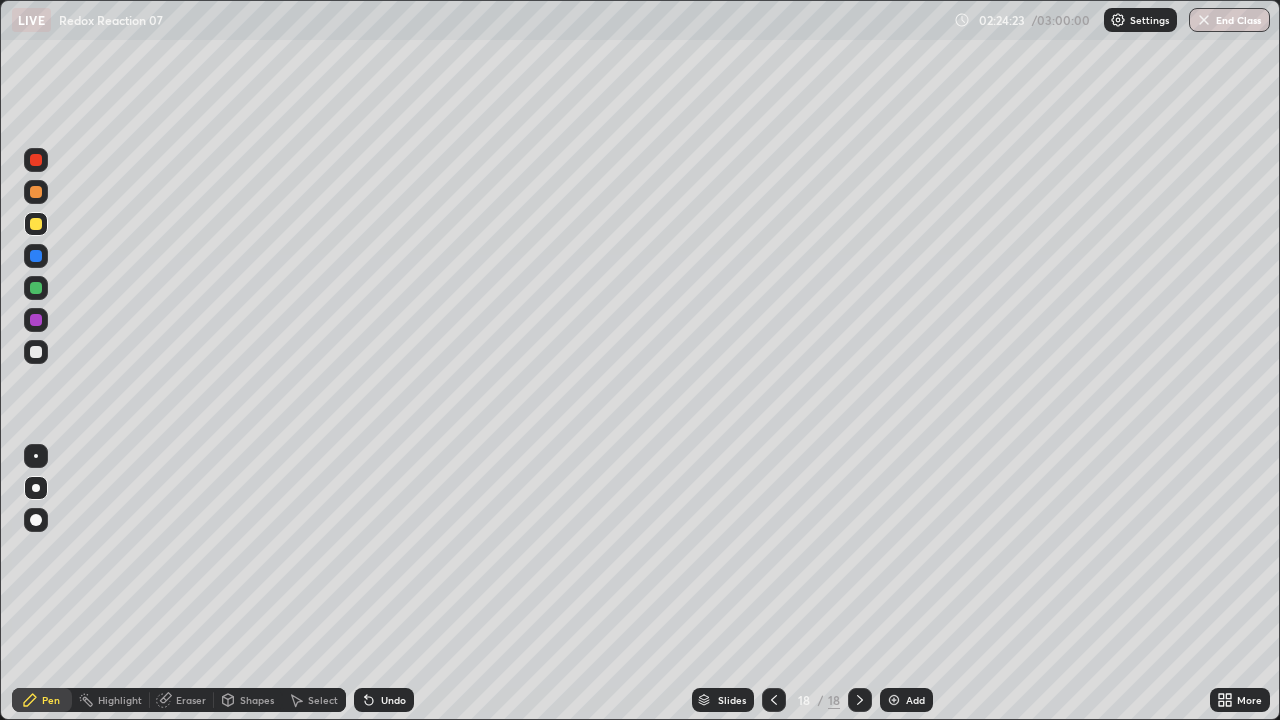 click on "Undo" at bounding box center [384, 700] 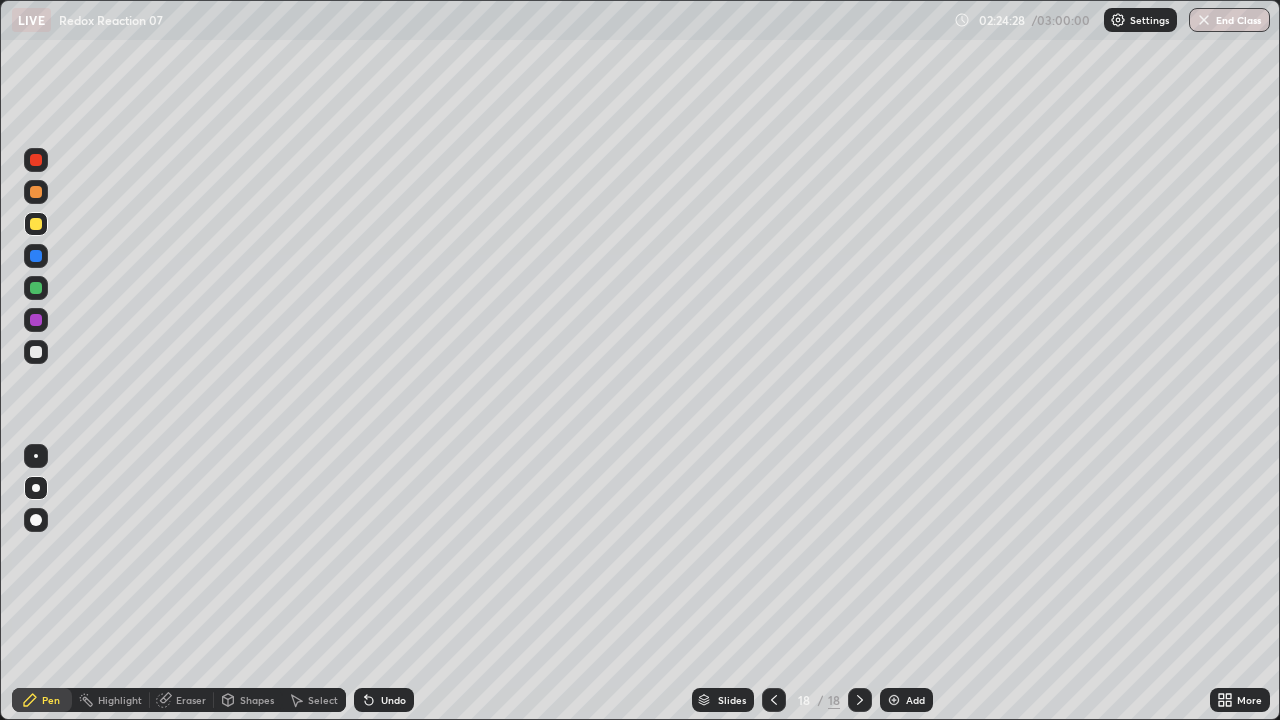 click on "Undo" at bounding box center (384, 700) 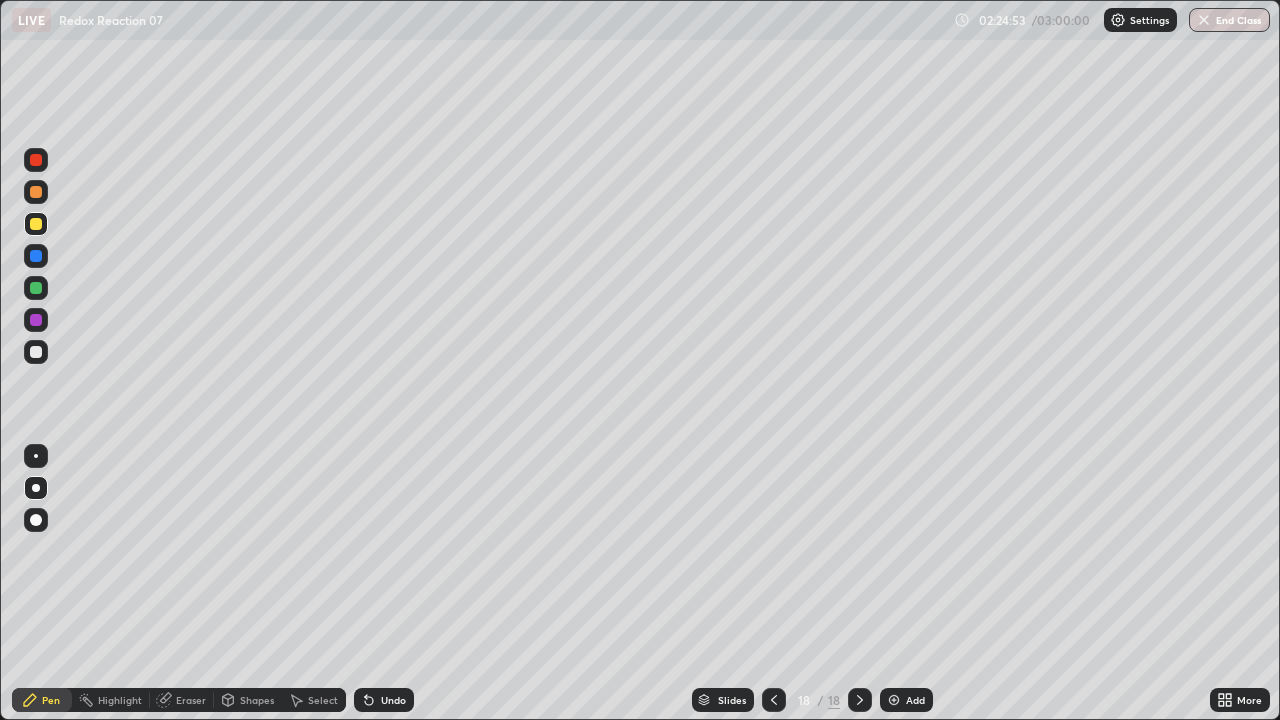 click on "Undo" at bounding box center (393, 700) 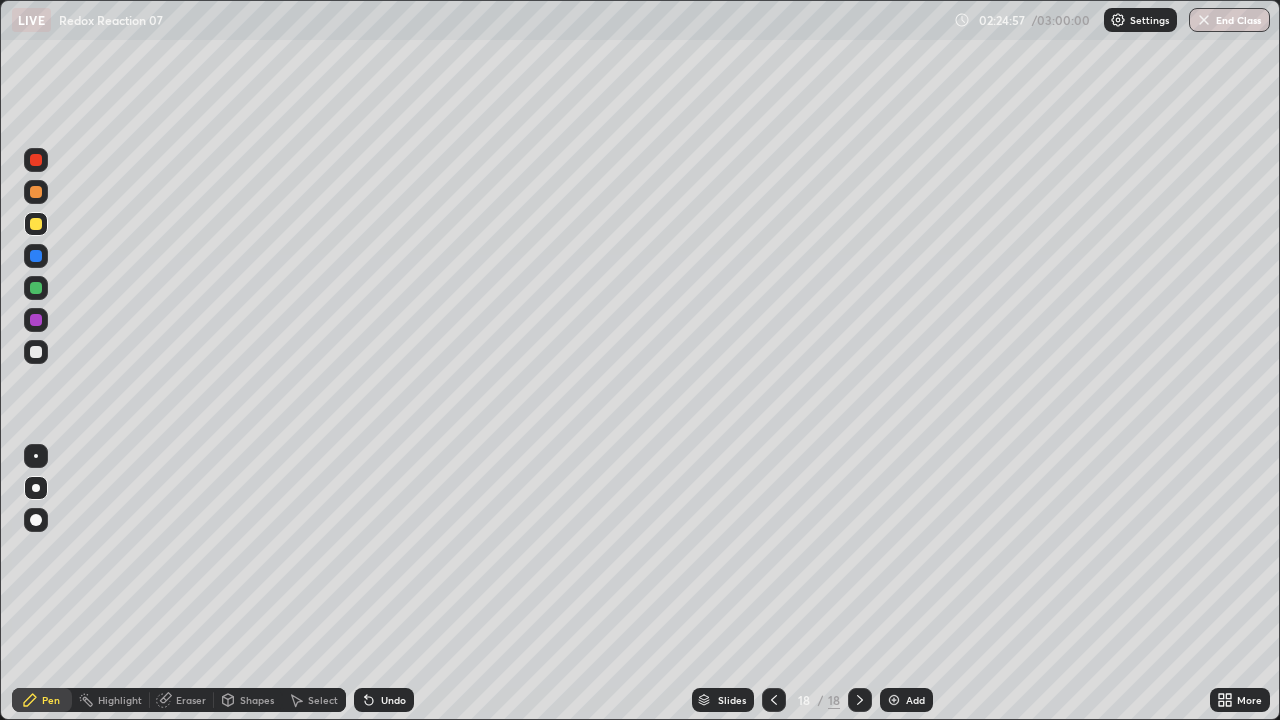 click on "Undo" at bounding box center (393, 700) 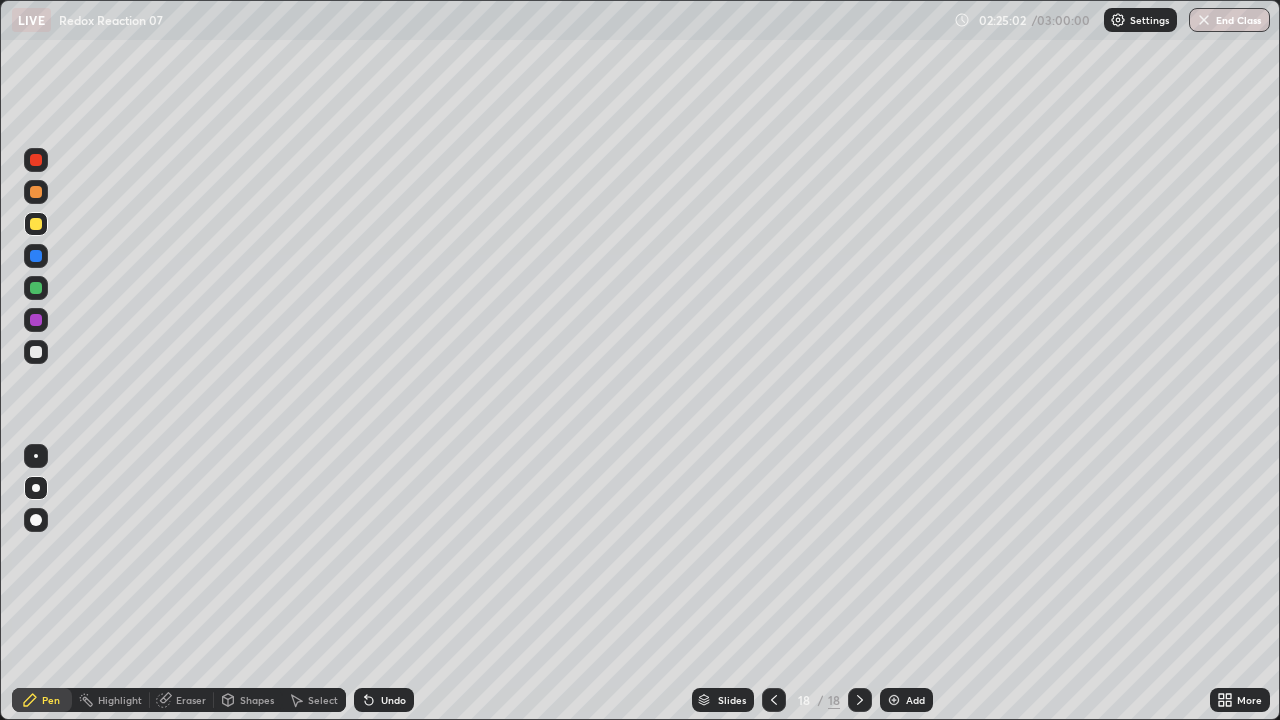 click on "Undo" at bounding box center (393, 700) 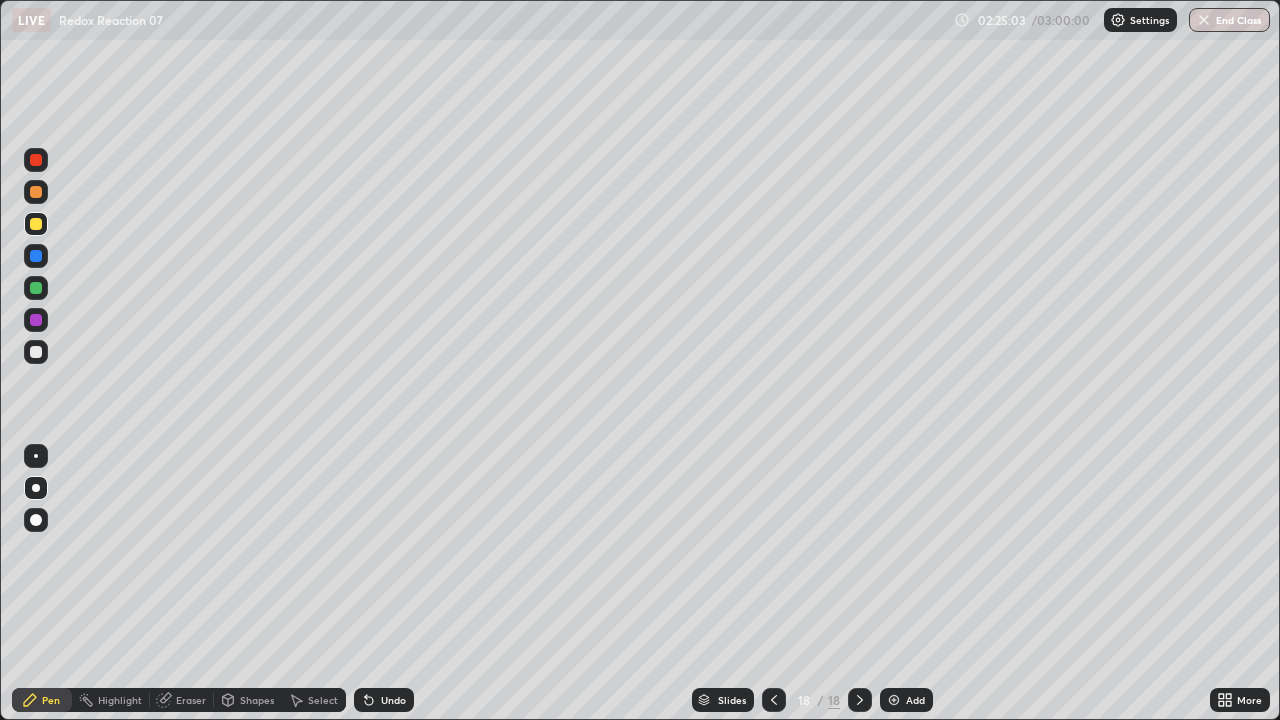 click on "Undo" at bounding box center [384, 700] 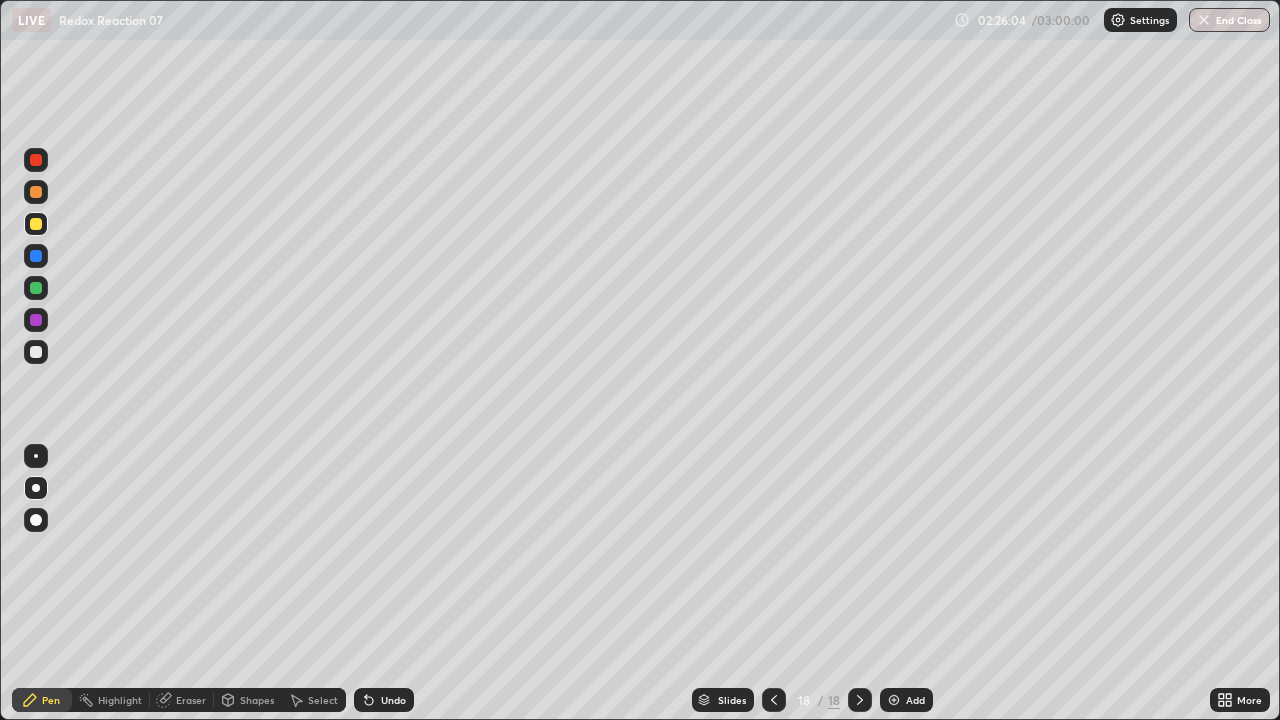 click on "Undo" at bounding box center (393, 700) 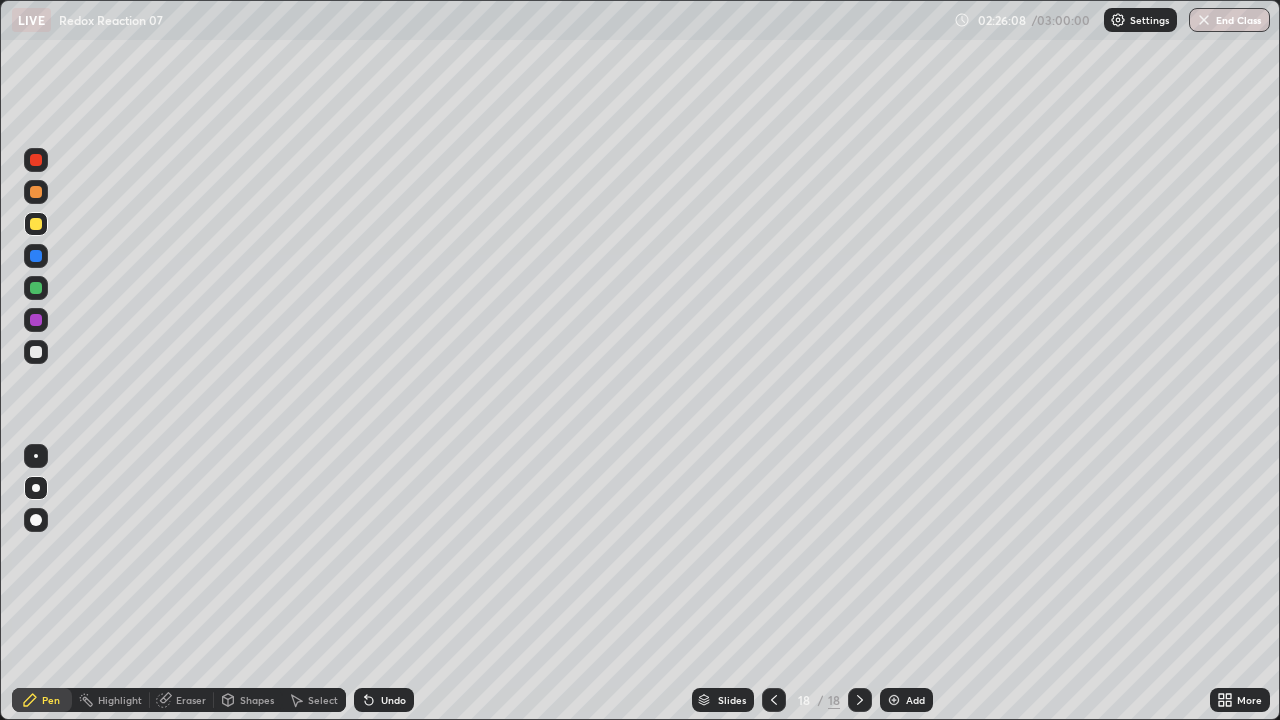 click on "Undo" at bounding box center (393, 700) 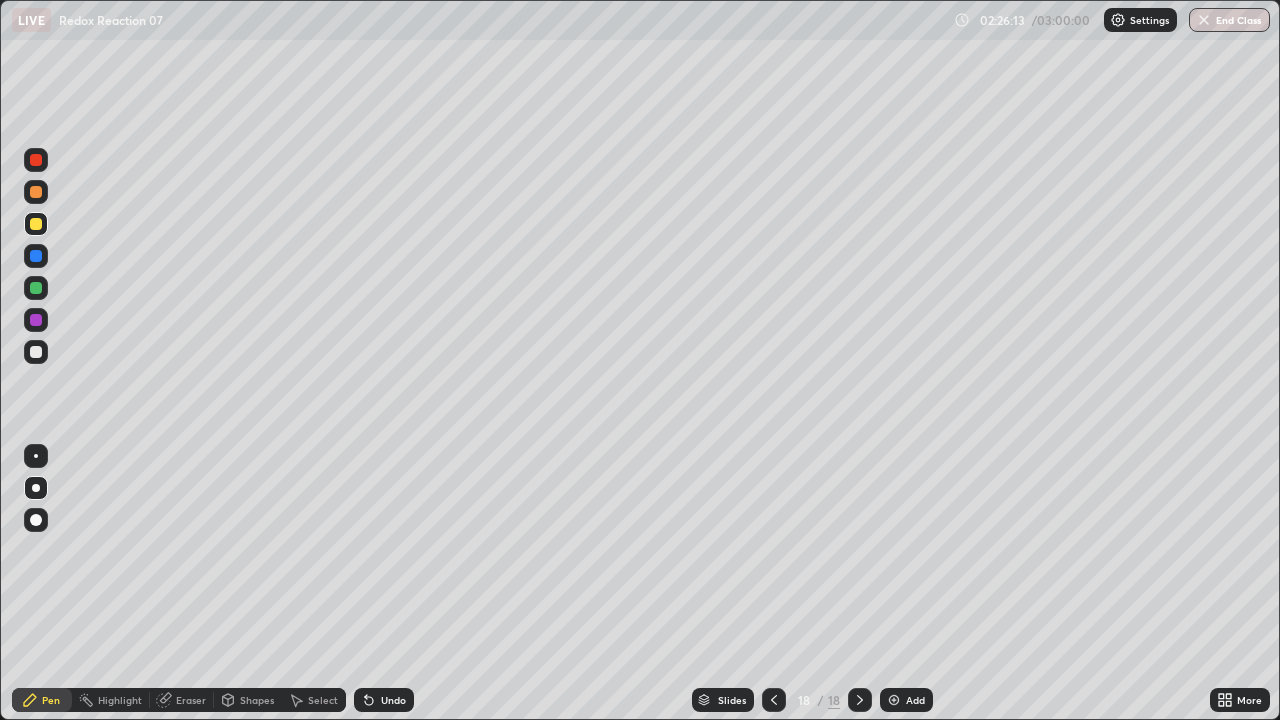 click on "Undo" at bounding box center (384, 700) 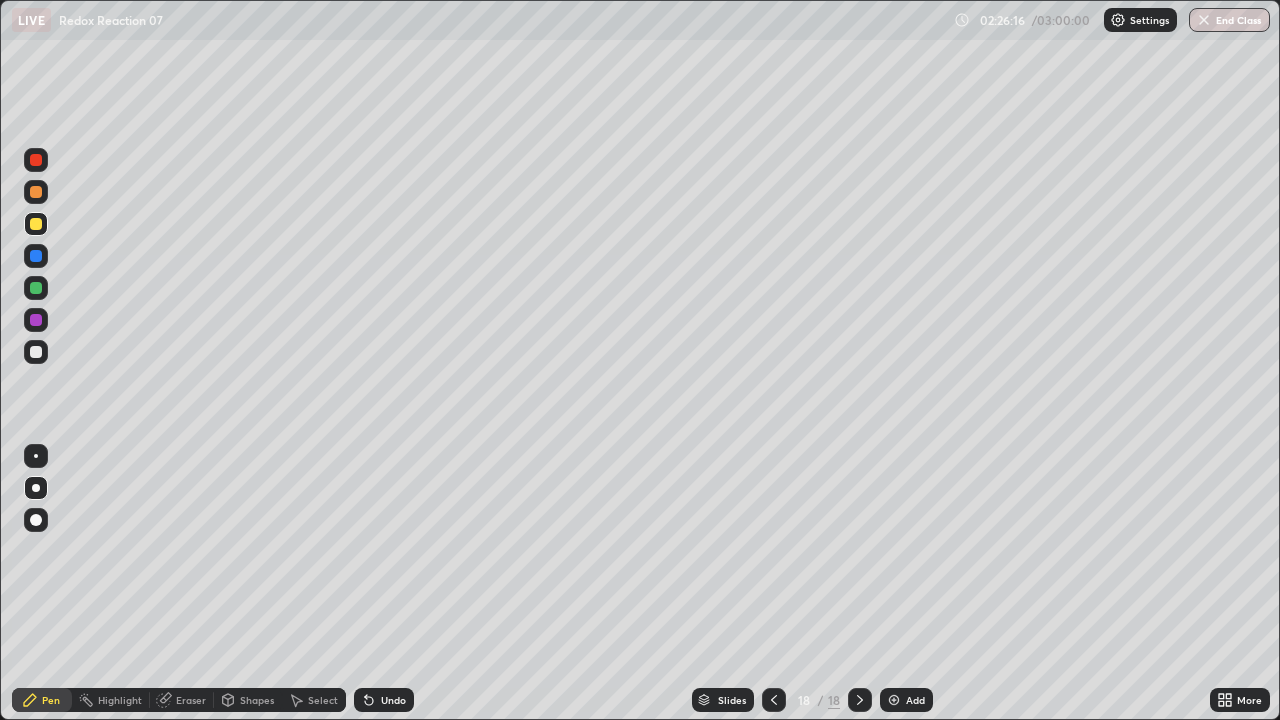 click on "Undo" at bounding box center [393, 700] 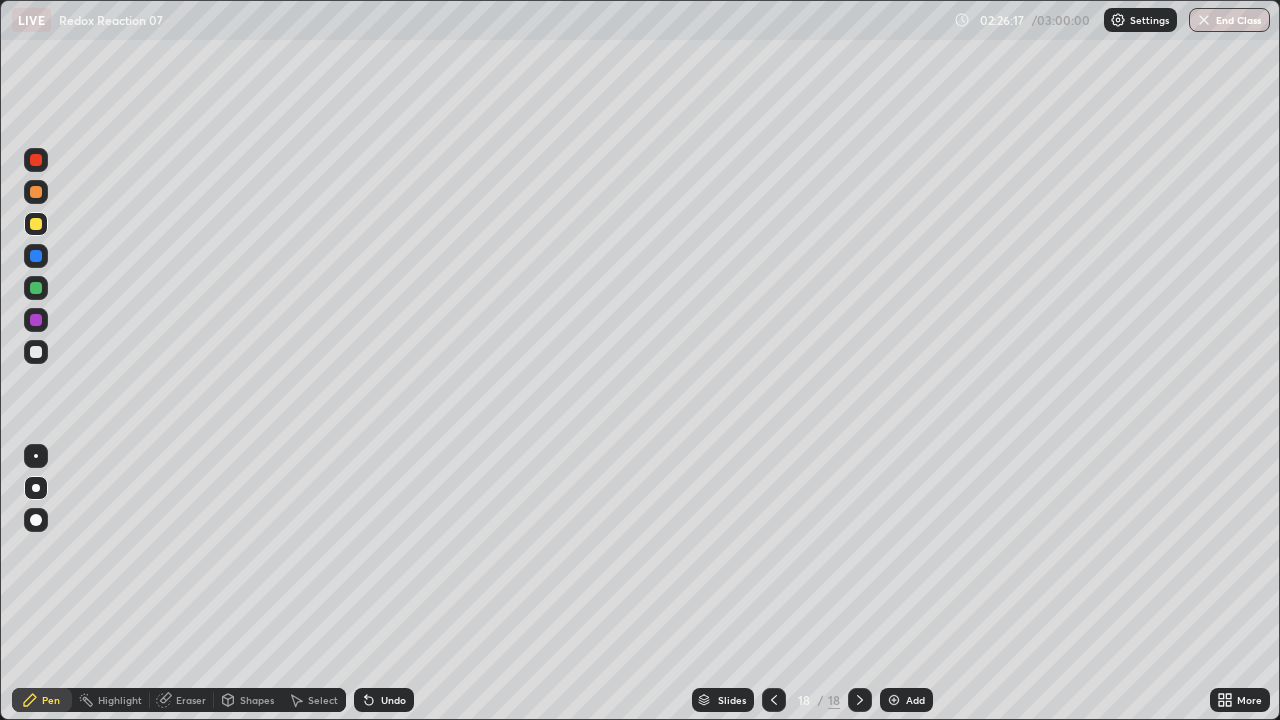click on "Undo" at bounding box center [384, 700] 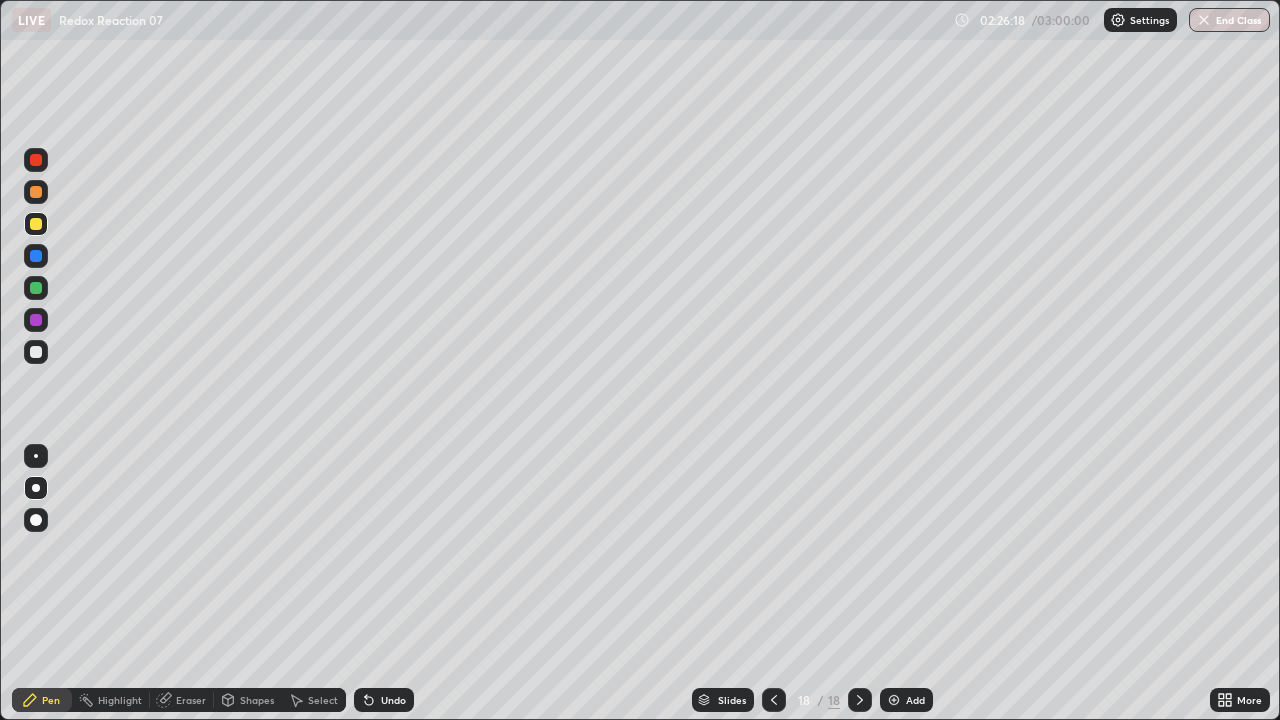click on "Undo" at bounding box center (393, 700) 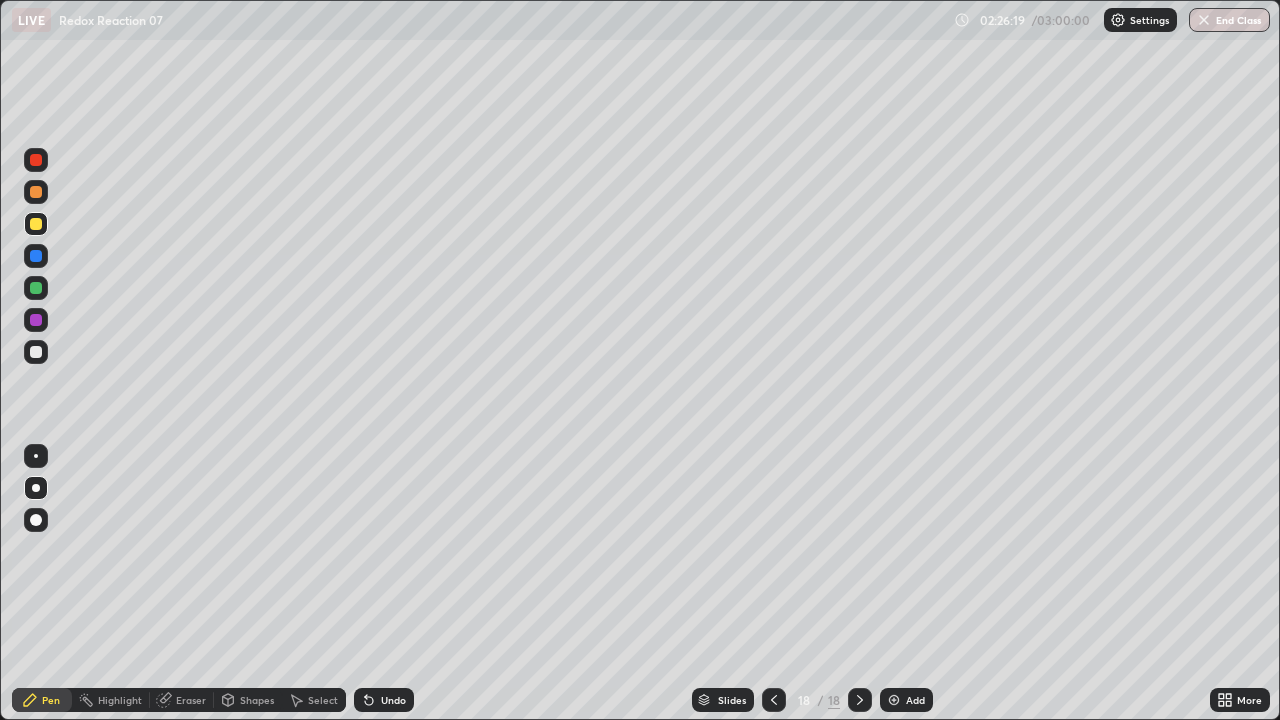 click on "Undo" at bounding box center (393, 700) 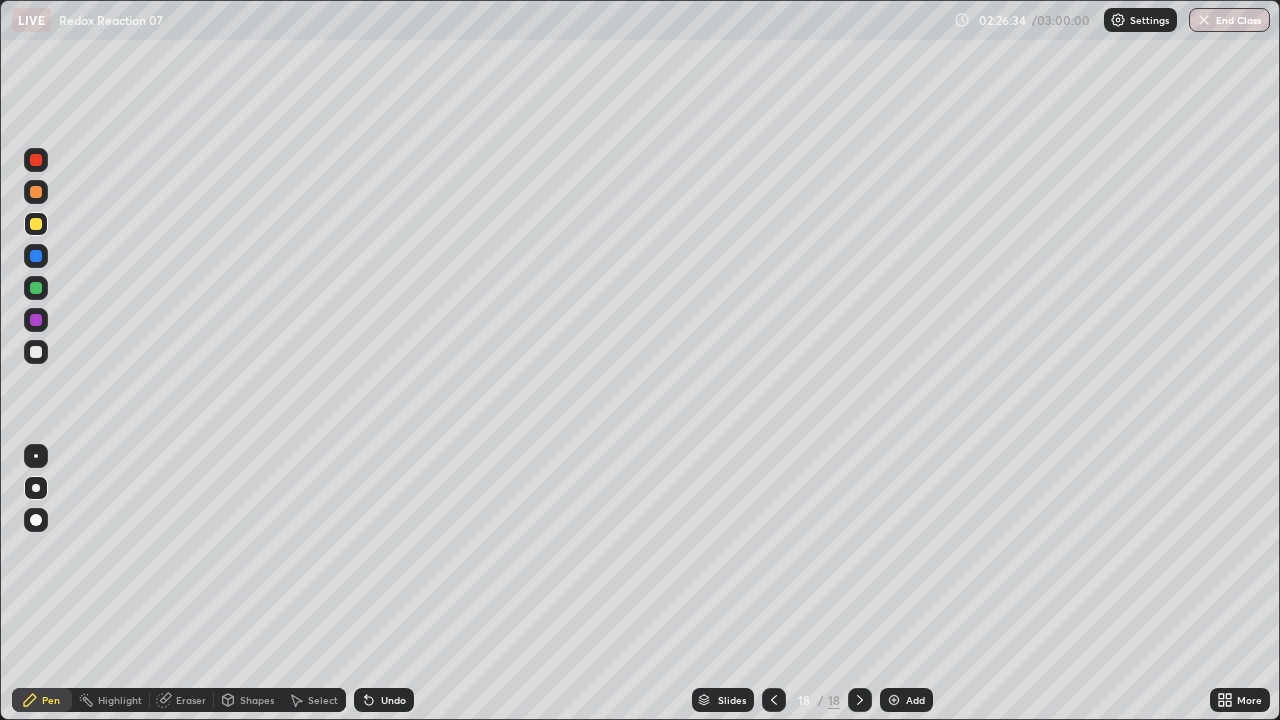 click on "Undo" at bounding box center [393, 700] 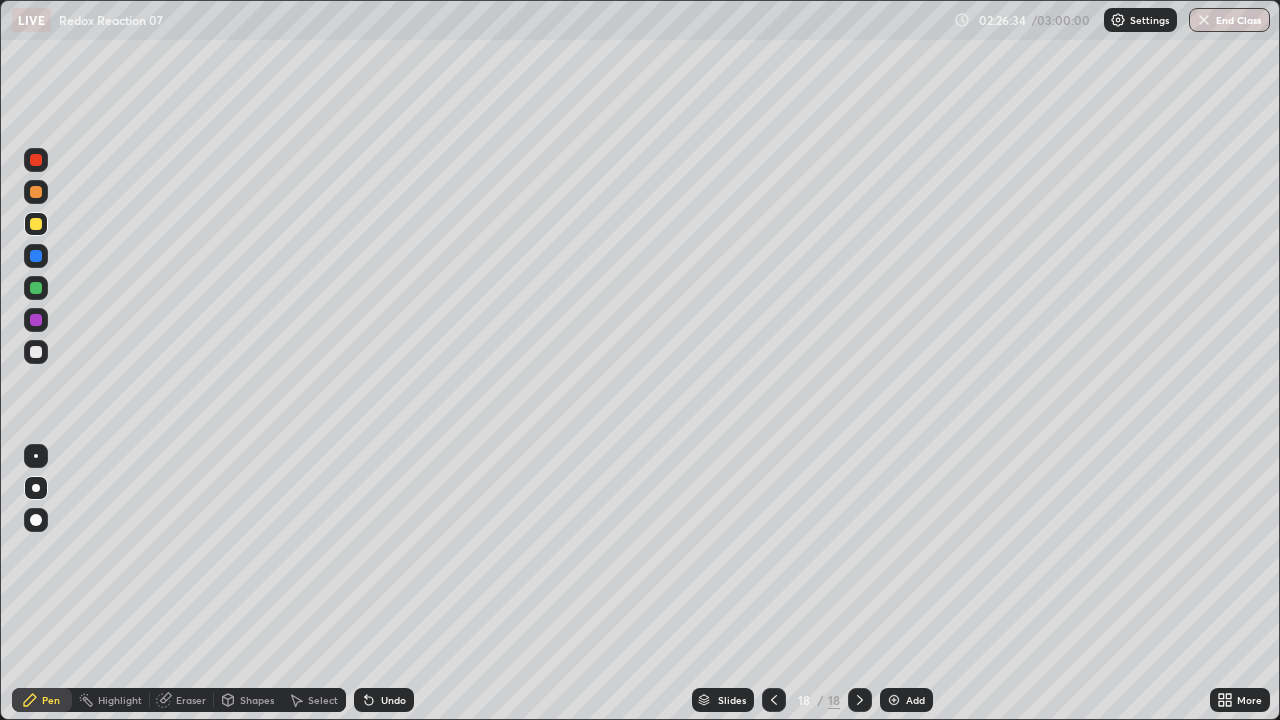 click on "Undo" at bounding box center (384, 700) 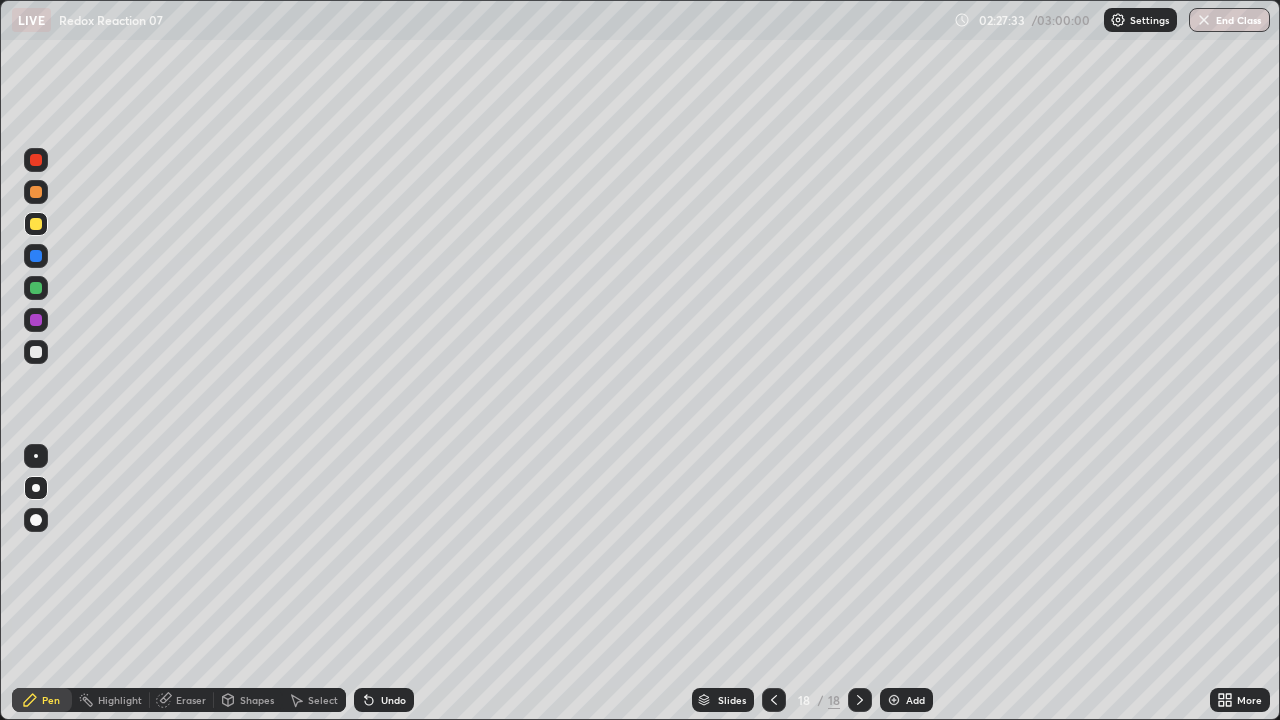 click at bounding box center (894, 700) 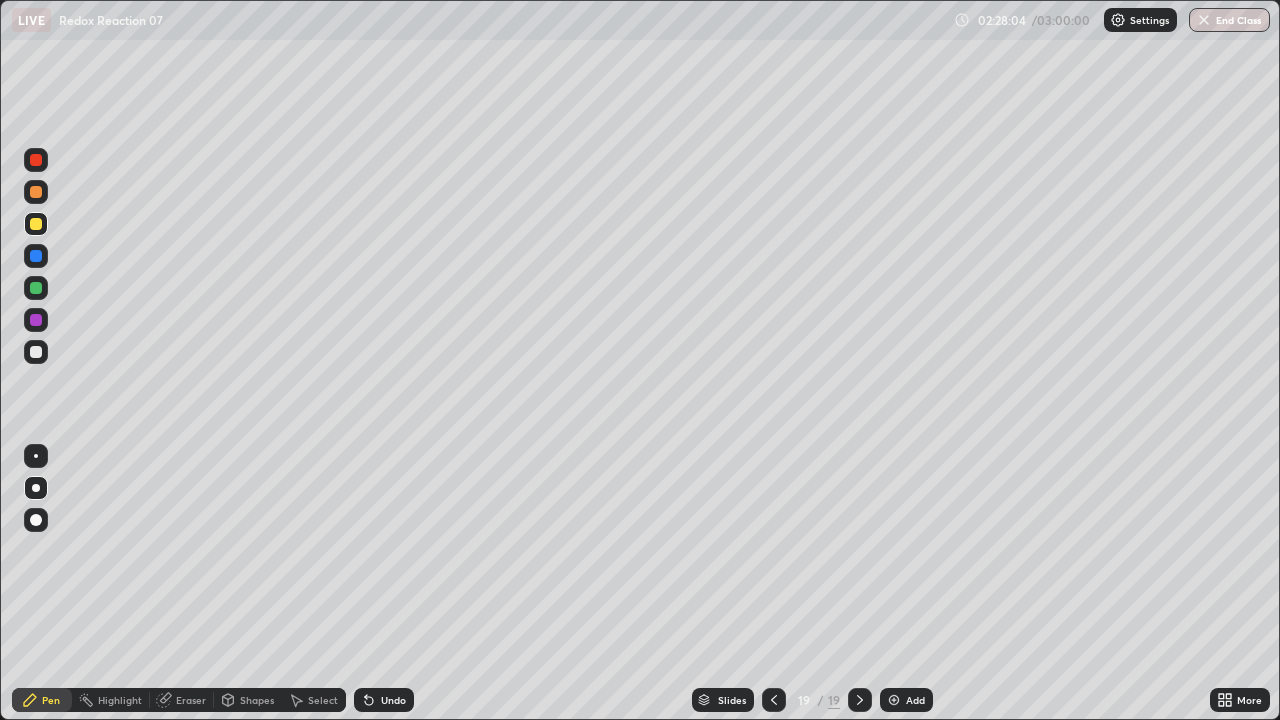 click on "Undo" at bounding box center [384, 700] 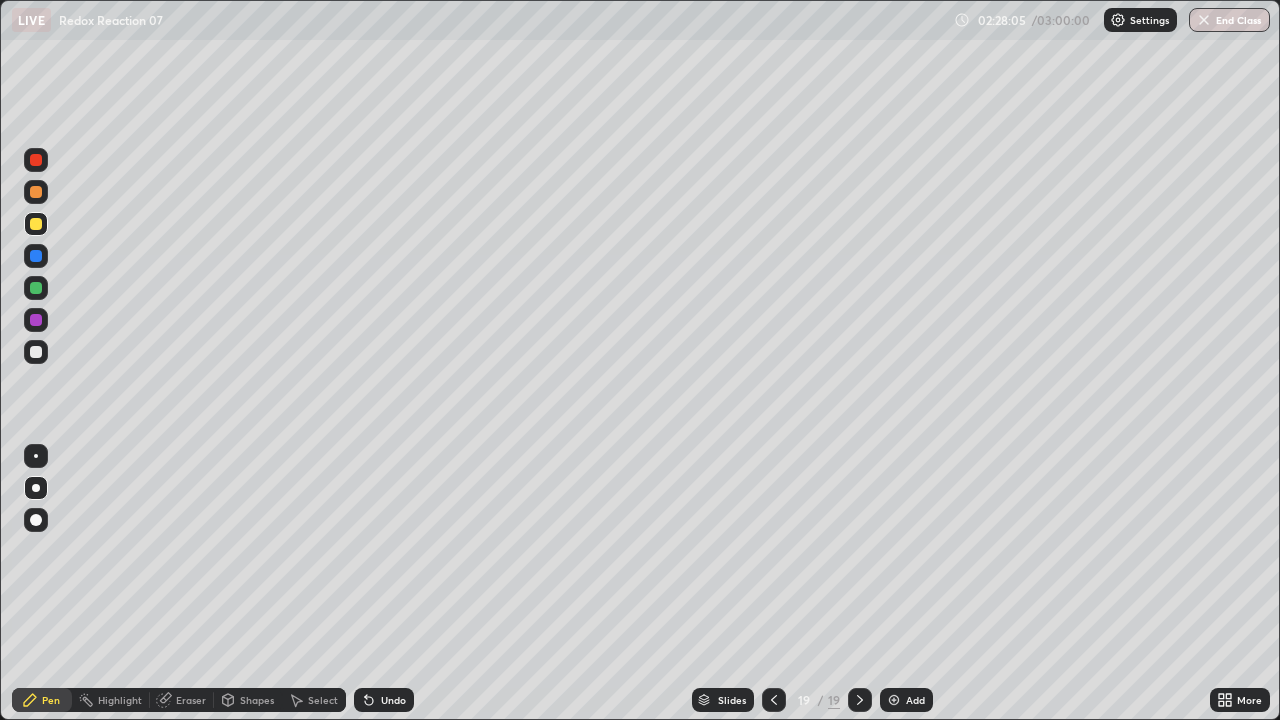 click 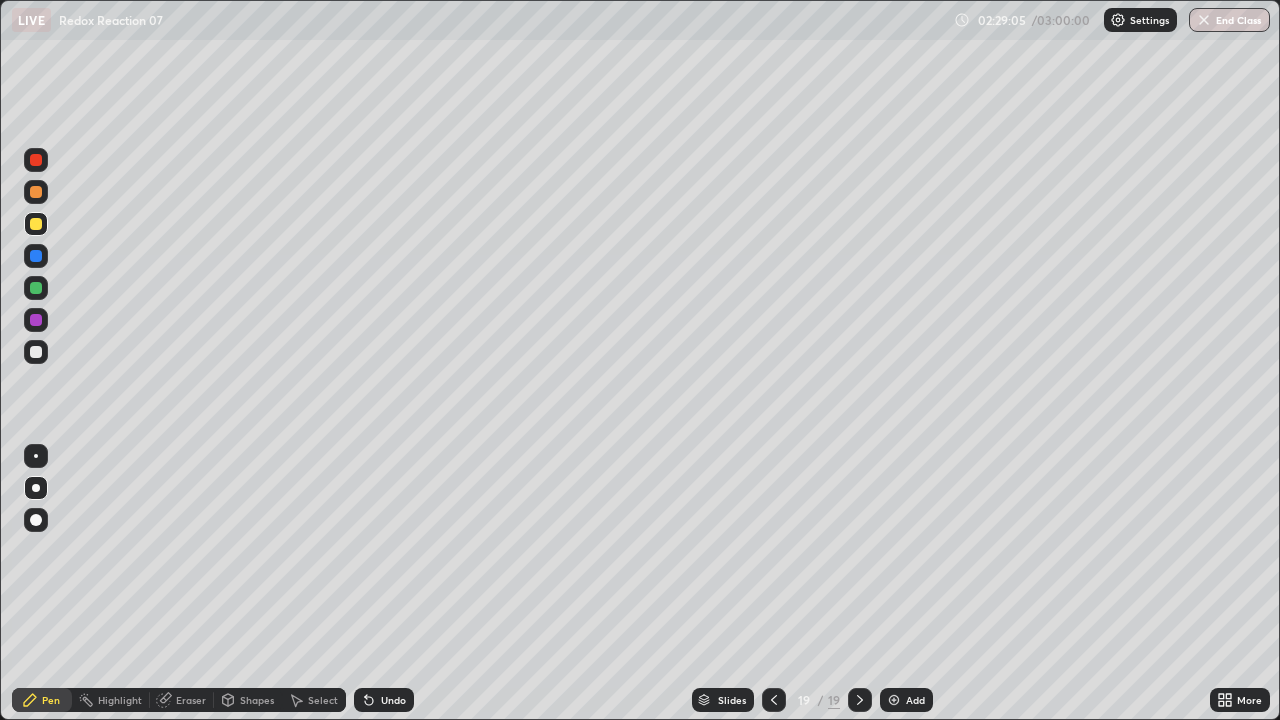click at bounding box center [36, 224] 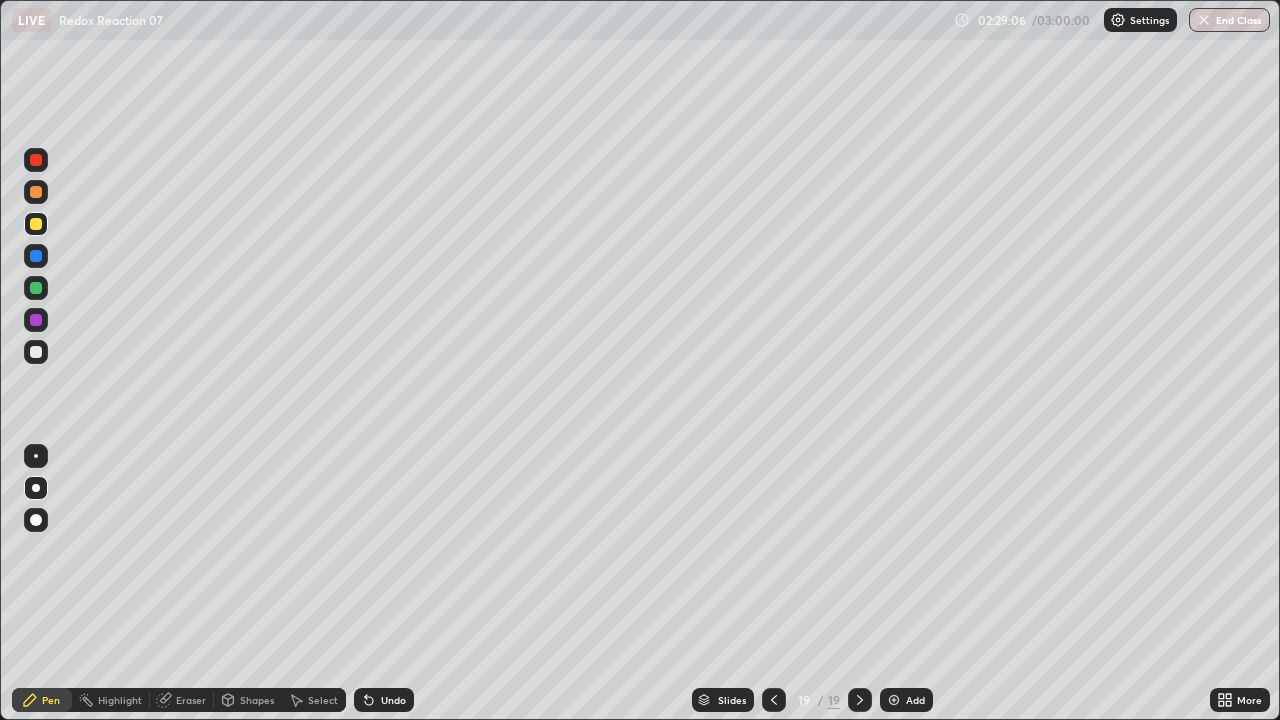 click at bounding box center [36, 352] 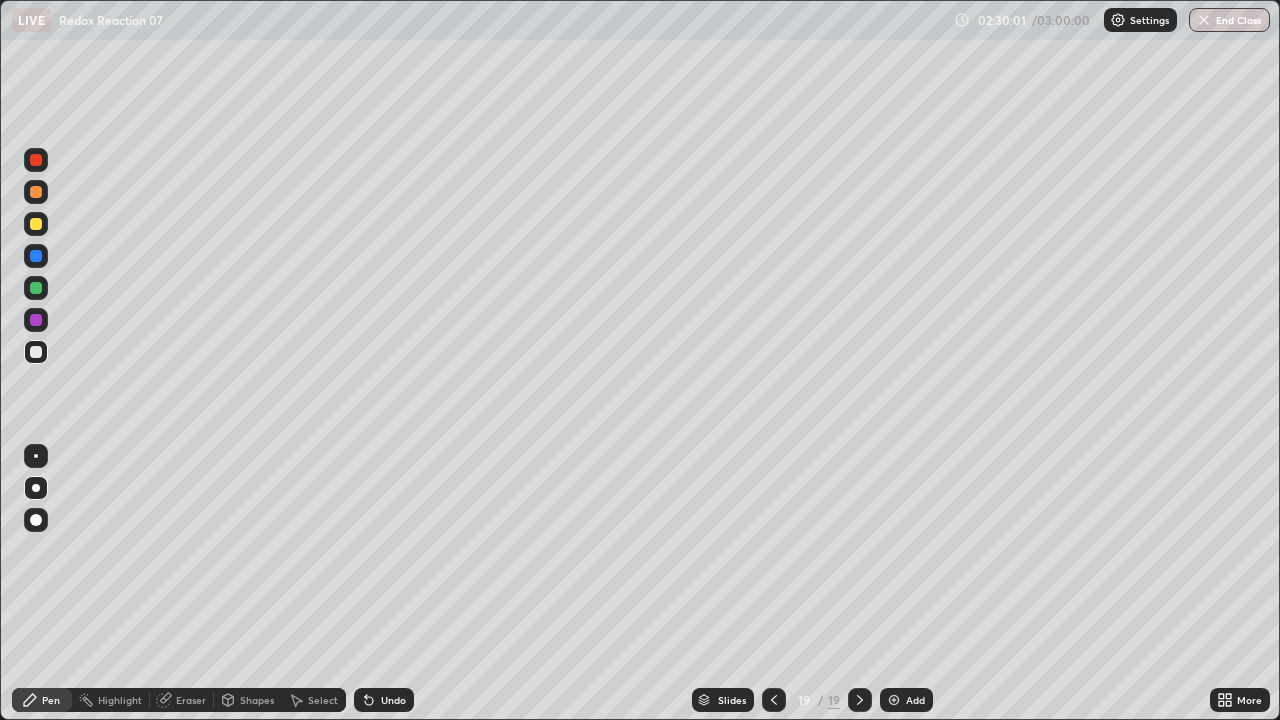 click at bounding box center [36, 288] 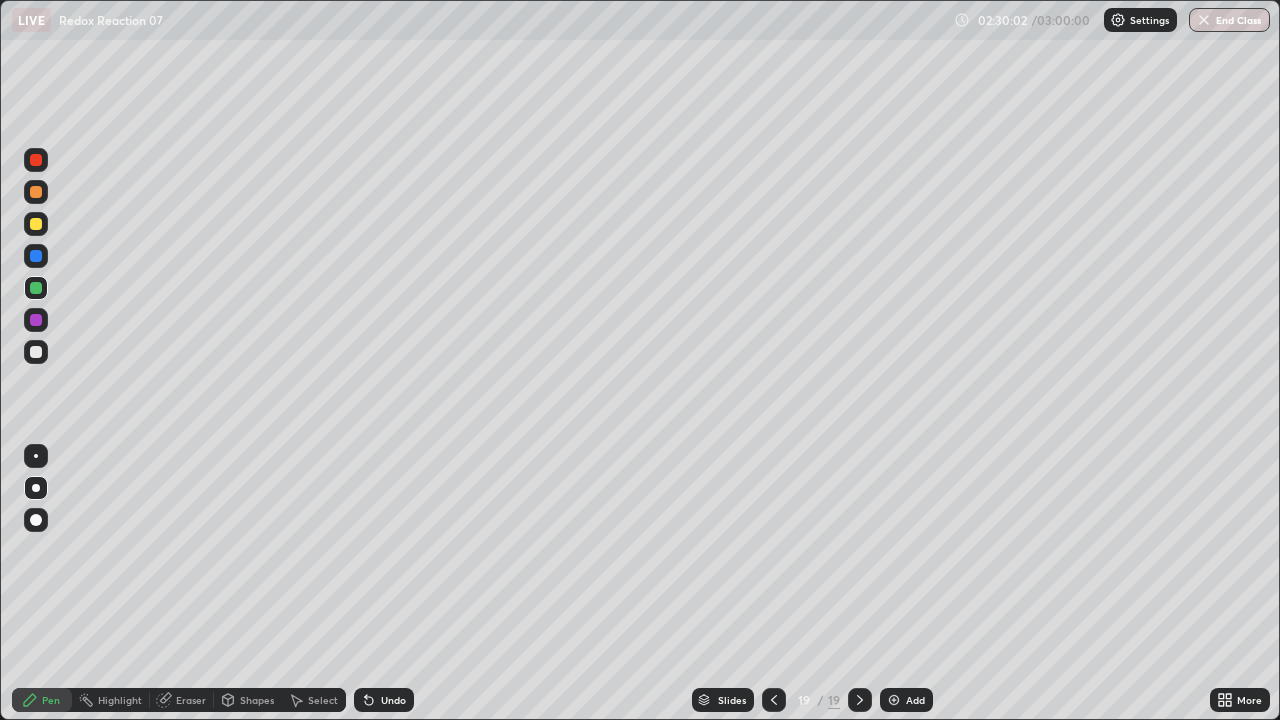 click at bounding box center (36, 224) 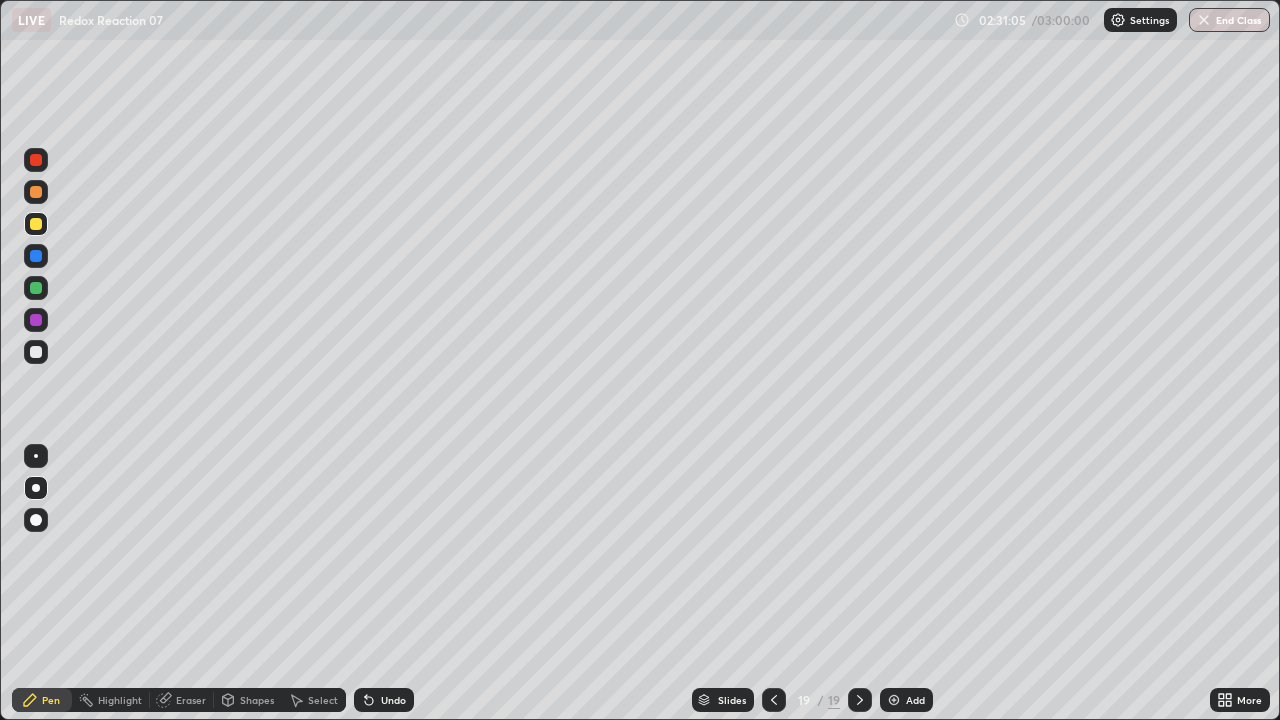click at bounding box center (36, 288) 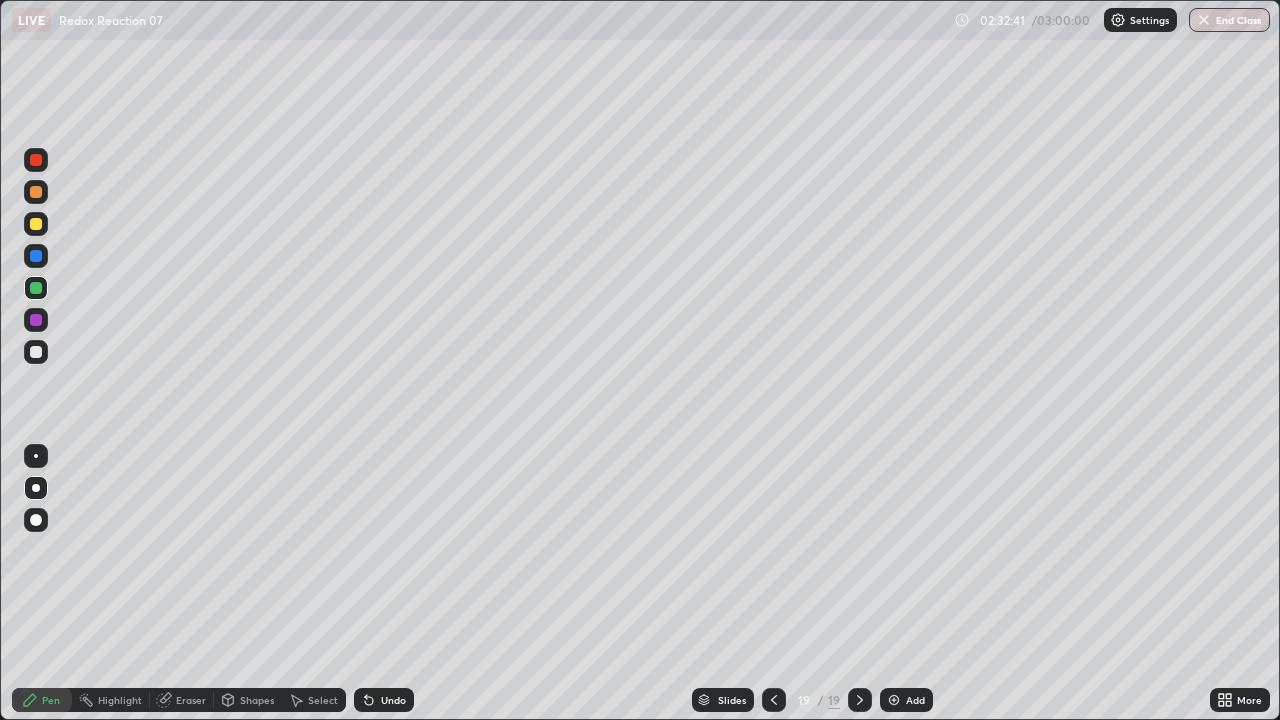 click on "Add" at bounding box center [906, 700] 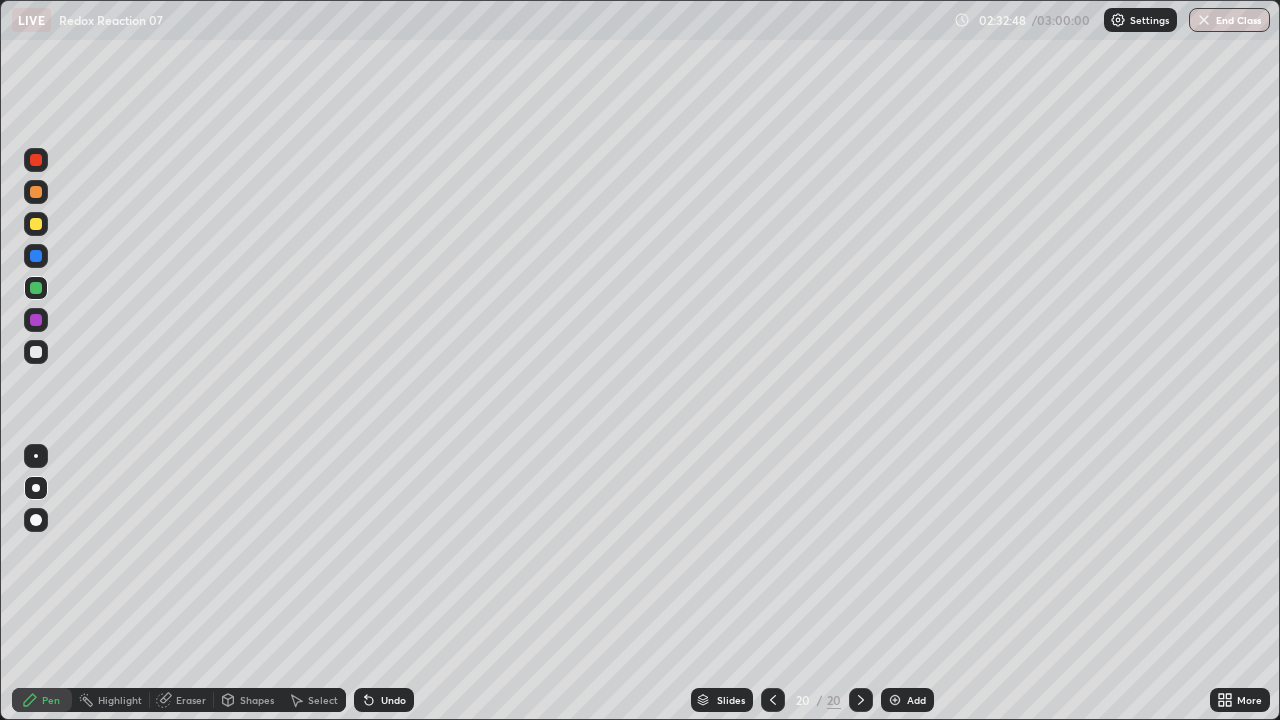 click at bounding box center [36, 224] 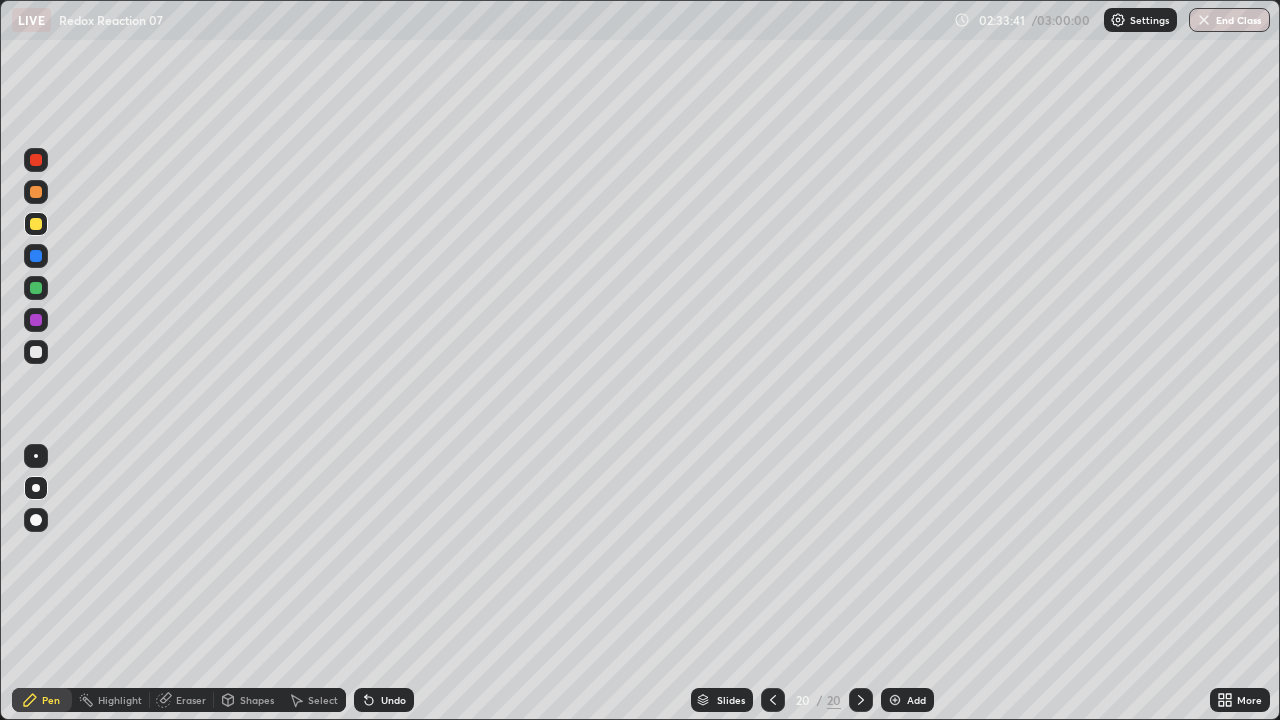 click at bounding box center [36, 320] 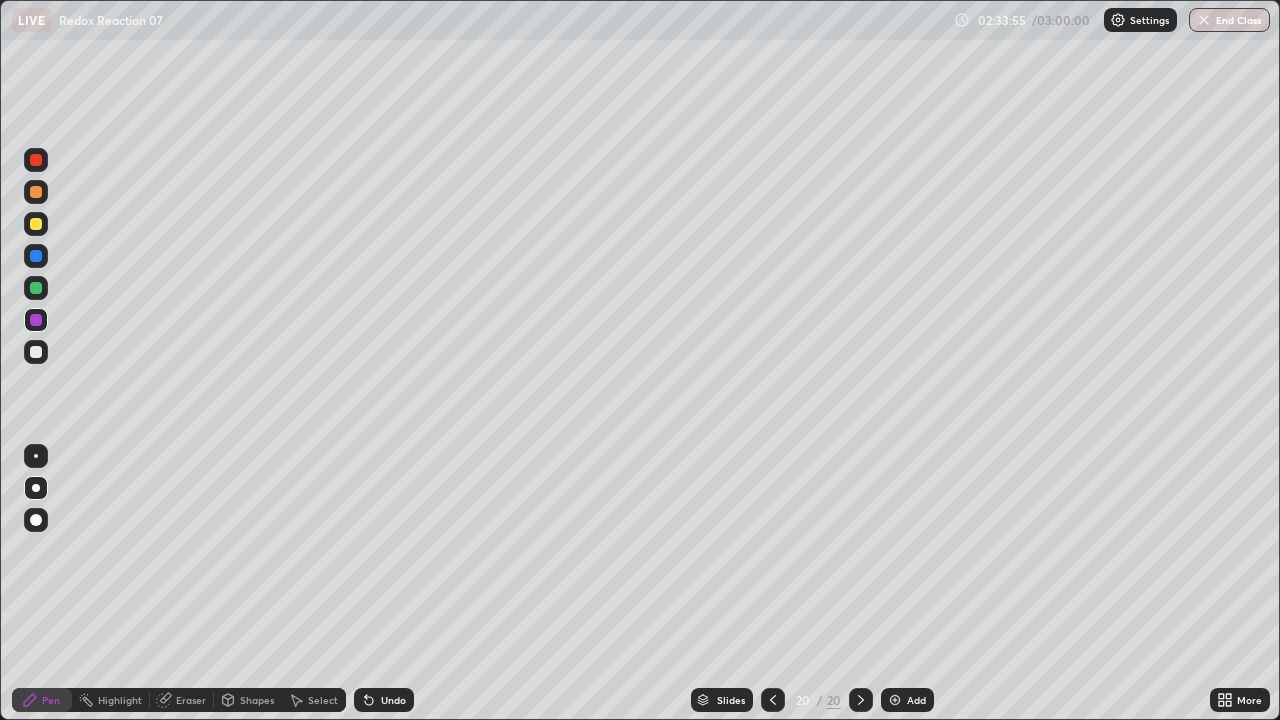click at bounding box center [36, 288] 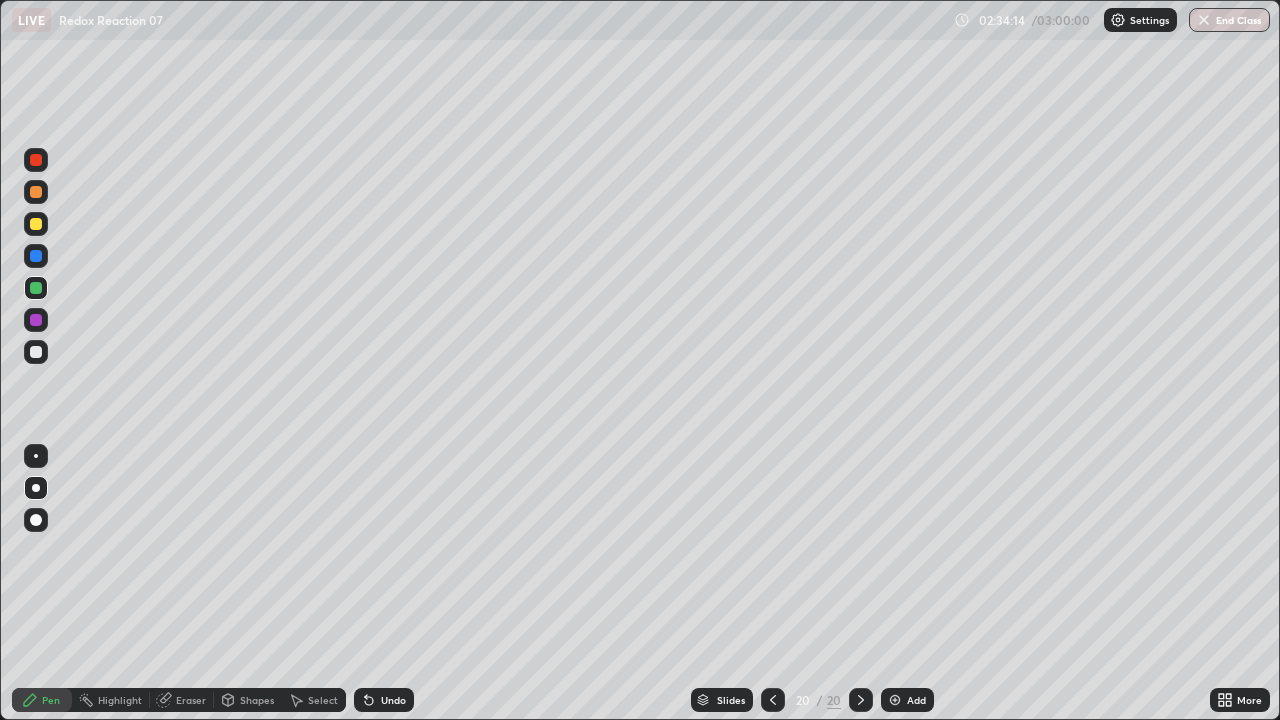 click on "Eraser" at bounding box center (191, 700) 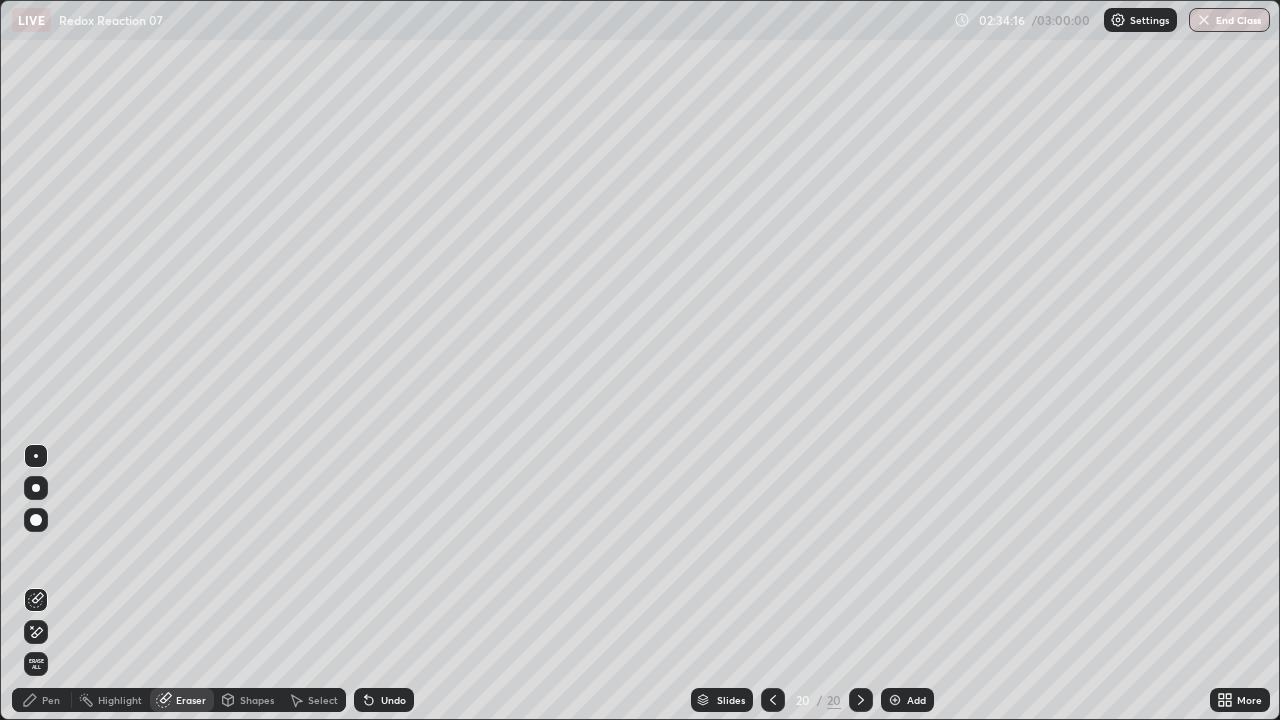 click on "Pen" at bounding box center [42, 700] 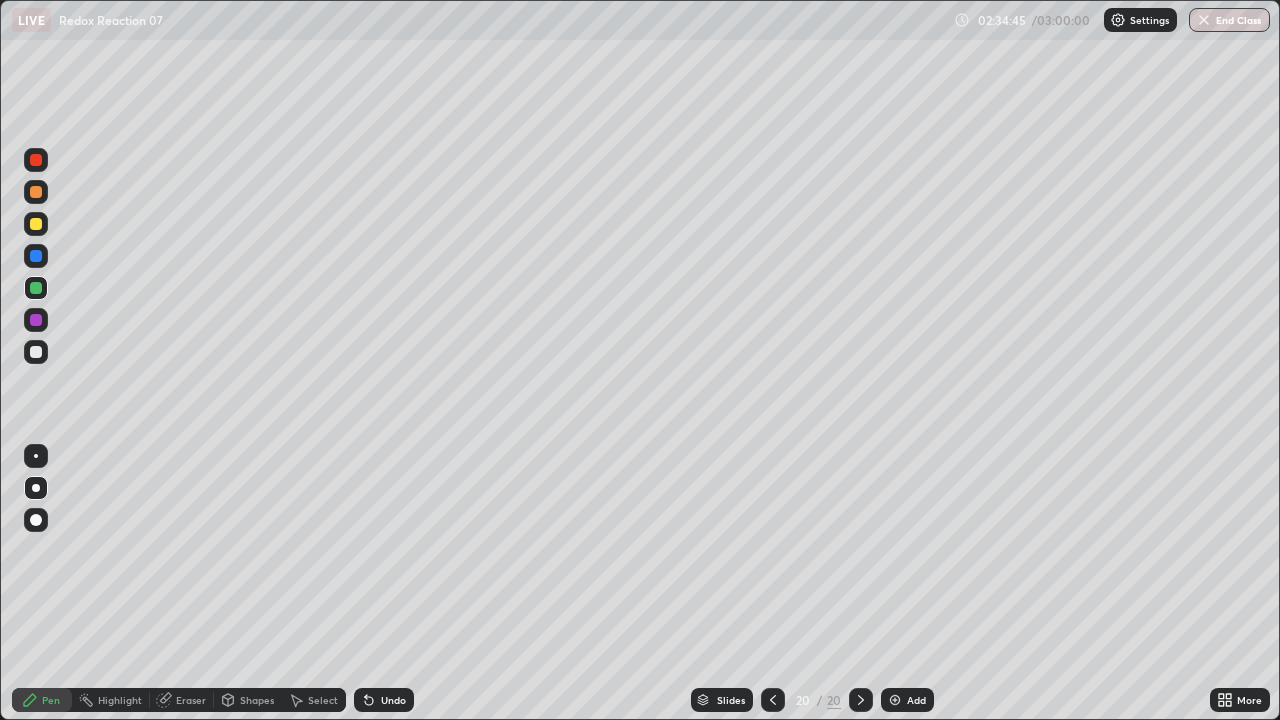click at bounding box center (36, 352) 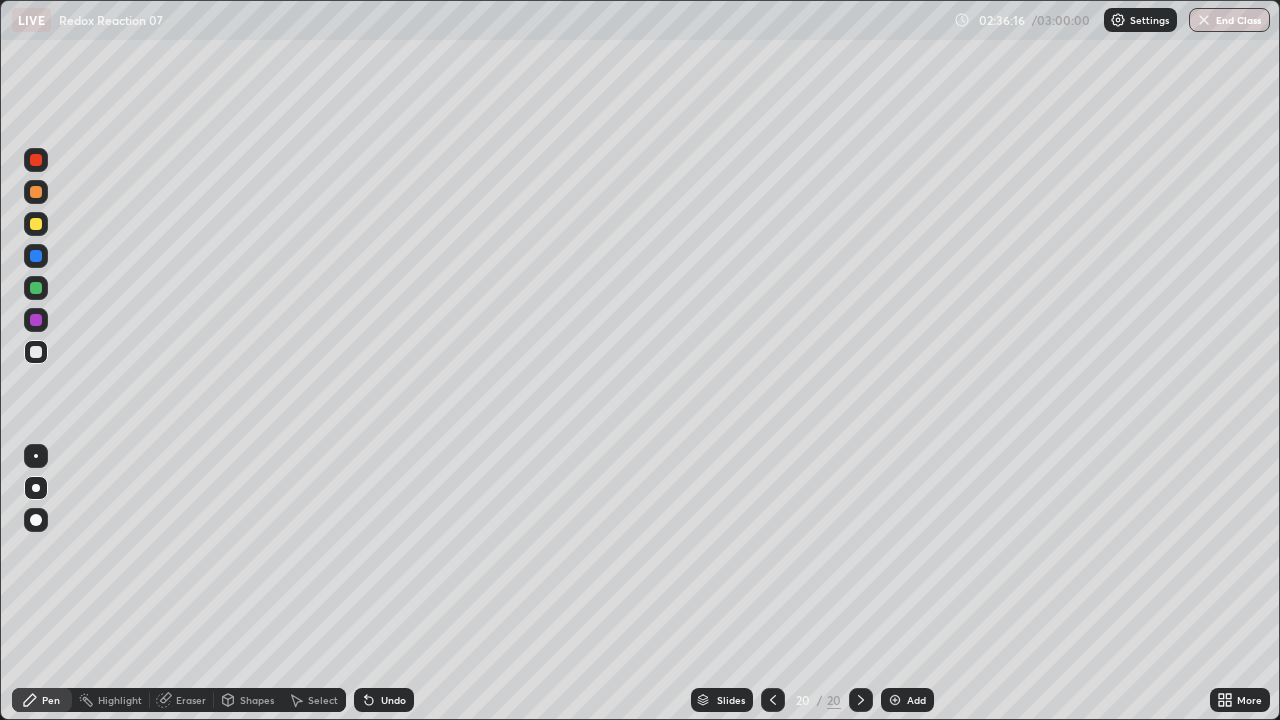 click at bounding box center [36, 288] 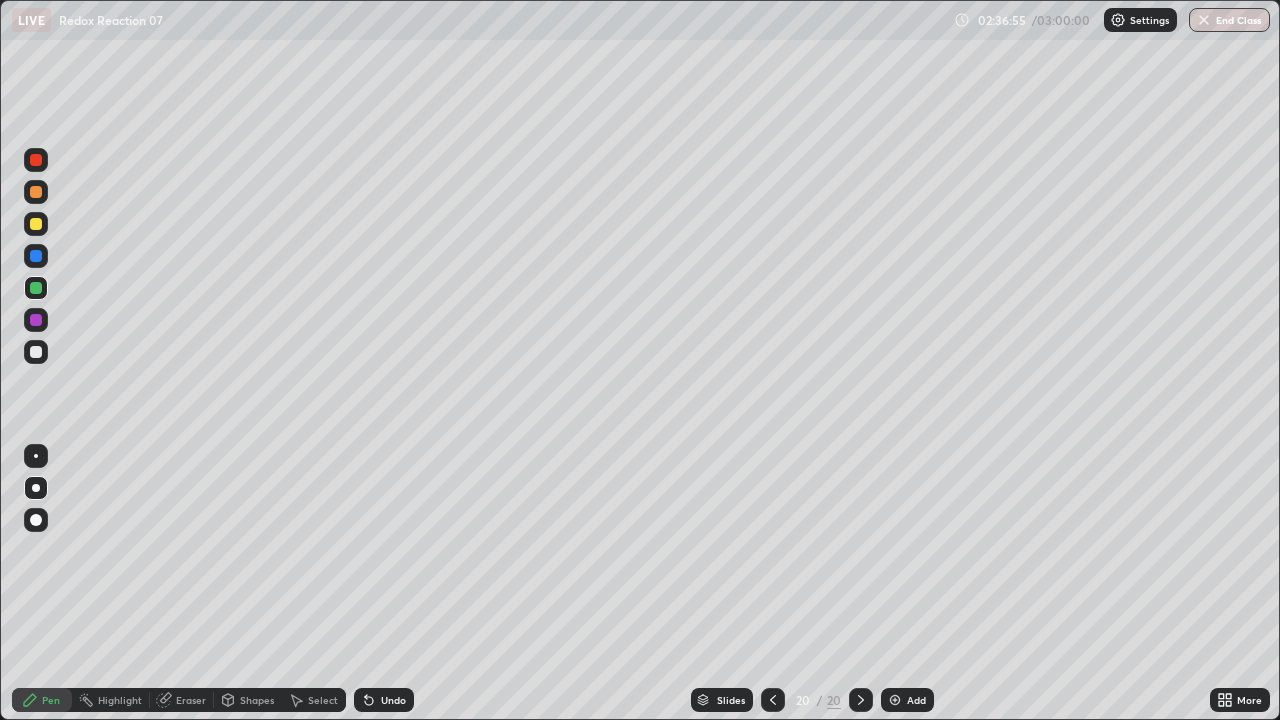 click at bounding box center [36, 224] 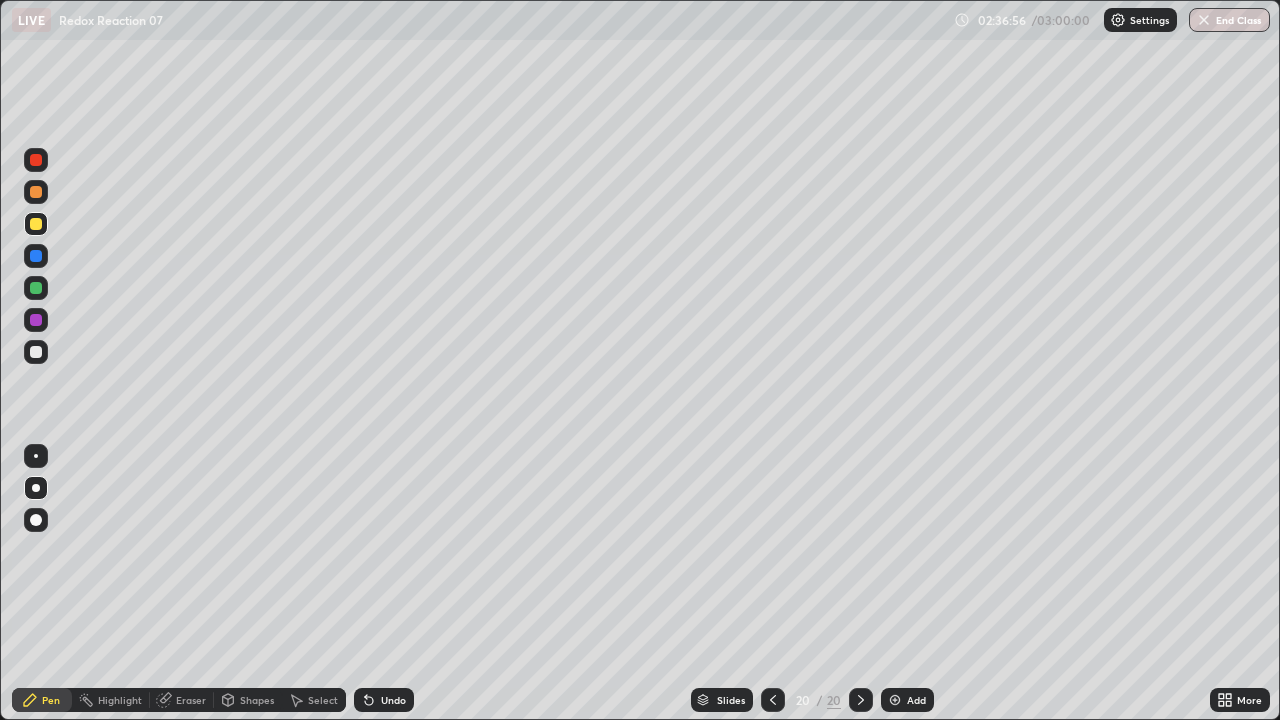 click at bounding box center [36, 192] 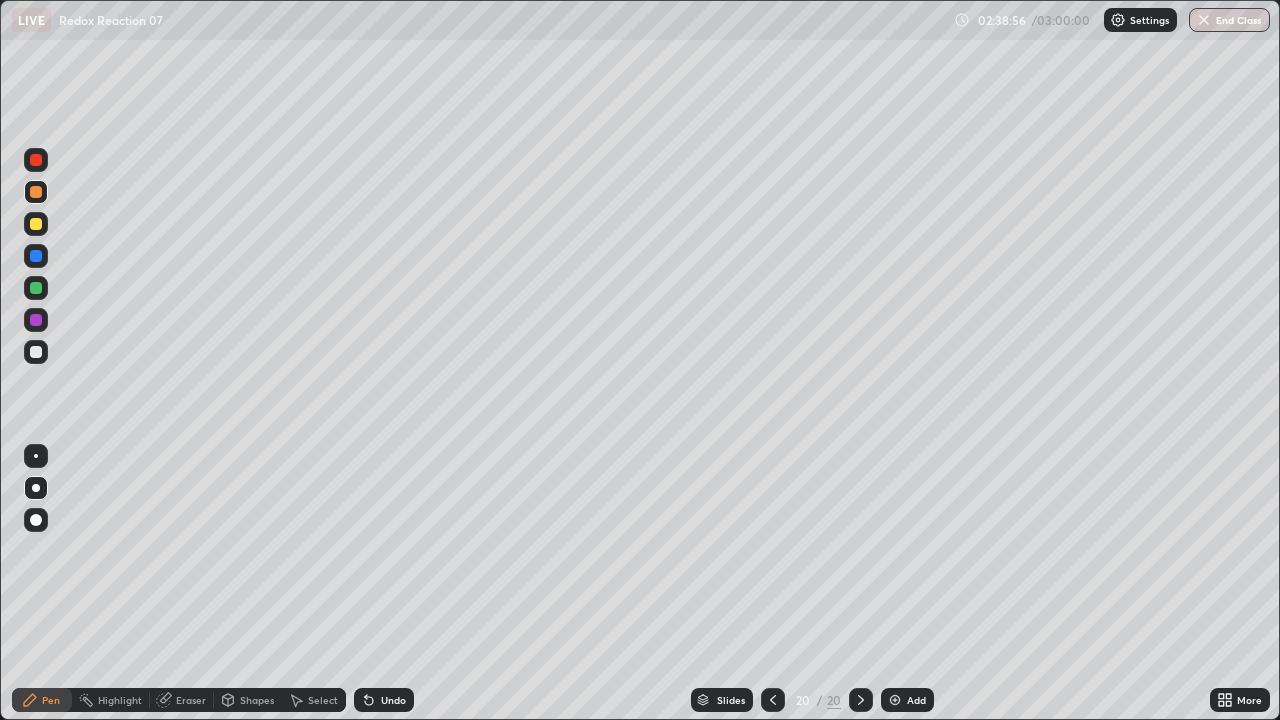 click on "Add" at bounding box center [907, 700] 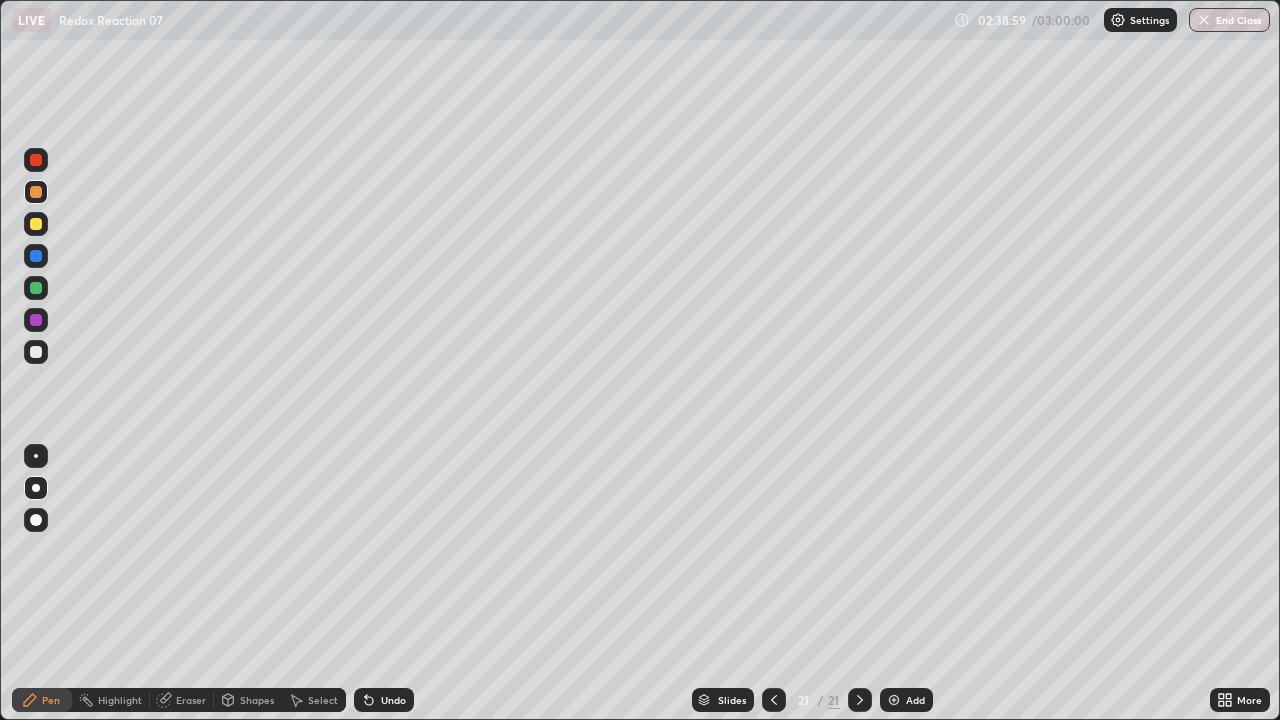 click at bounding box center (36, 224) 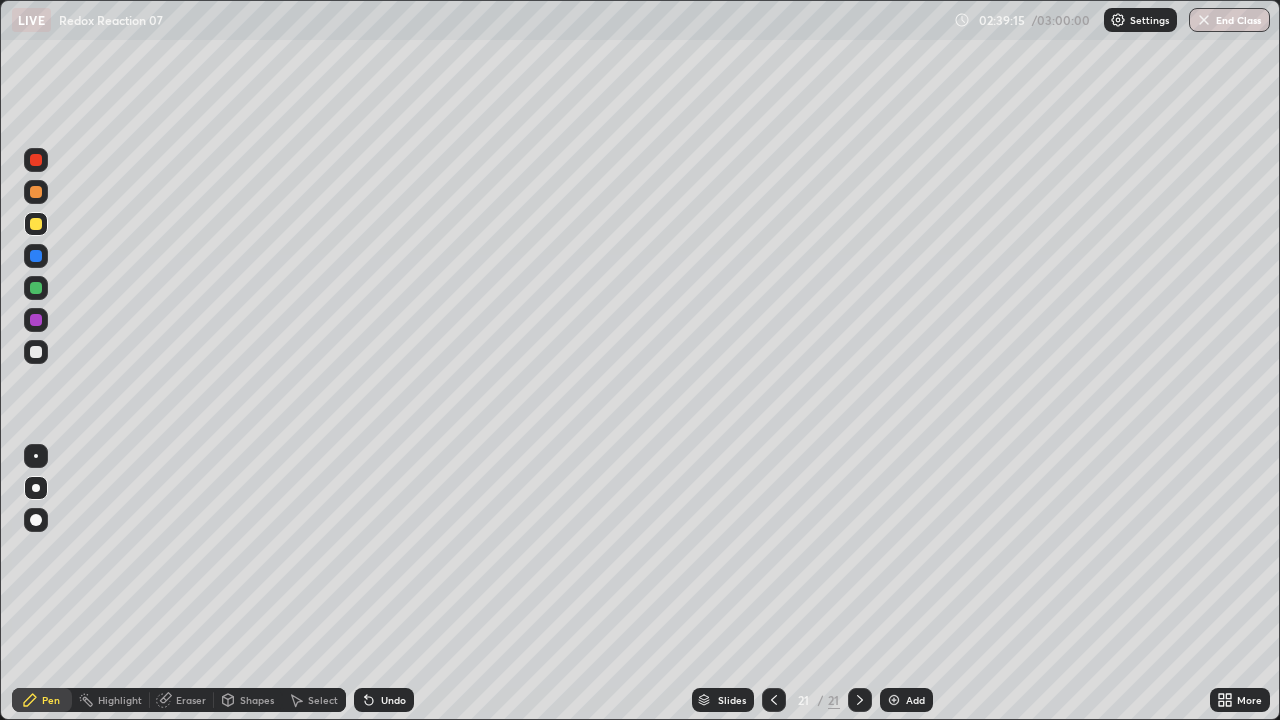click at bounding box center [36, 288] 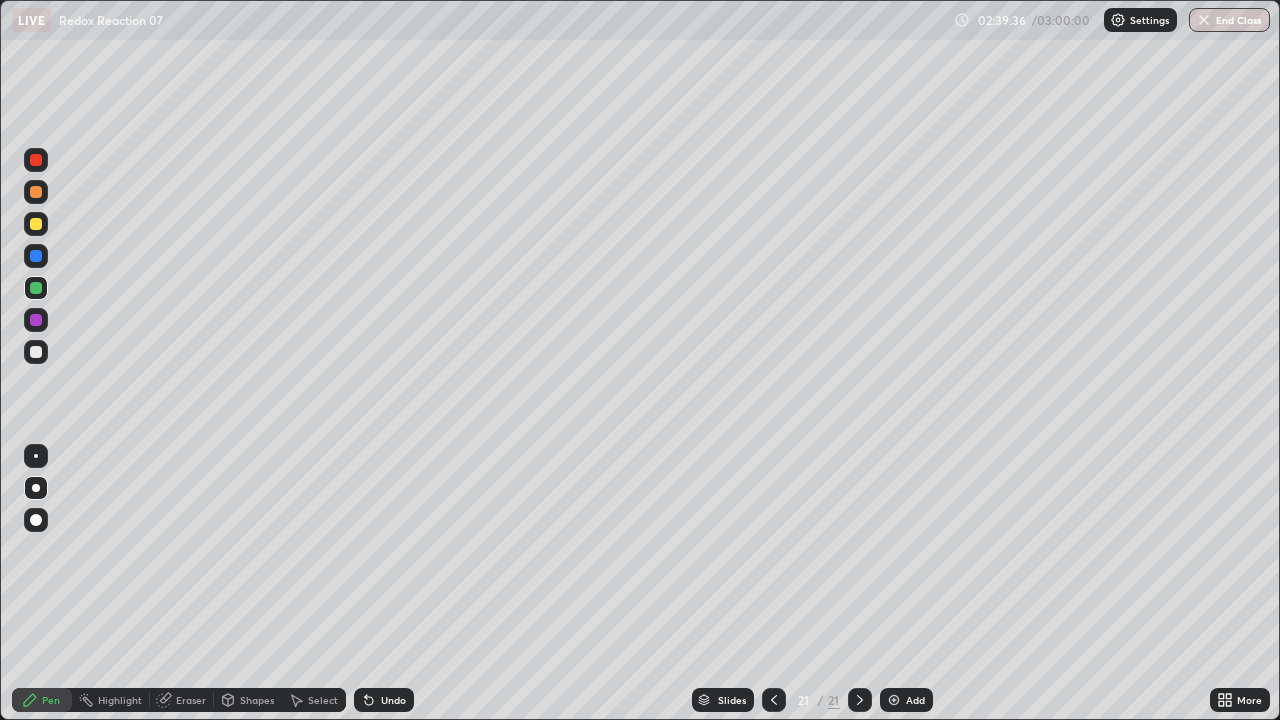 click at bounding box center (36, 224) 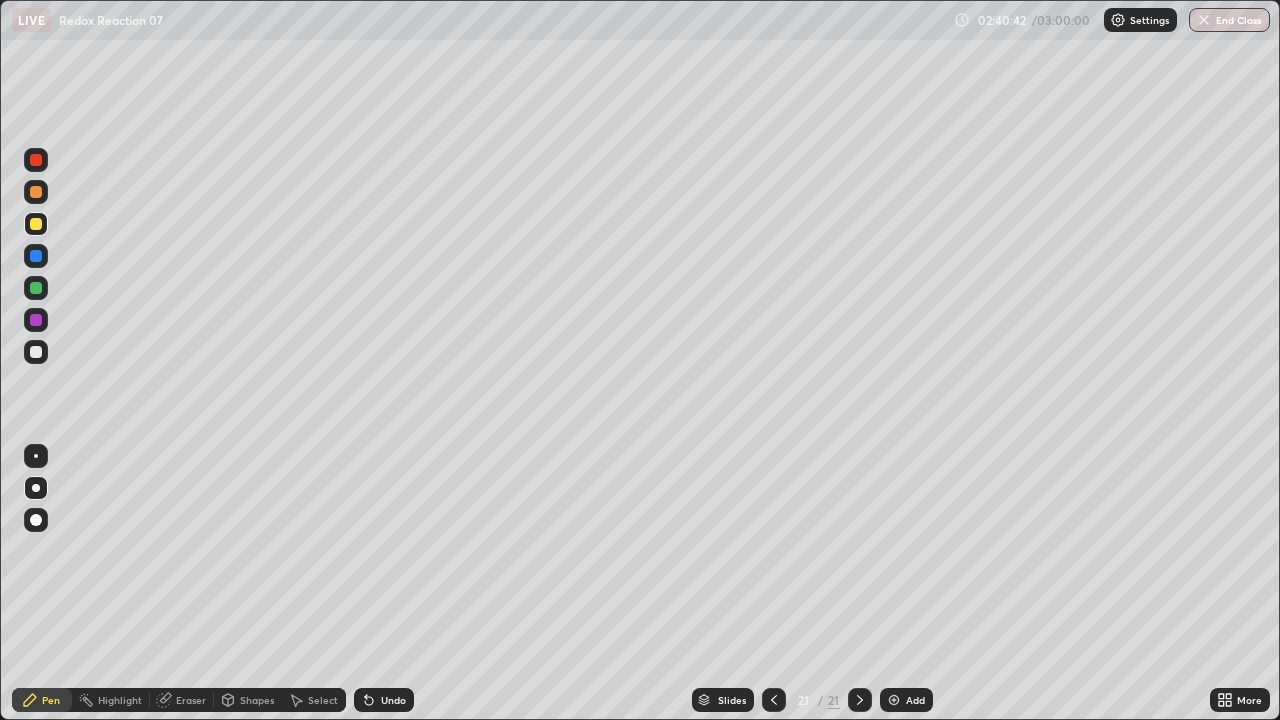 click at bounding box center (36, 288) 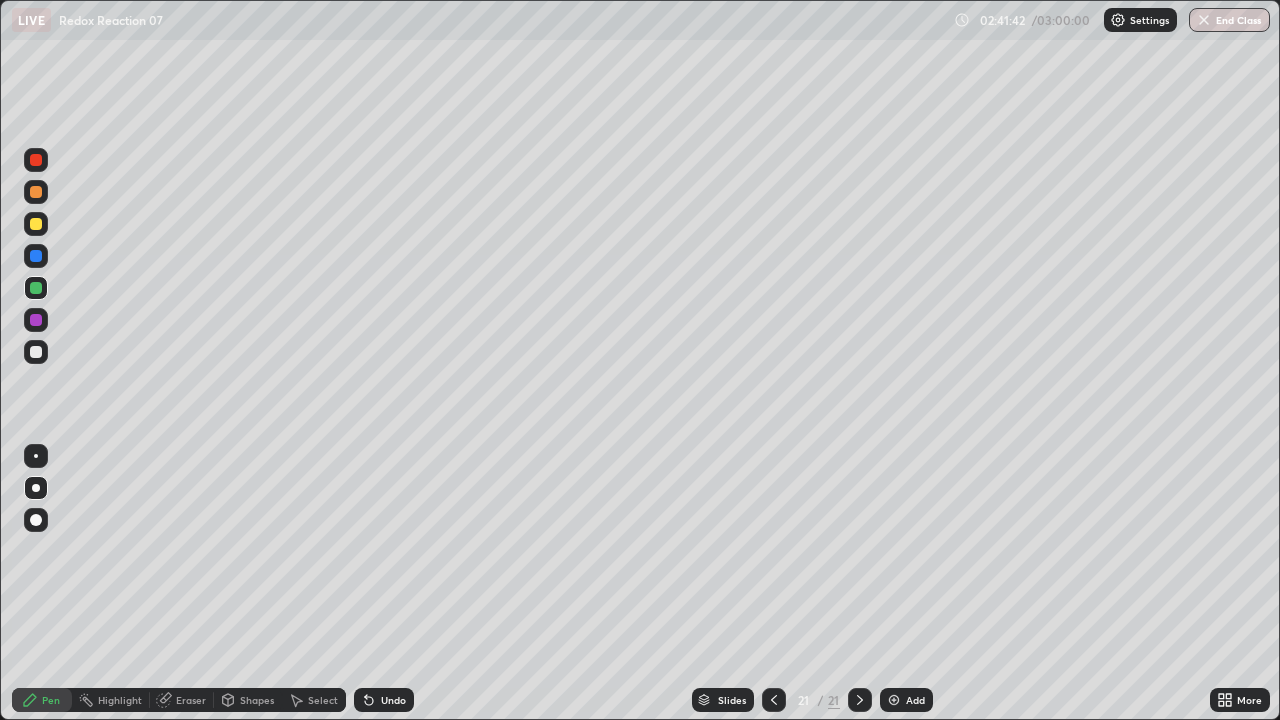 click at bounding box center [36, 224] 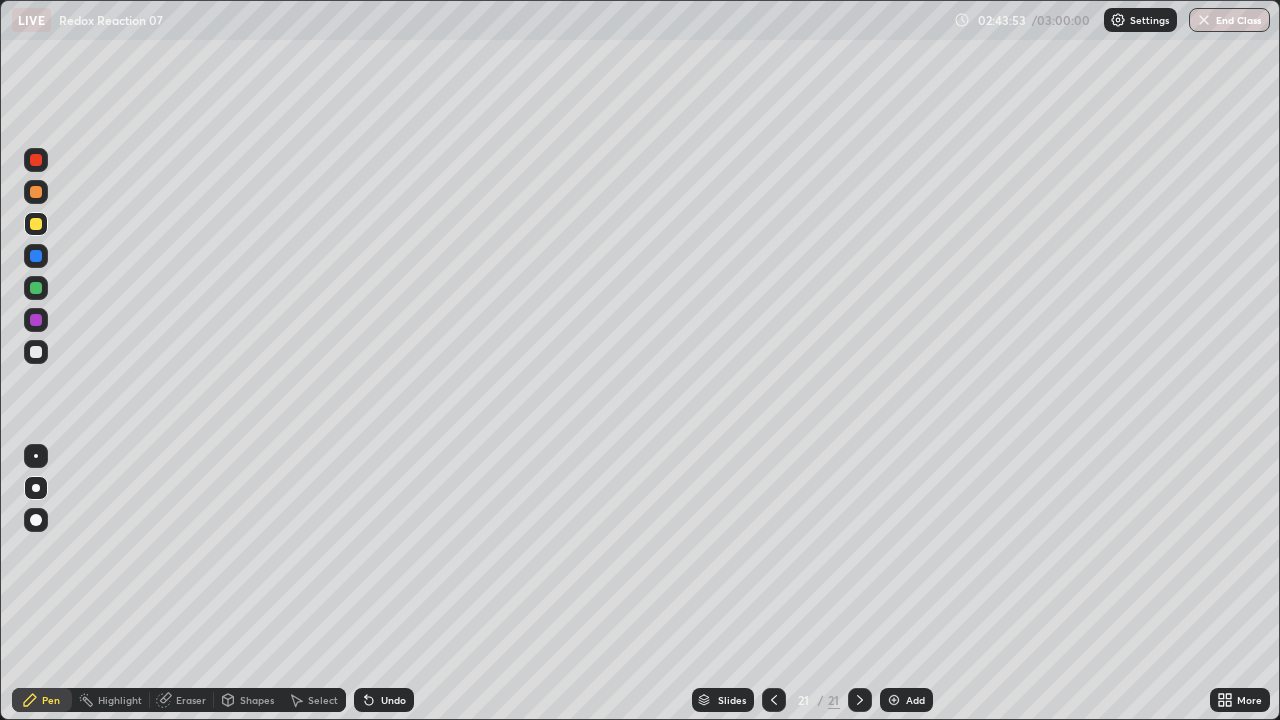 click at bounding box center [36, 224] 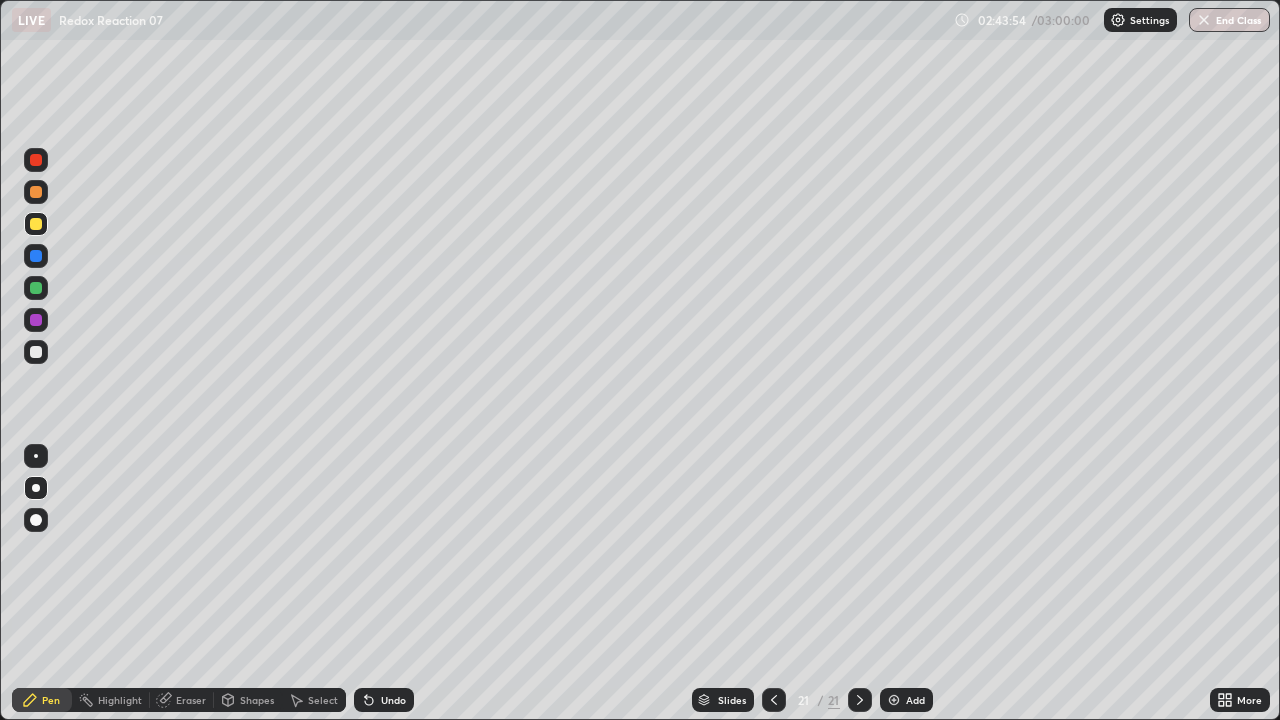 click at bounding box center [36, 288] 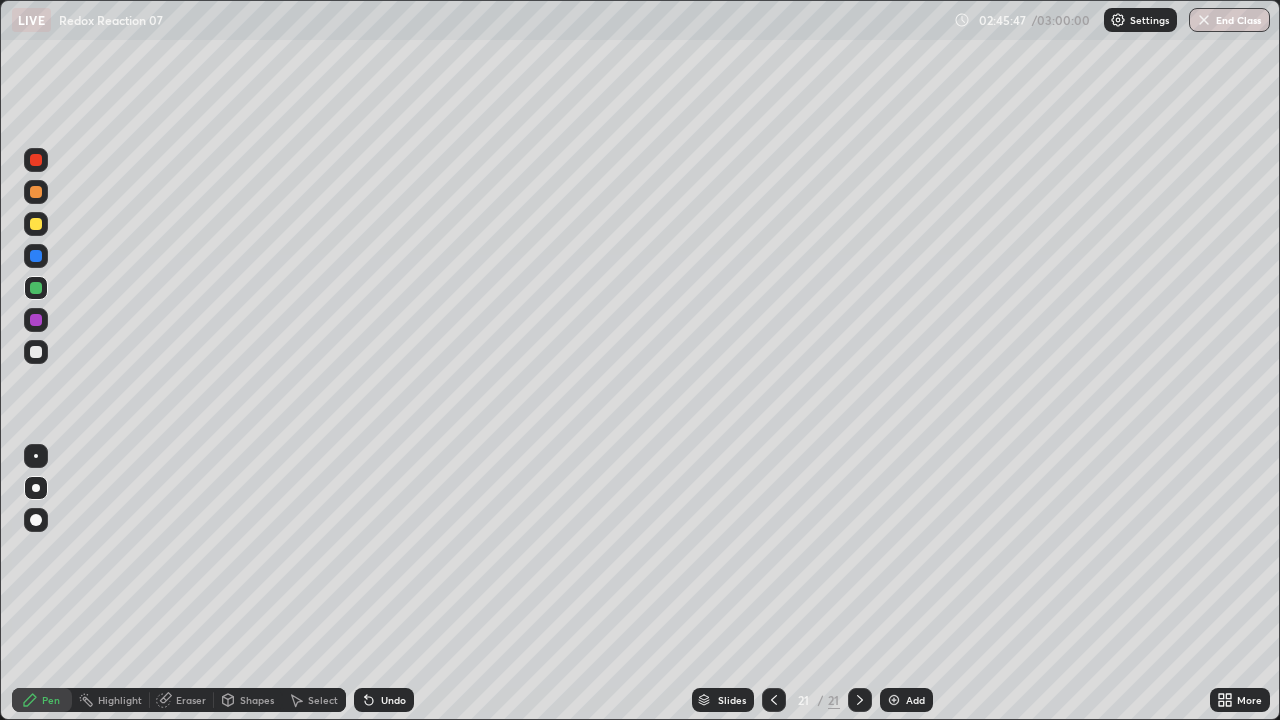 click at bounding box center [894, 700] 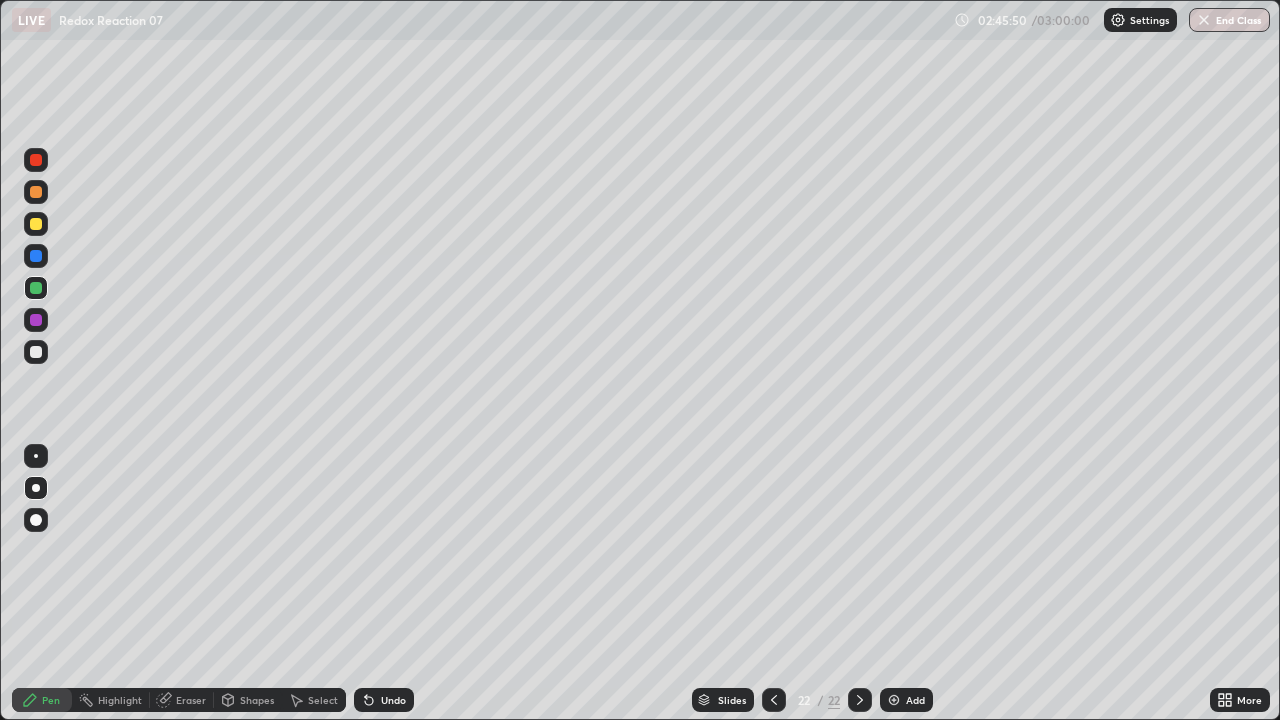 click at bounding box center (36, 224) 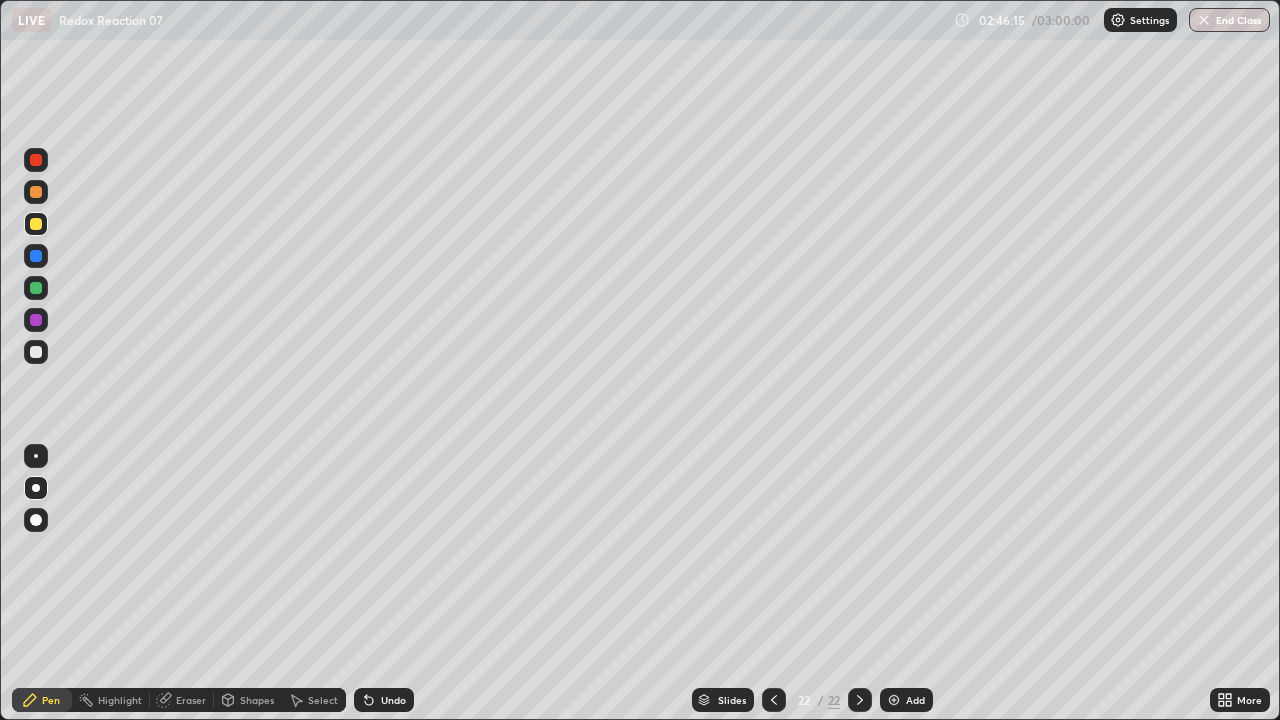 click 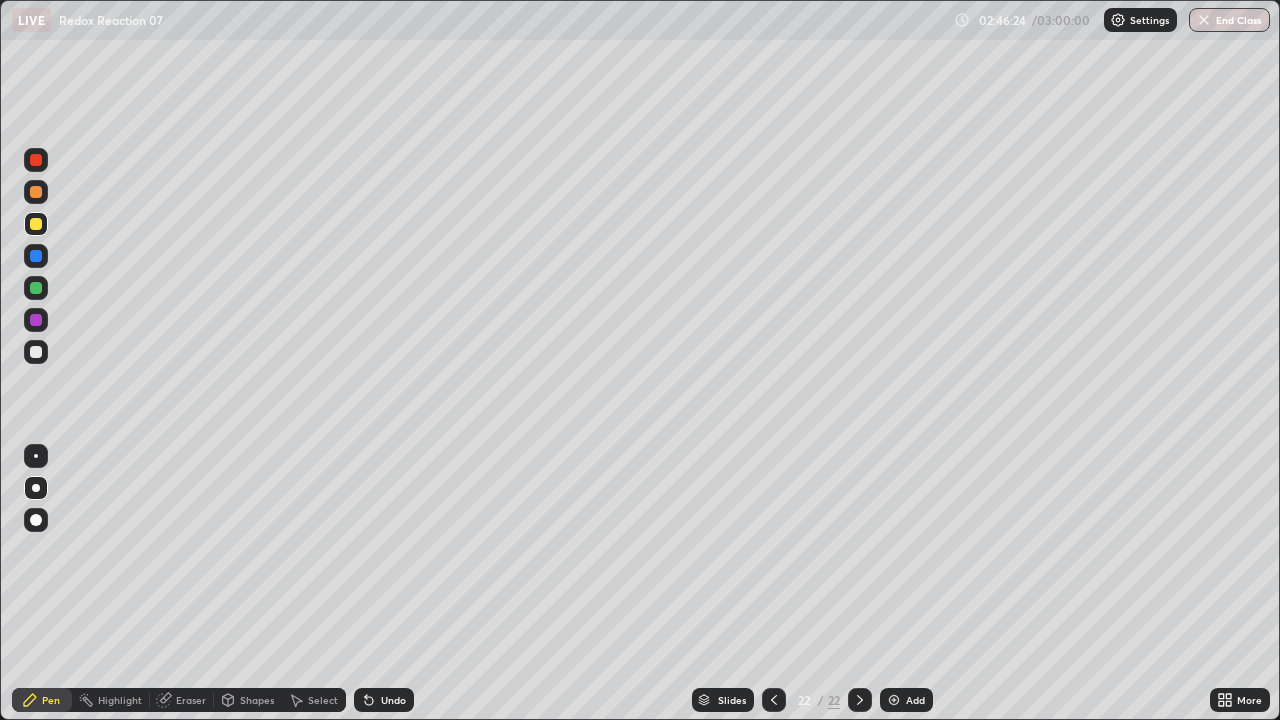 click on "Undo" at bounding box center [384, 700] 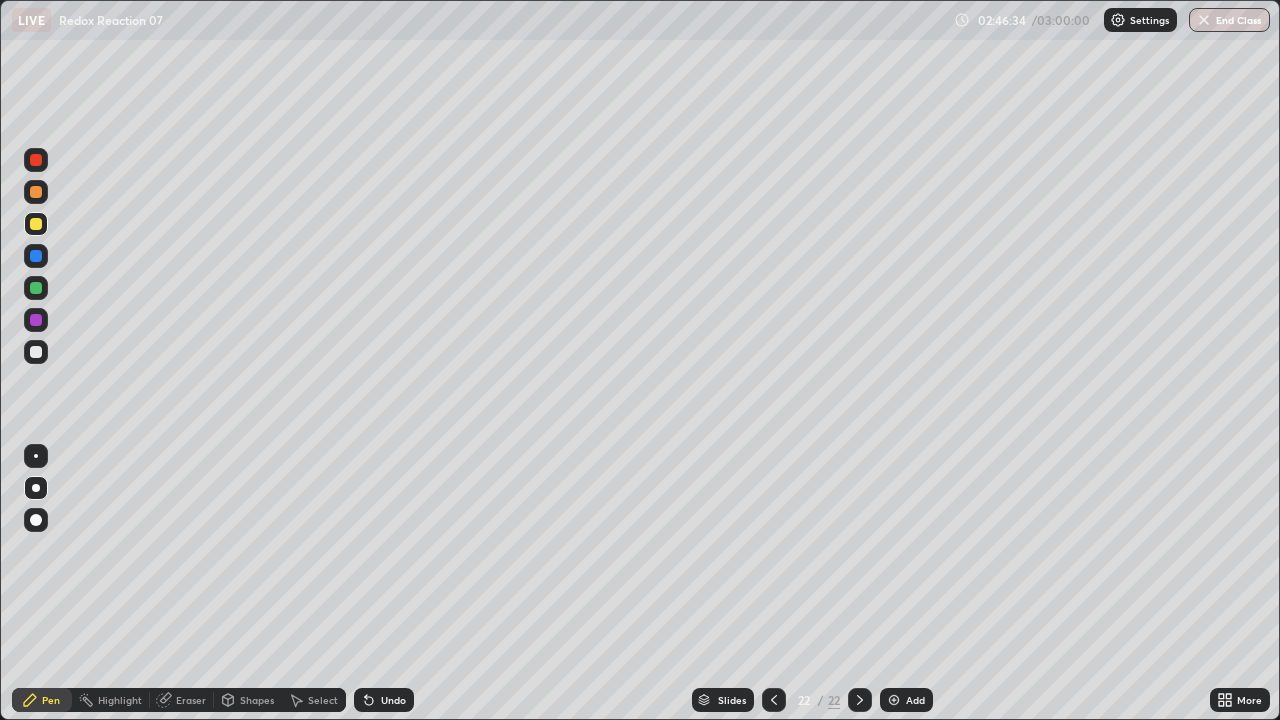 click 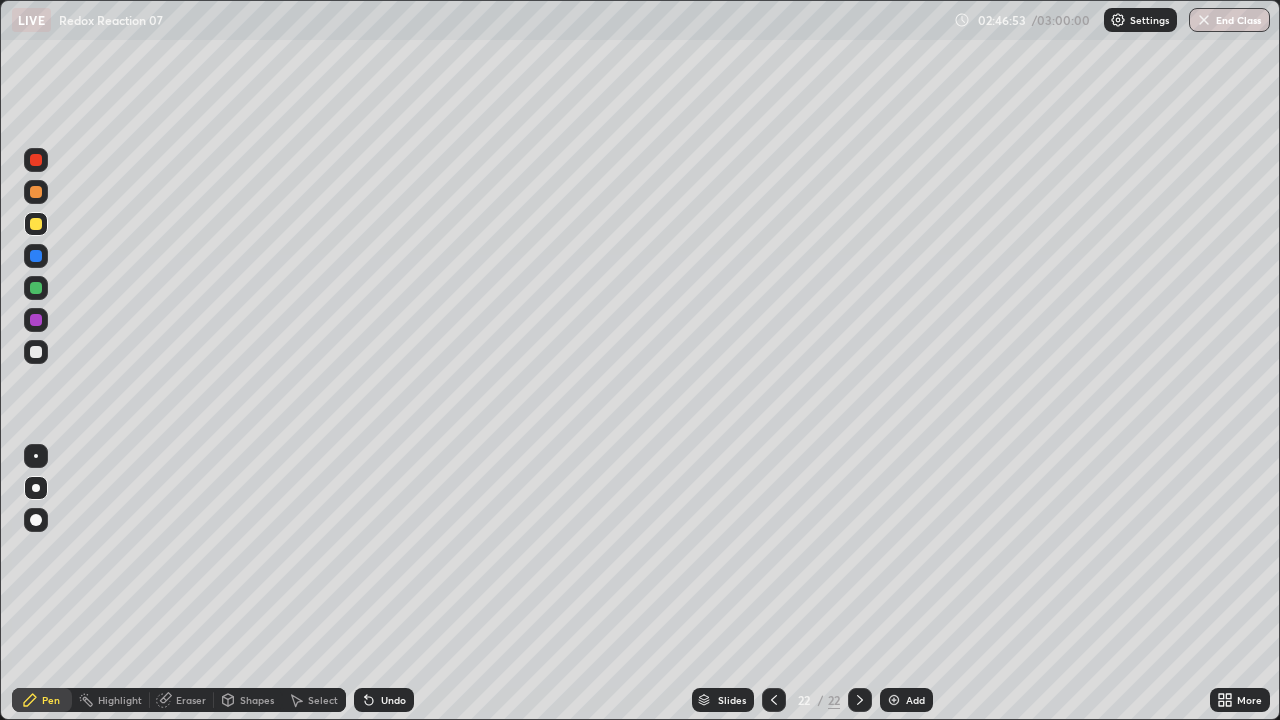 click at bounding box center [36, 224] 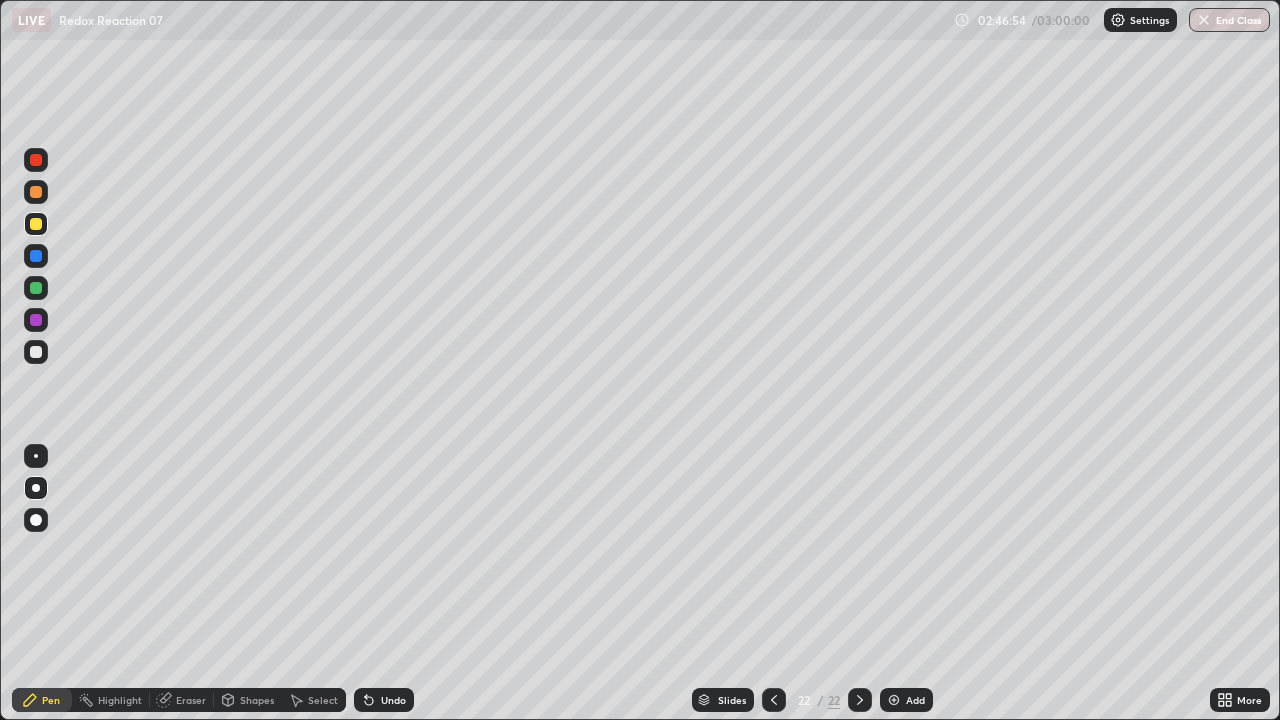 click at bounding box center (36, 288) 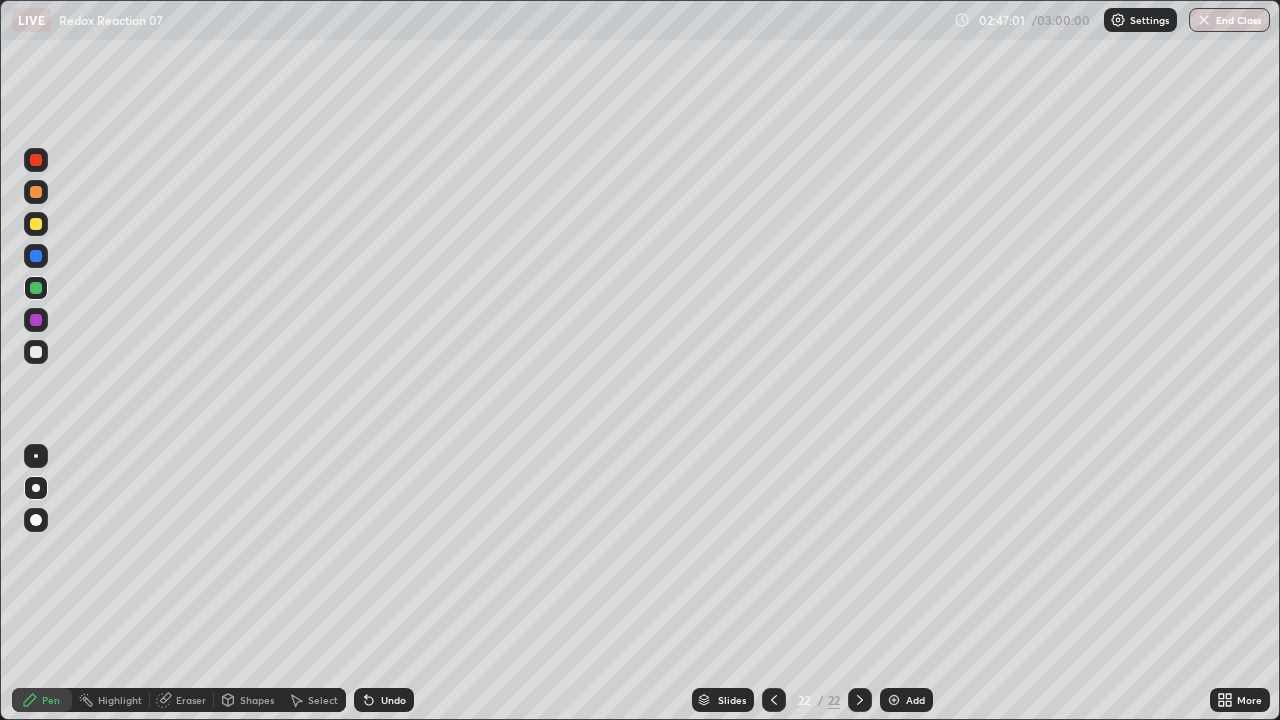 click on "Undo" at bounding box center [384, 700] 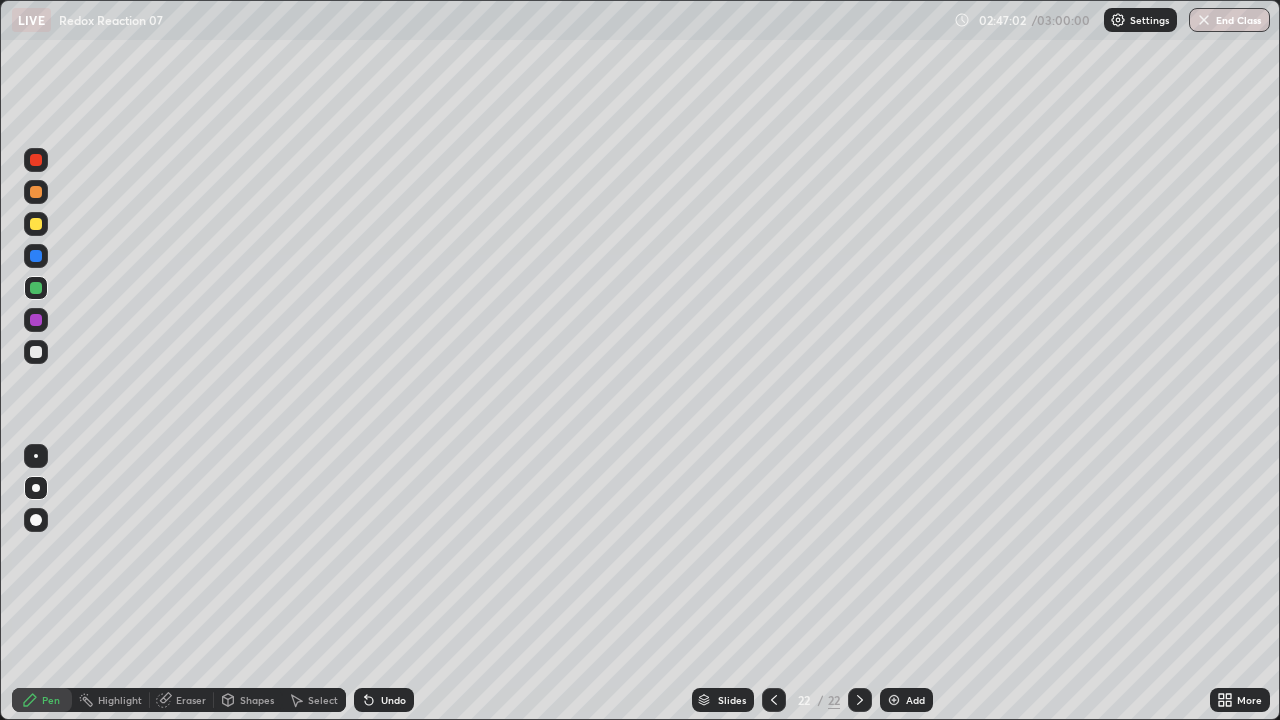 click on "Undo" at bounding box center (384, 700) 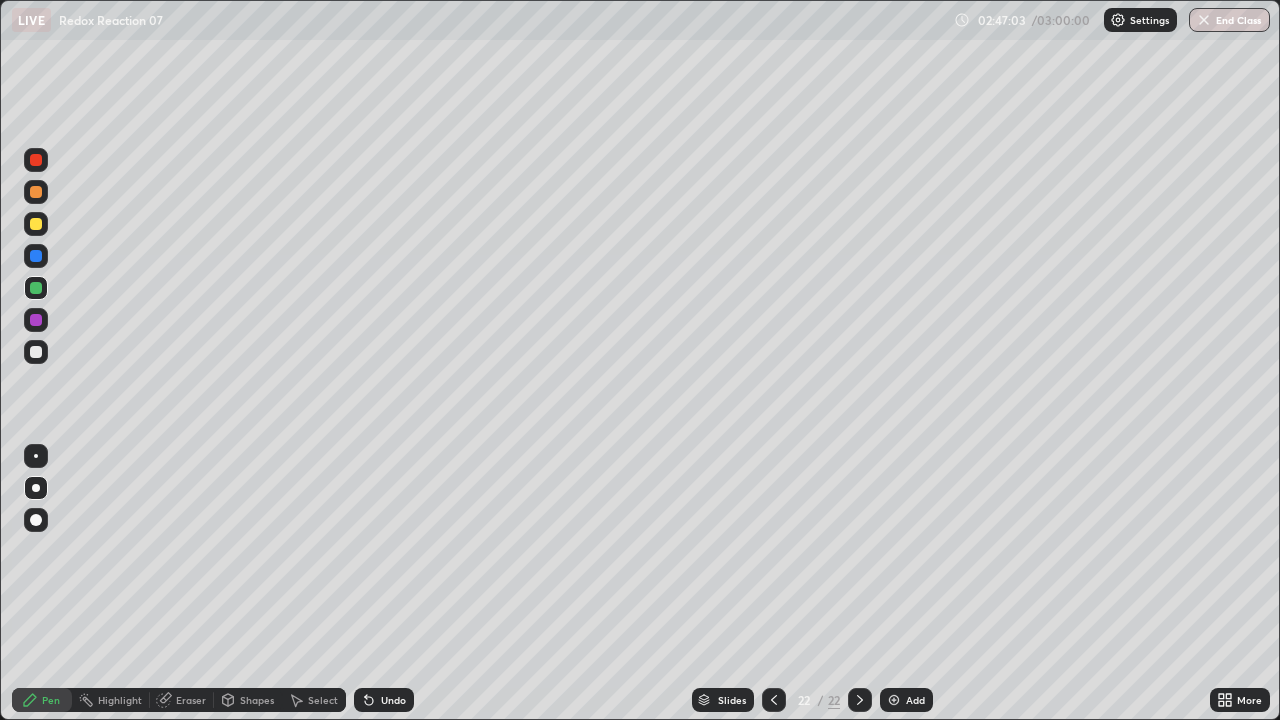 click at bounding box center (36, 352) 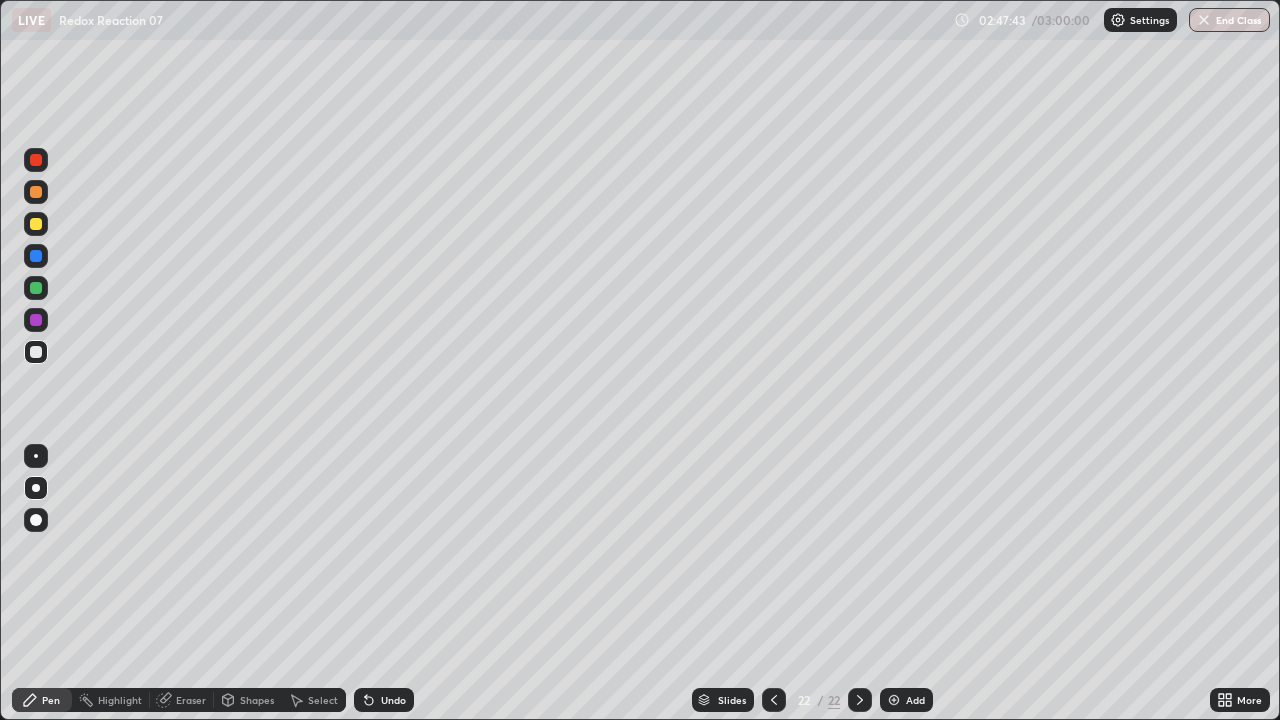 click on "Undo" at bounding box center [384, 700] 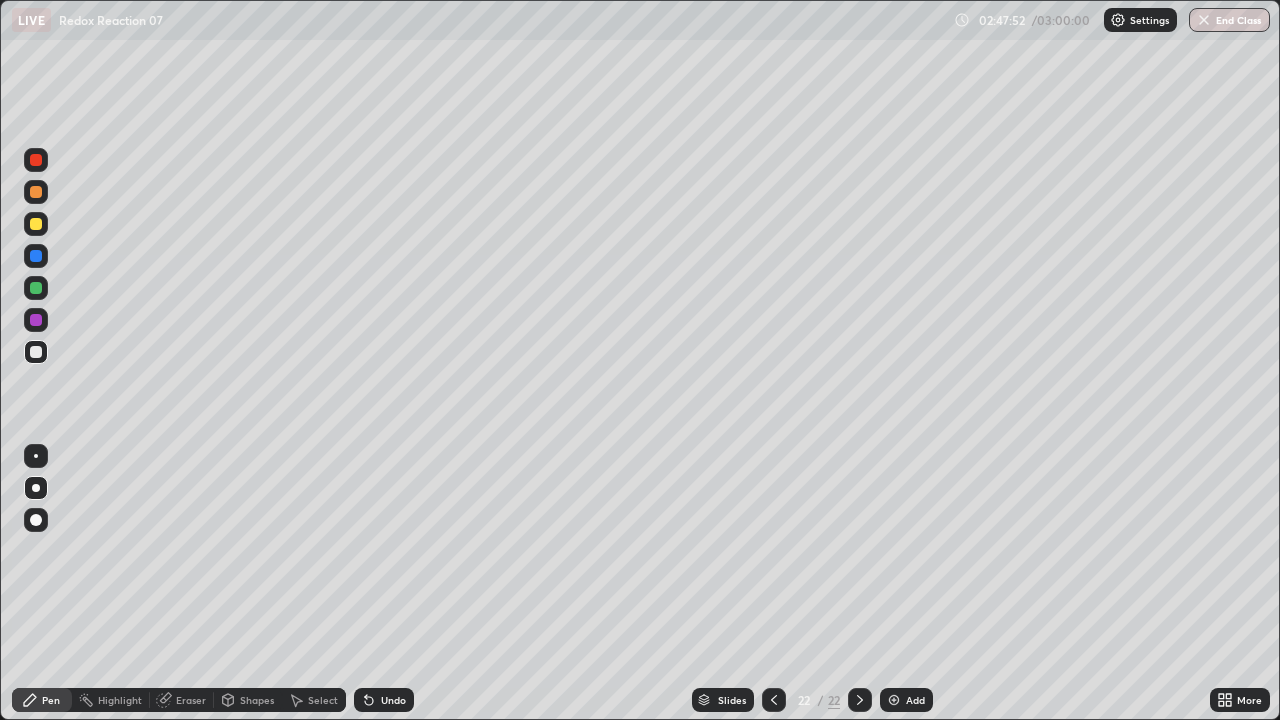 click at bounding box center (36, 224) 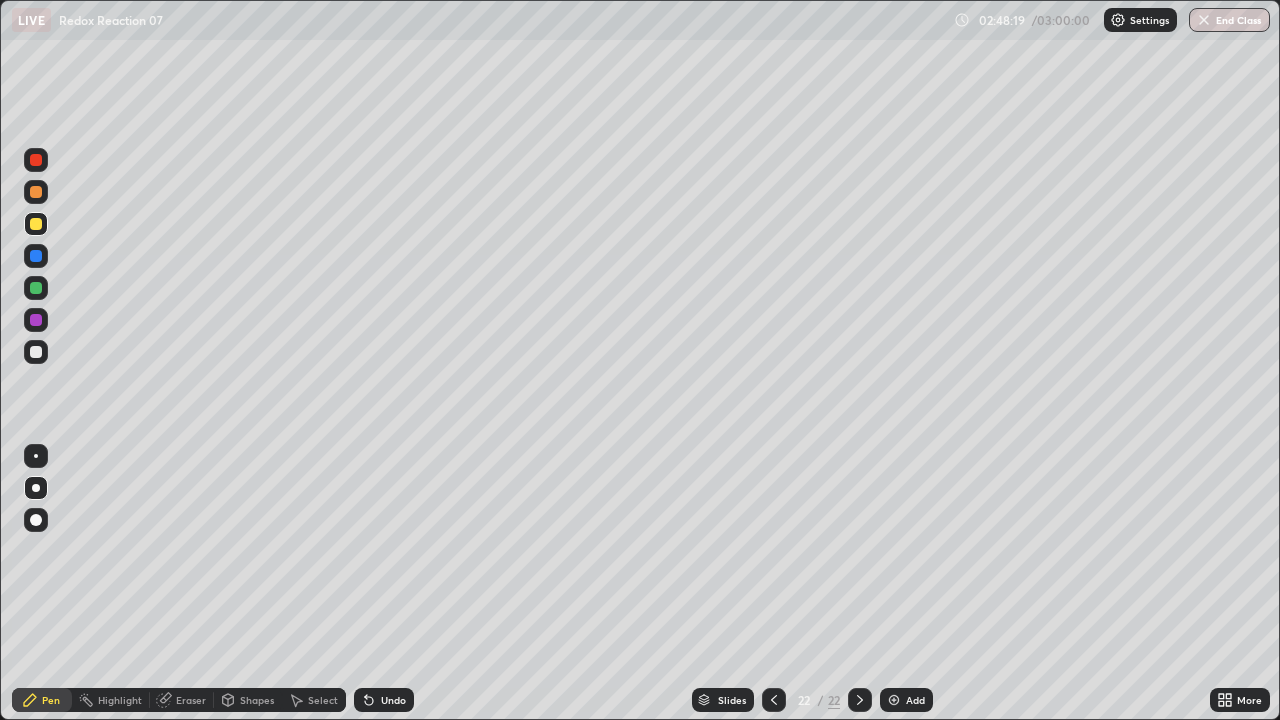 click at bounding box center (36, 352) 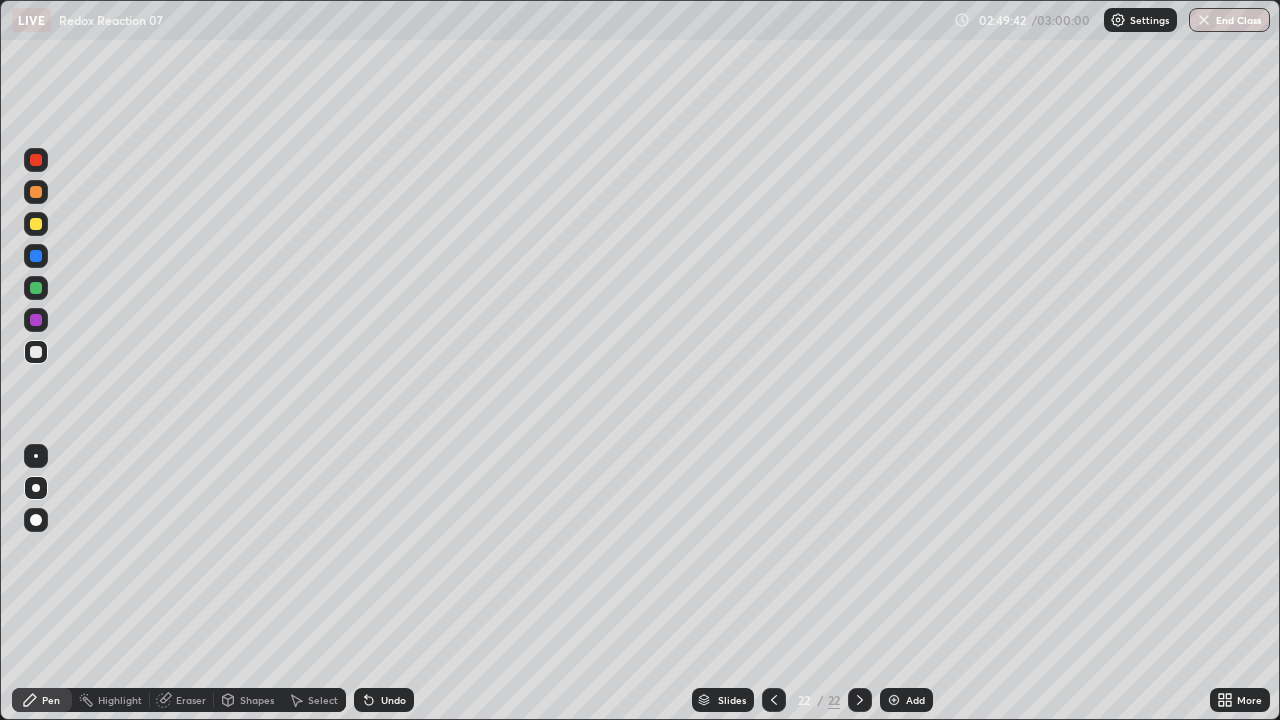 click at bounding box center (894, 700) 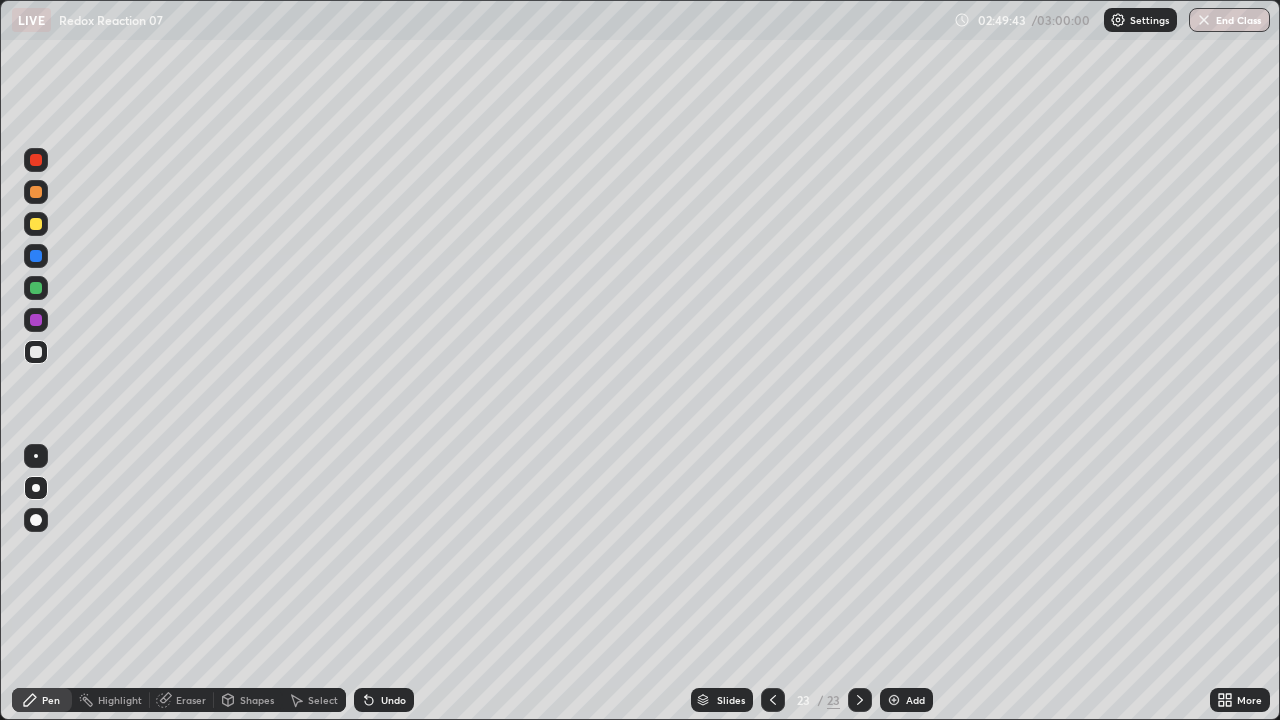click at bounding box center (36, 224) 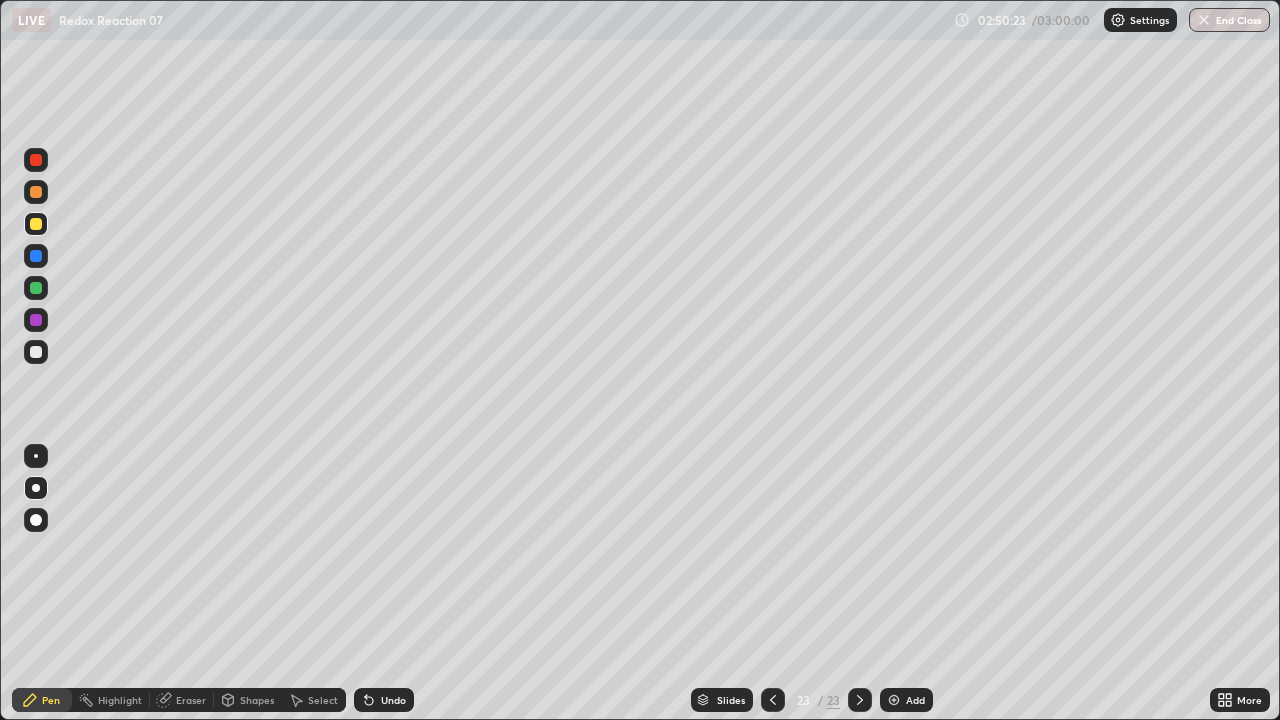 click at bounding box center [36, 352] 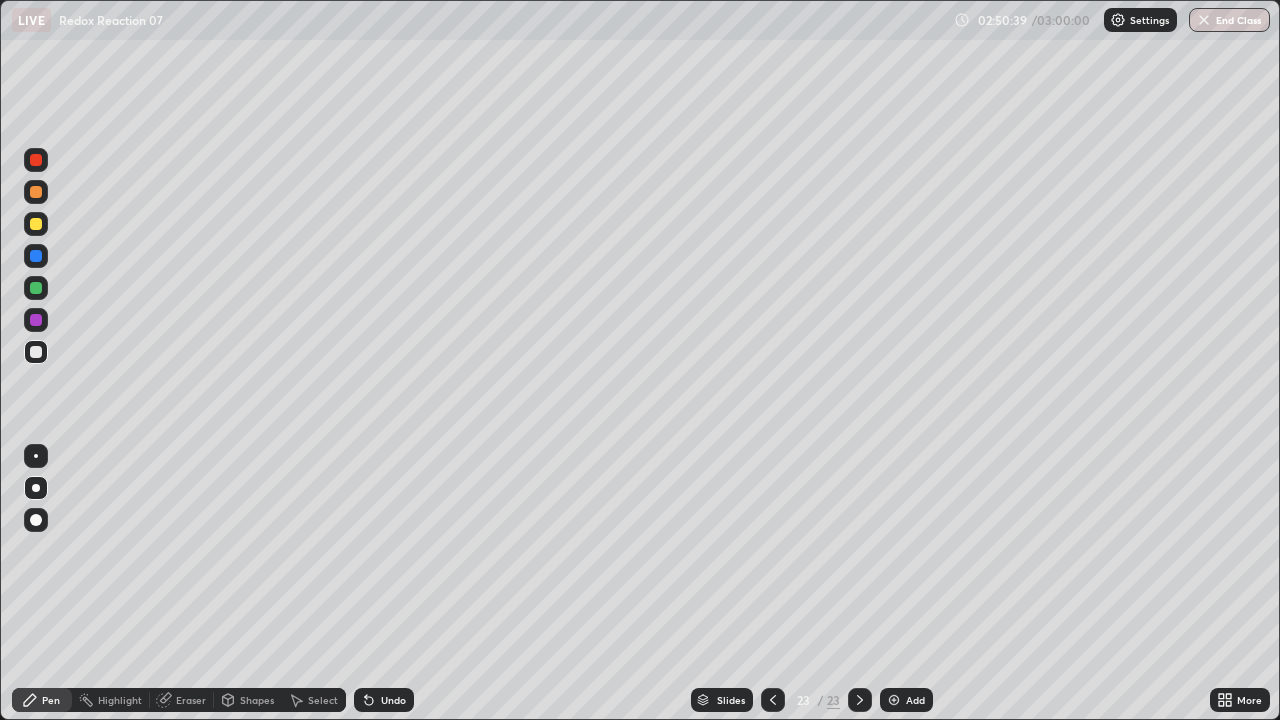 click on "Undo" at bounding box center [384, 700] 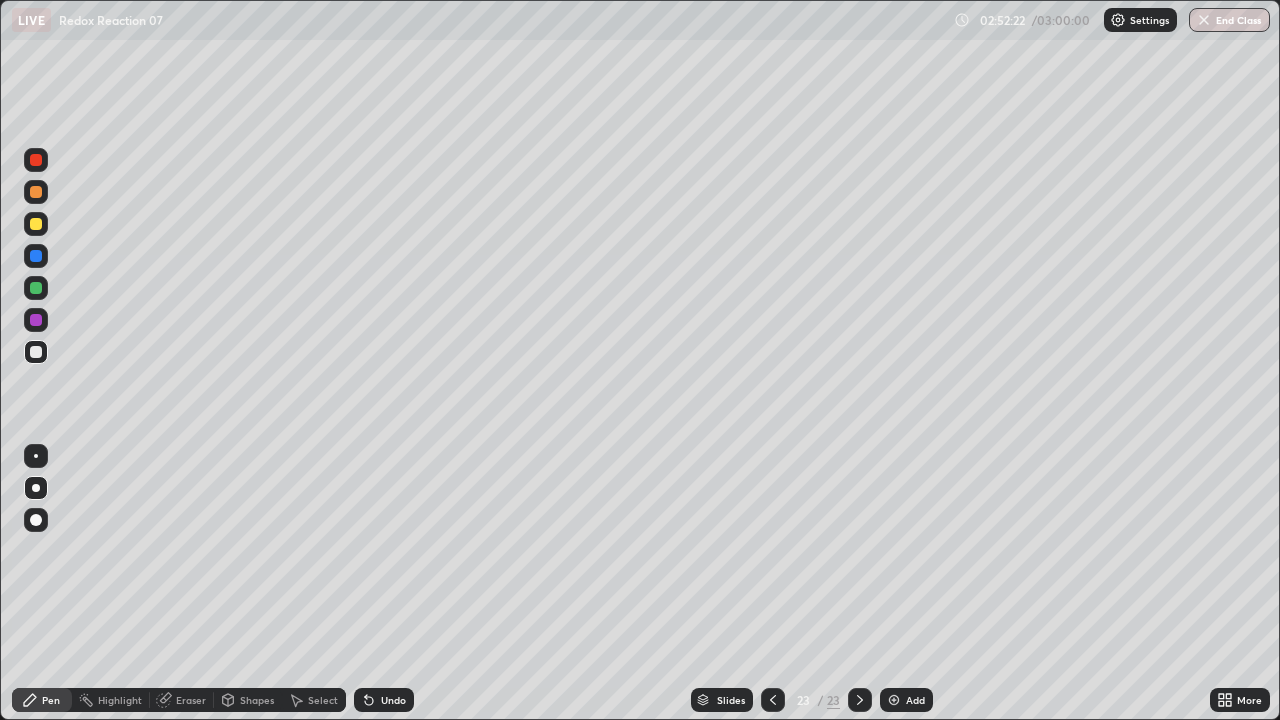 click on "End Class" at bounding box center [1229, 20] 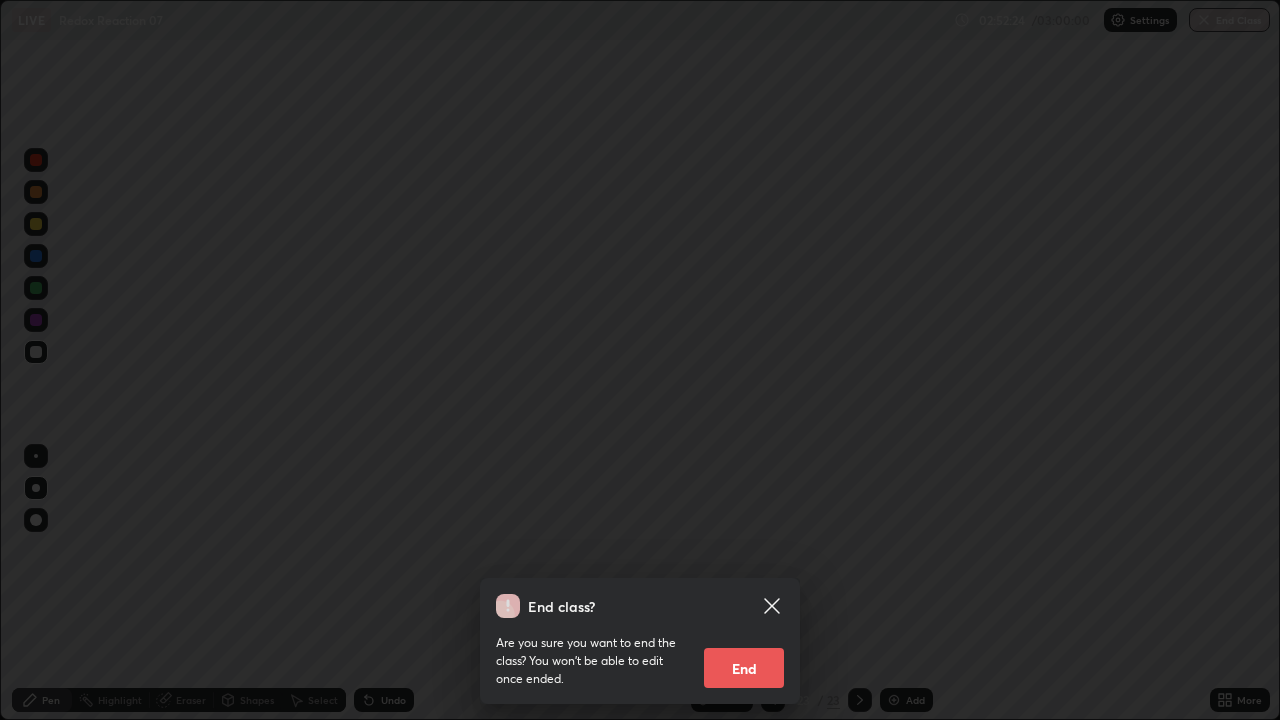 click 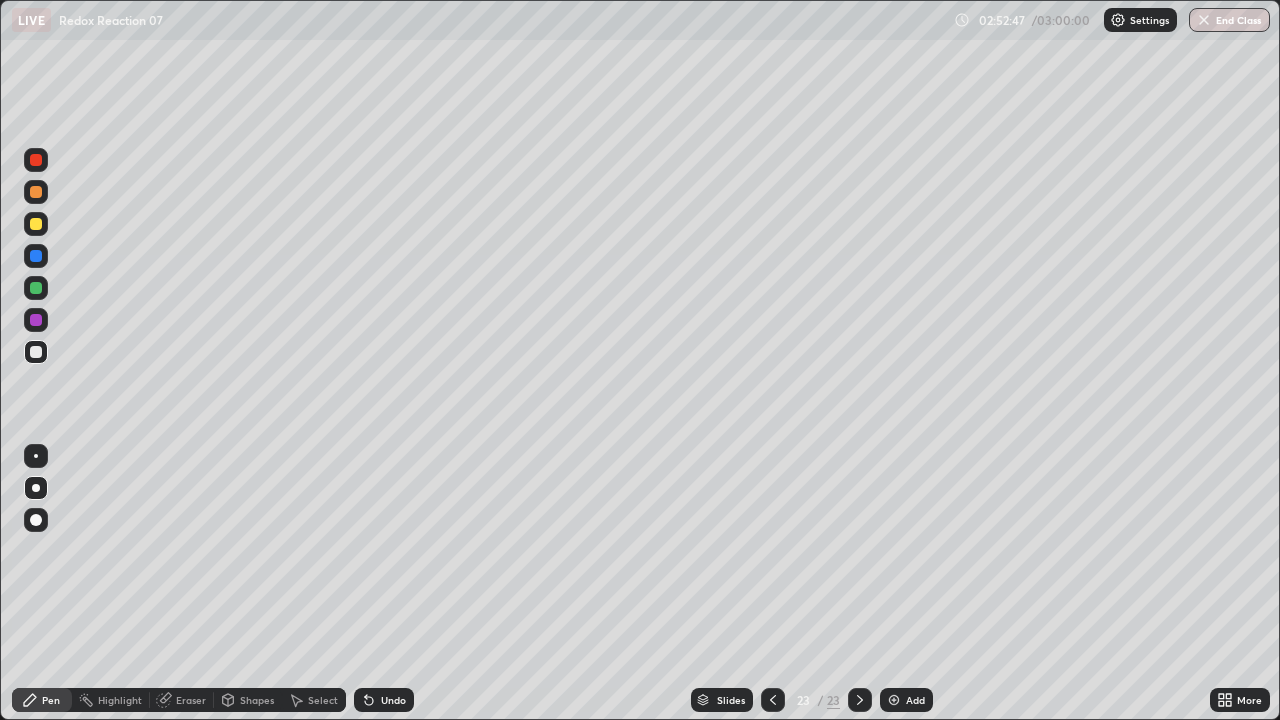 click on "End Class" at bounding box center (1229, 20) 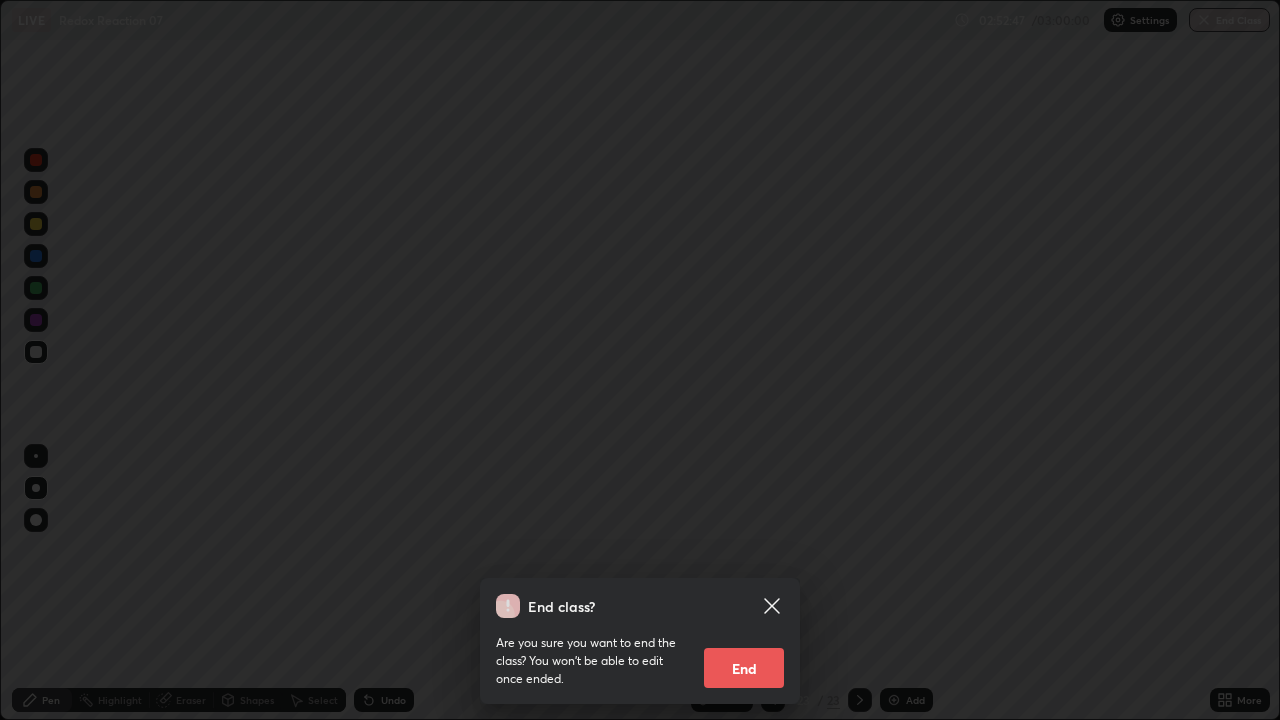 click on "End class? Are you sure you want to end the class? You won’t be able to edit once ended. End" at bounding box center [640, 360] 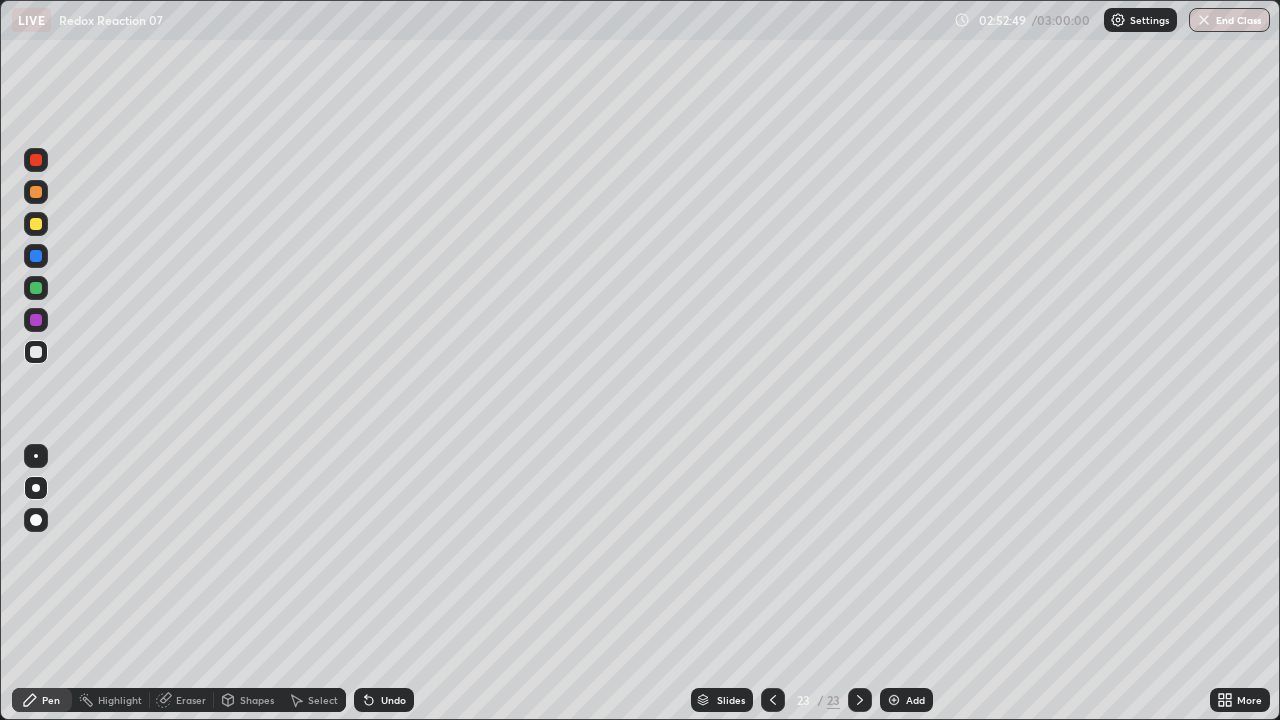 click on "End Class" at bounding box center [1229, 20] 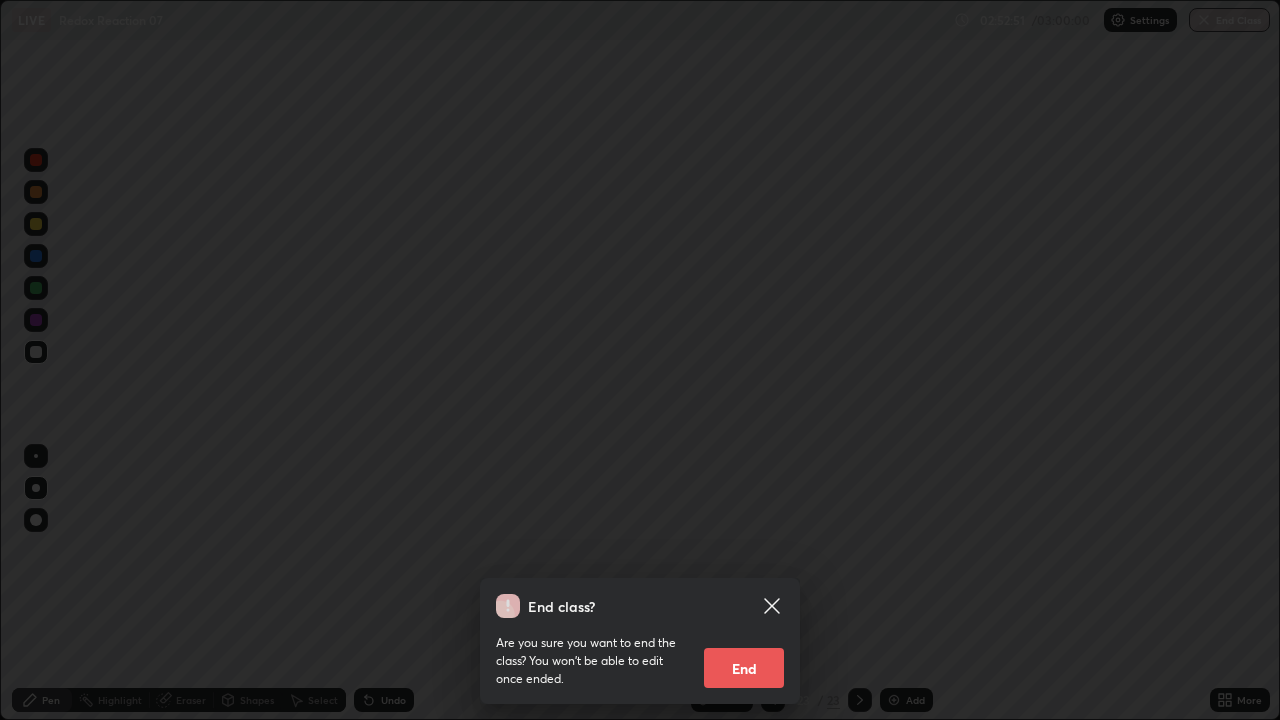 click on "End" at bounding box center (744, 668) 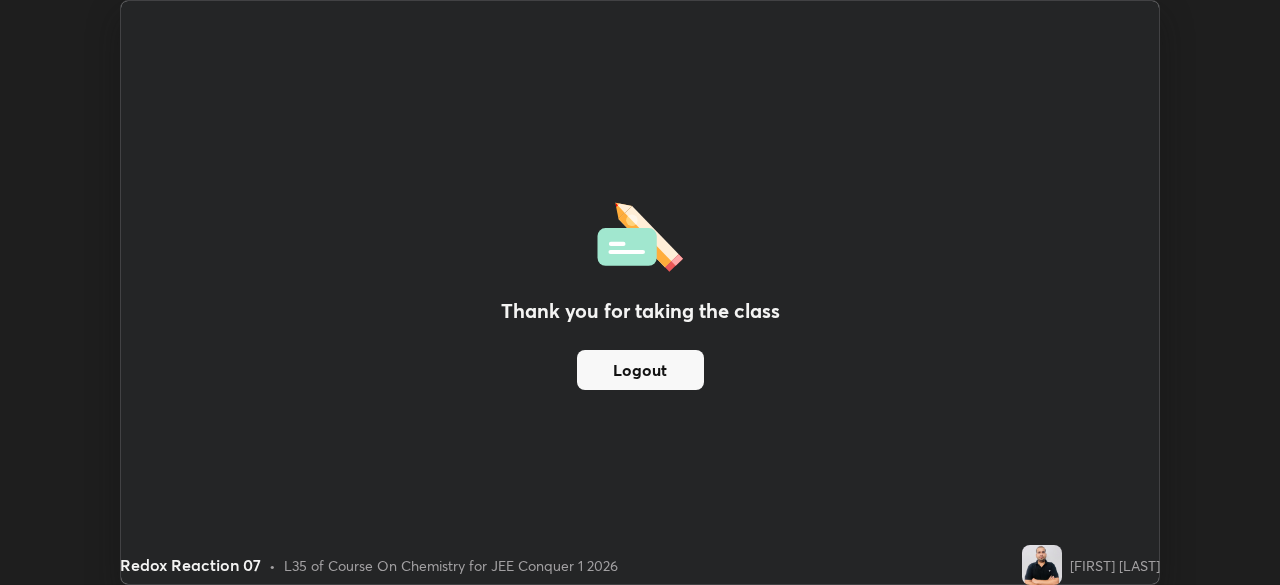 scroll, scrollTop: 585, scrollLeft: 1280, axis: both 